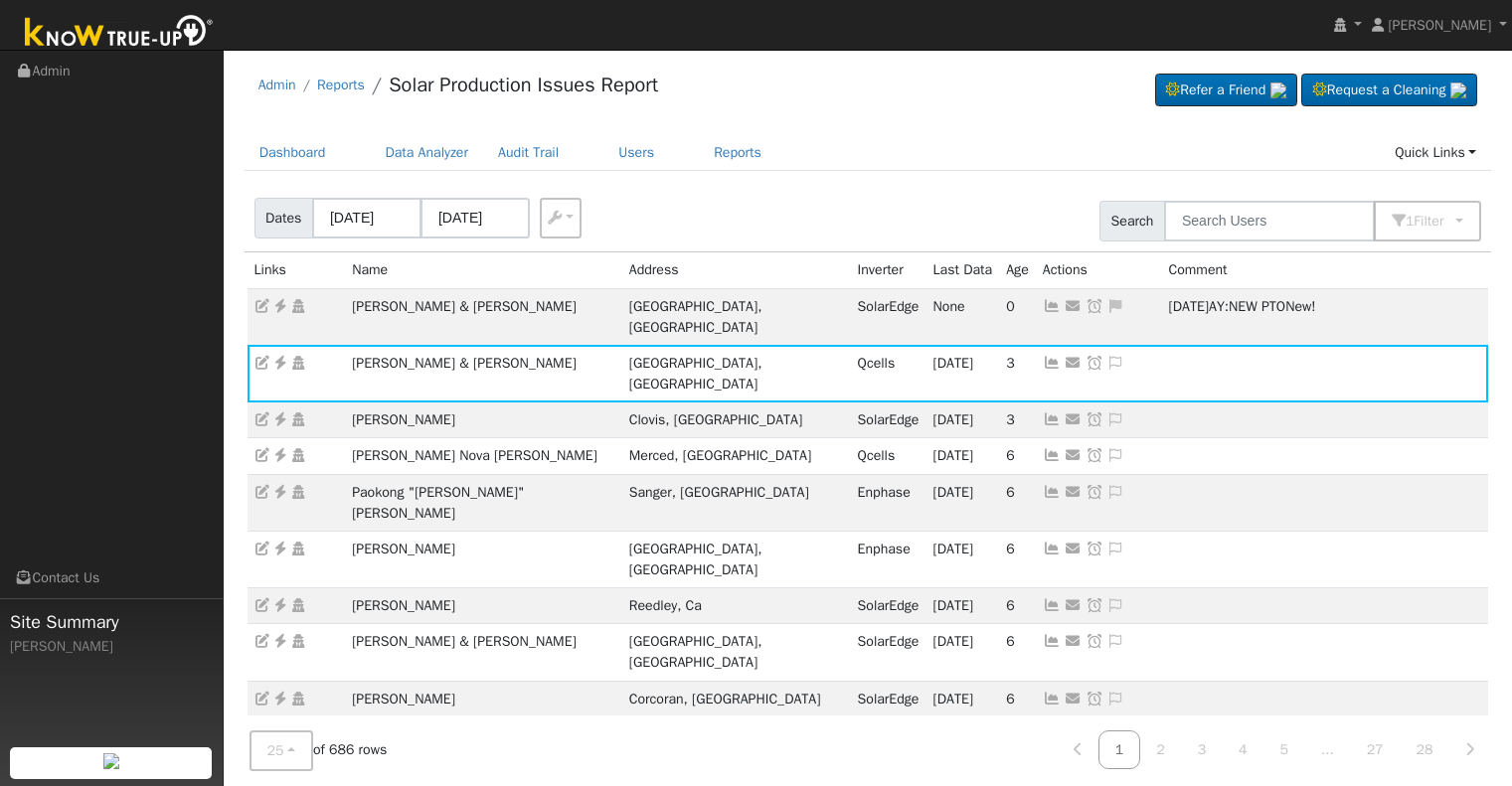 scroll, scrollTop: 99, scrollLeft: 0, axis: vertical 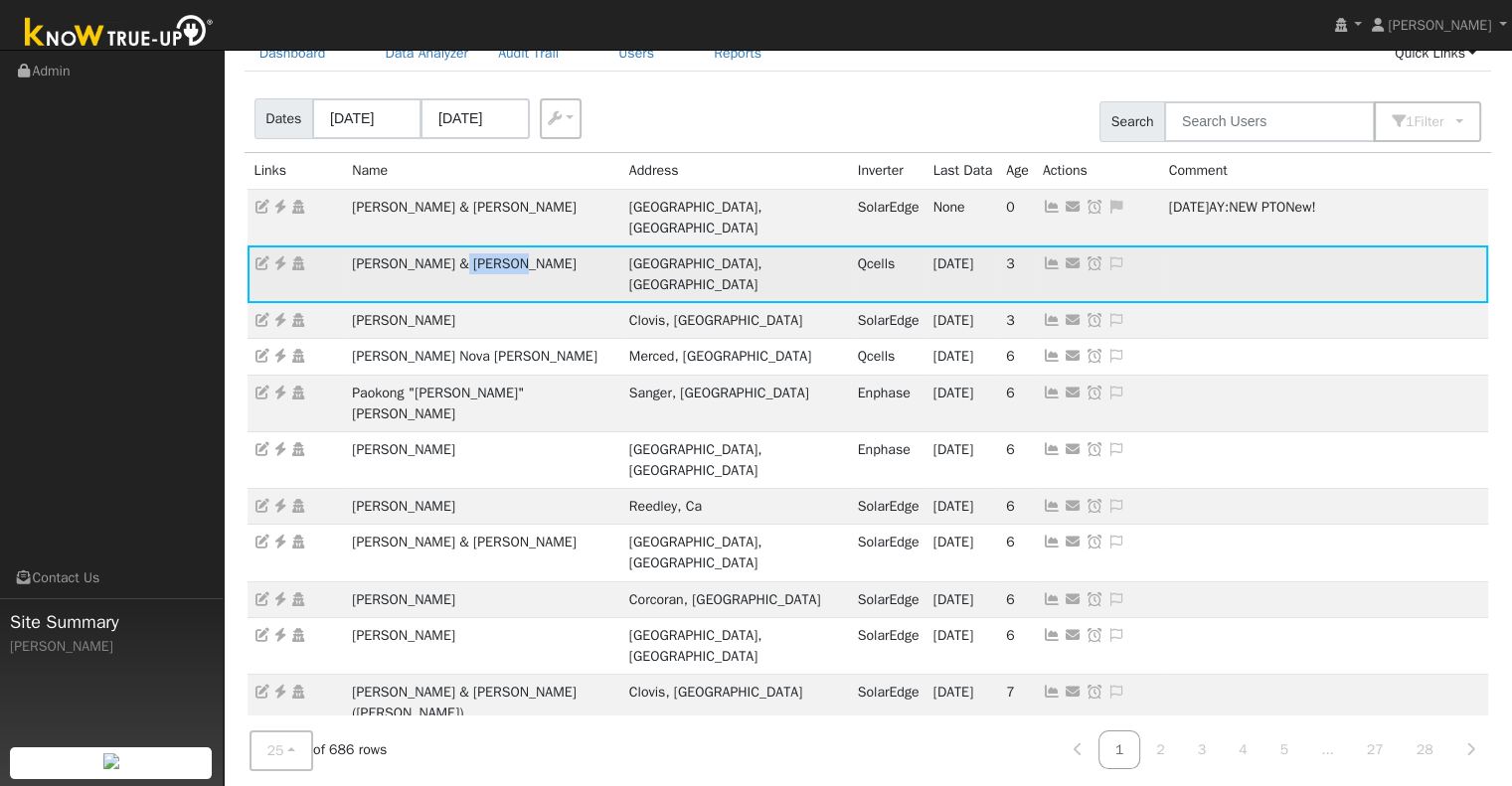 click at bounding box center (280, 263) 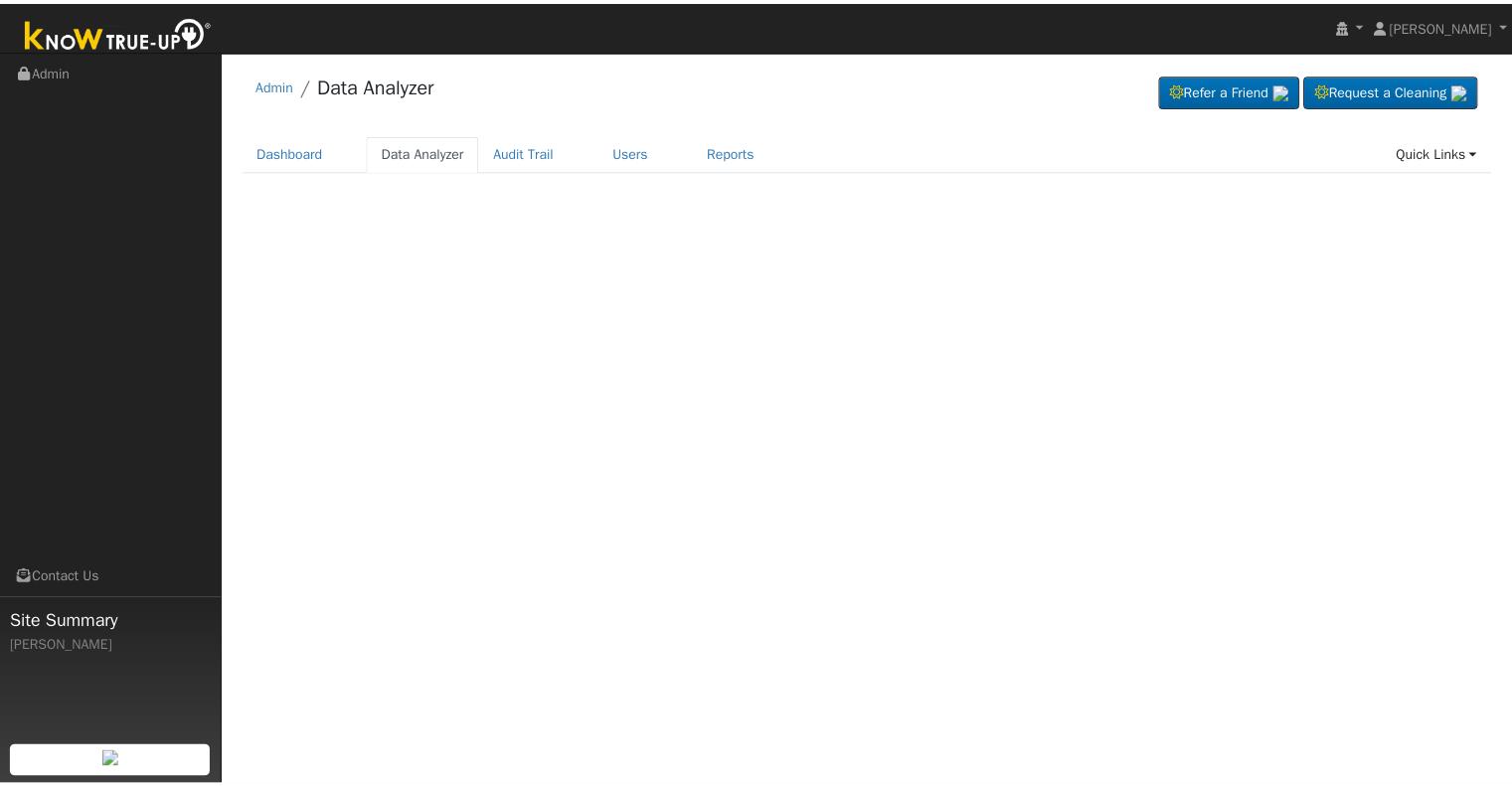 scroll, scrollTop: 0, scrollLeft: 0, axis: both 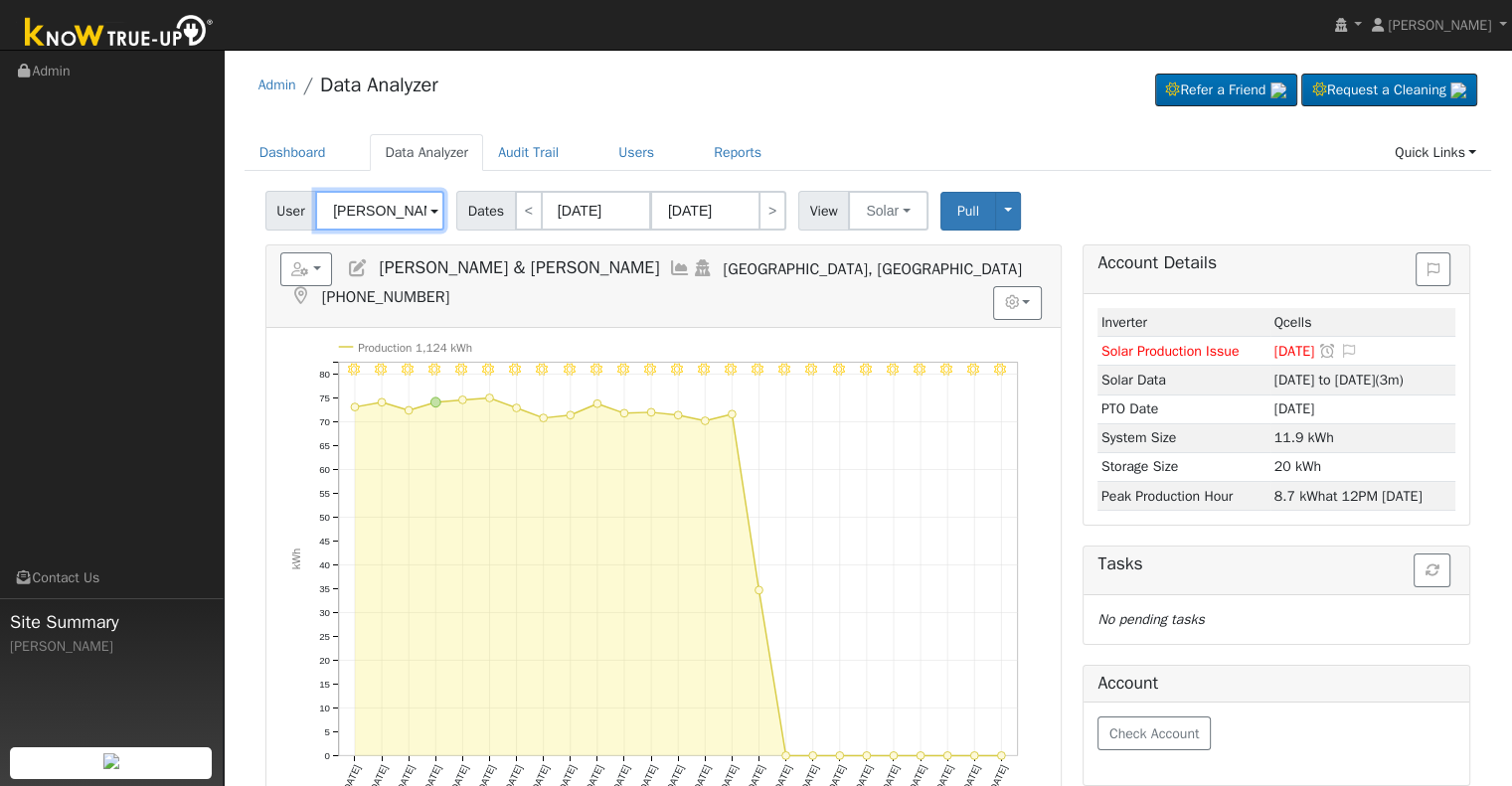 click on "[PERSON_NAME] & [PERSON_NAME]" at bounding box center (380, 211) 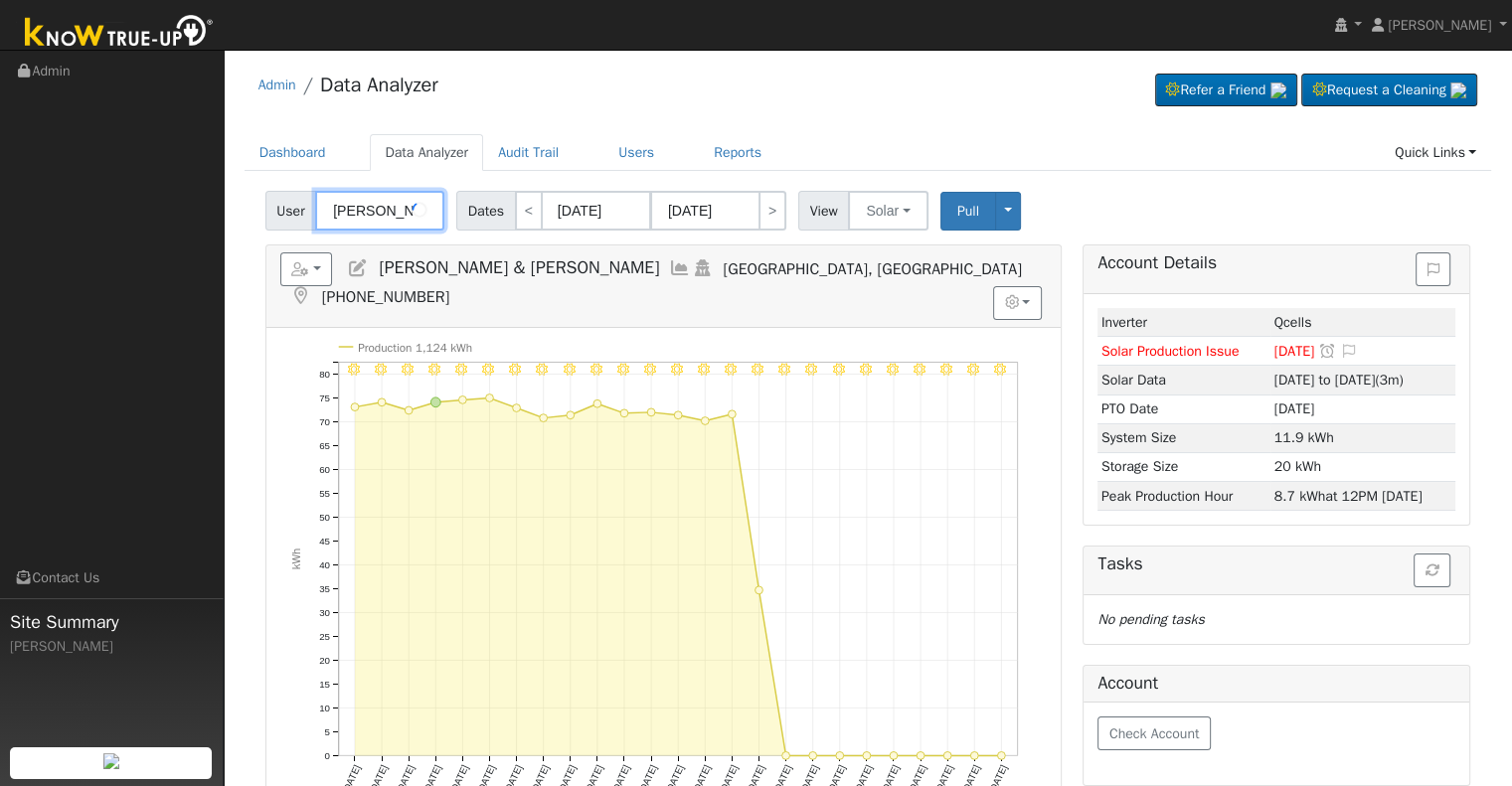 click on "[PERSON_NAME] & [PERSON_NAME]" at bounding box center [380, 211] 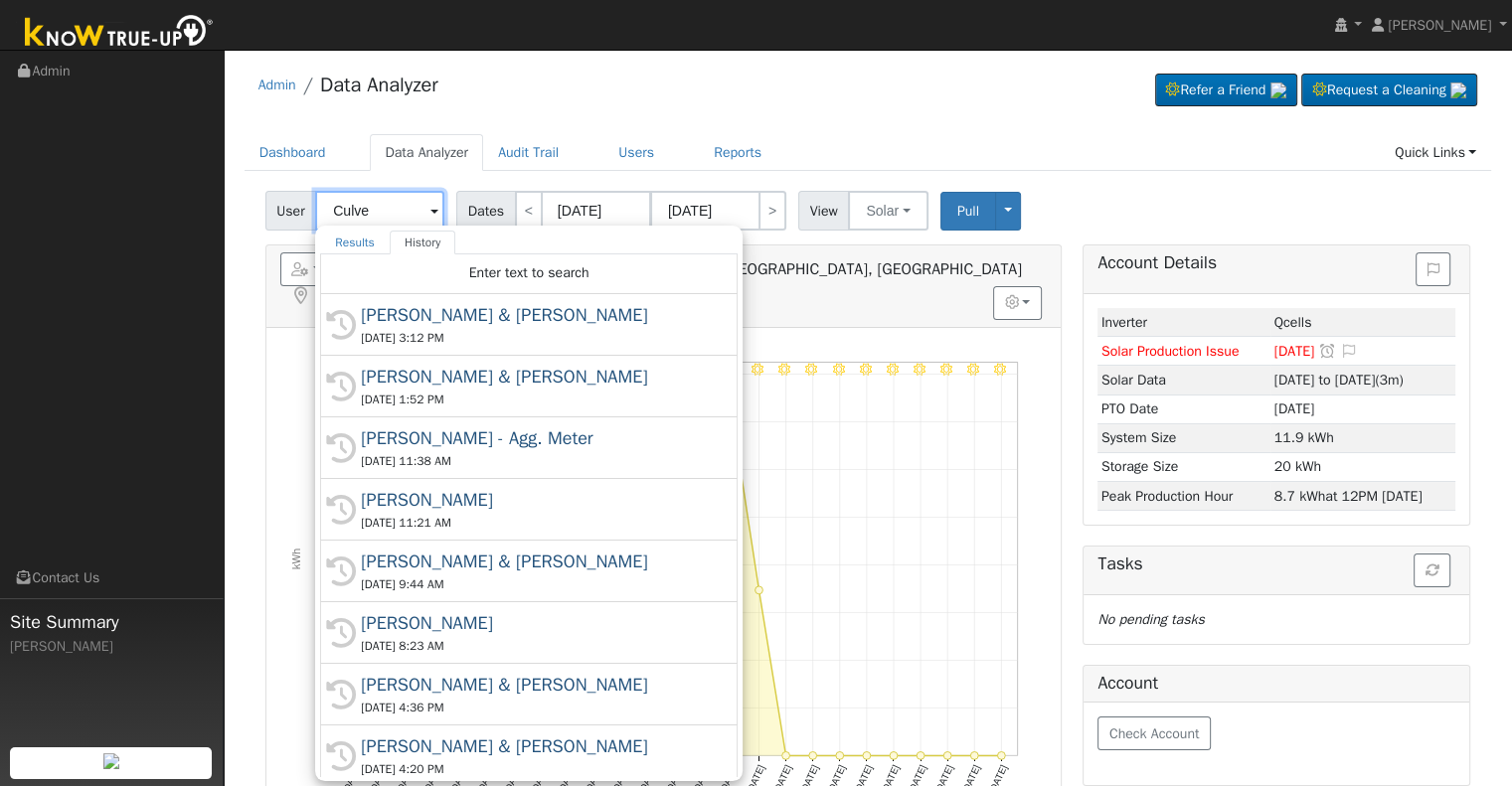 type on "[PERSON_NAME]" 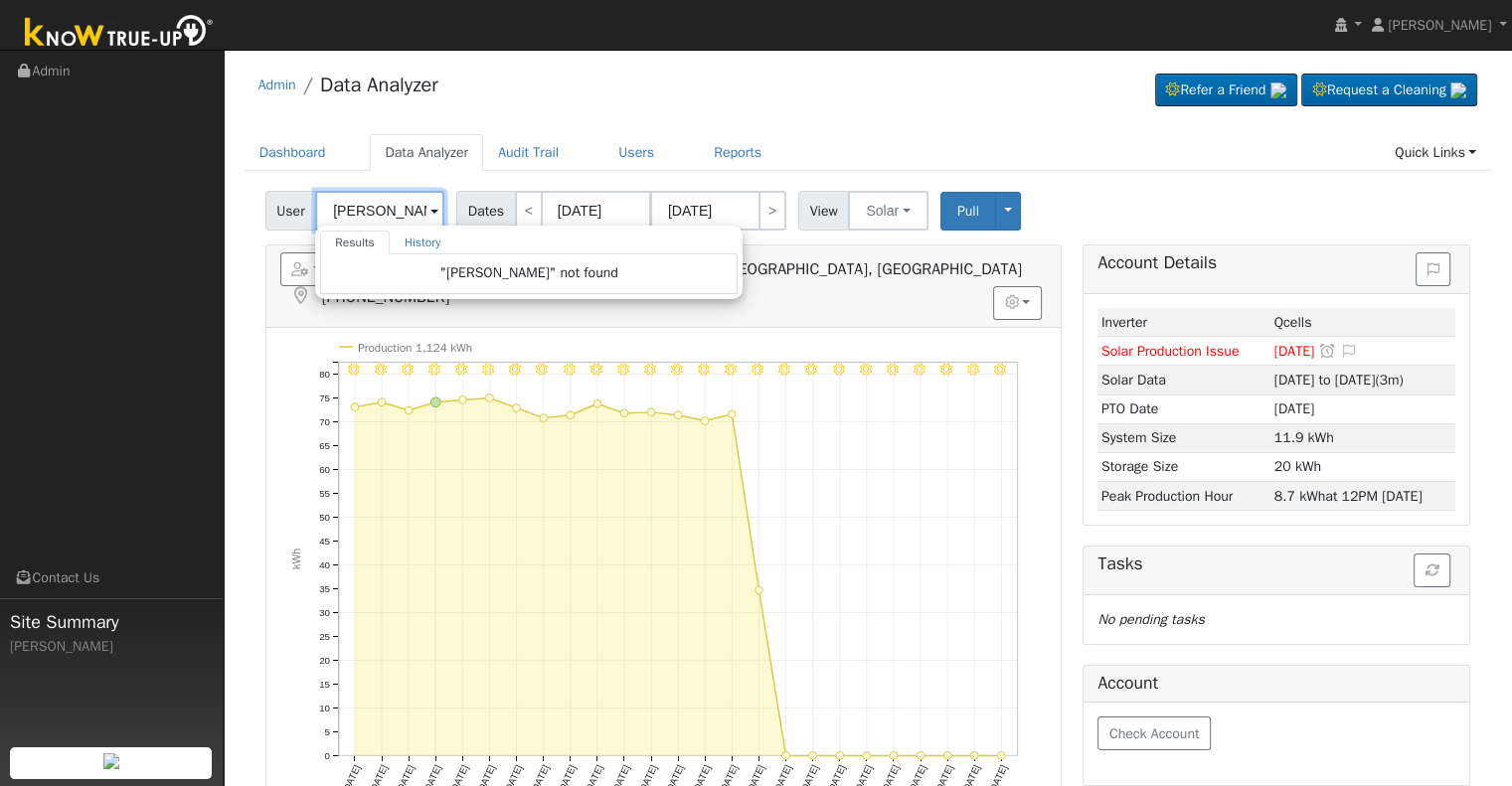 click on "[PERSON_NAME]" at bounding box center (380, 211) 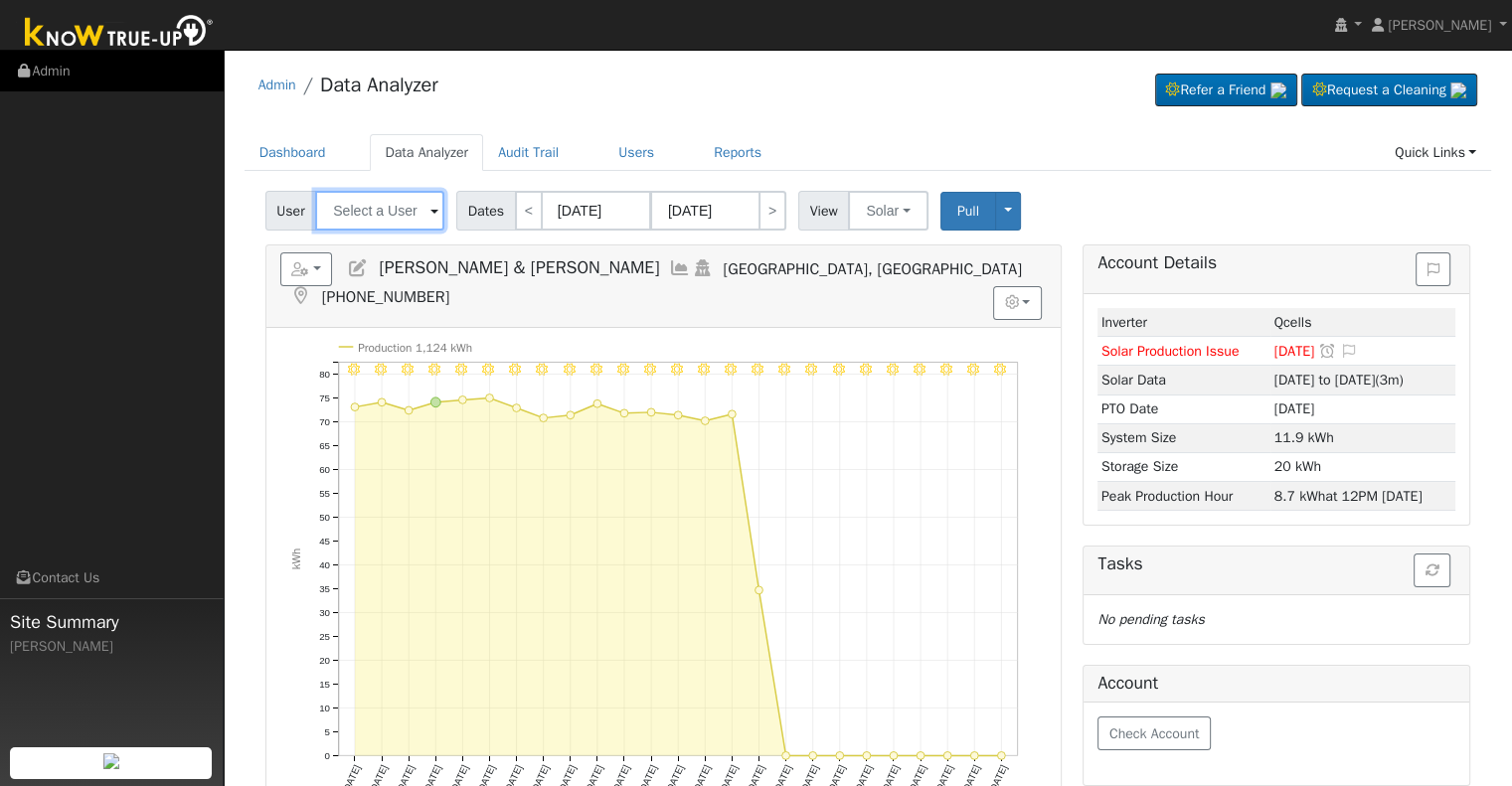 type 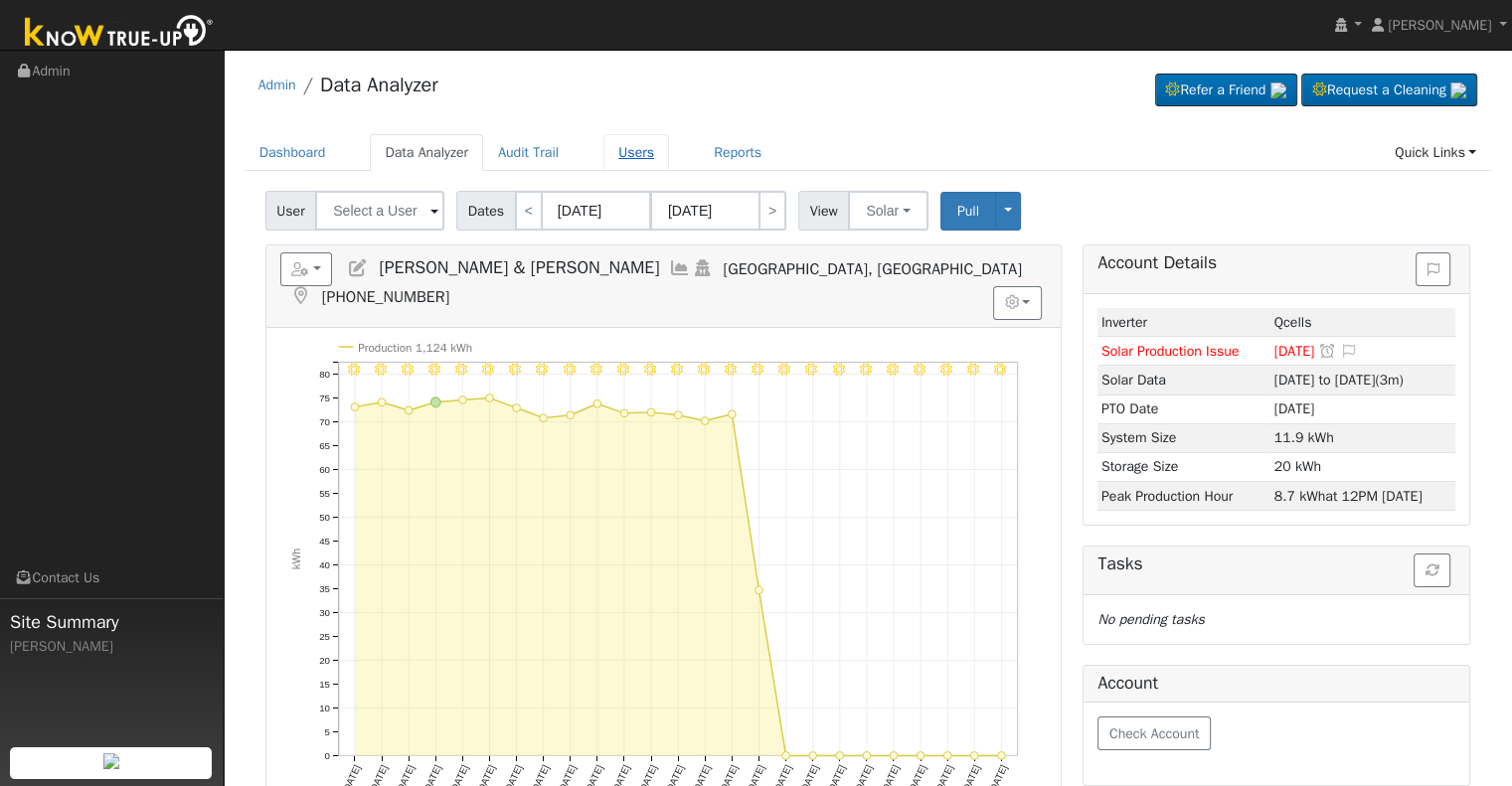 click on "Users" at bounding box center [636, 152] 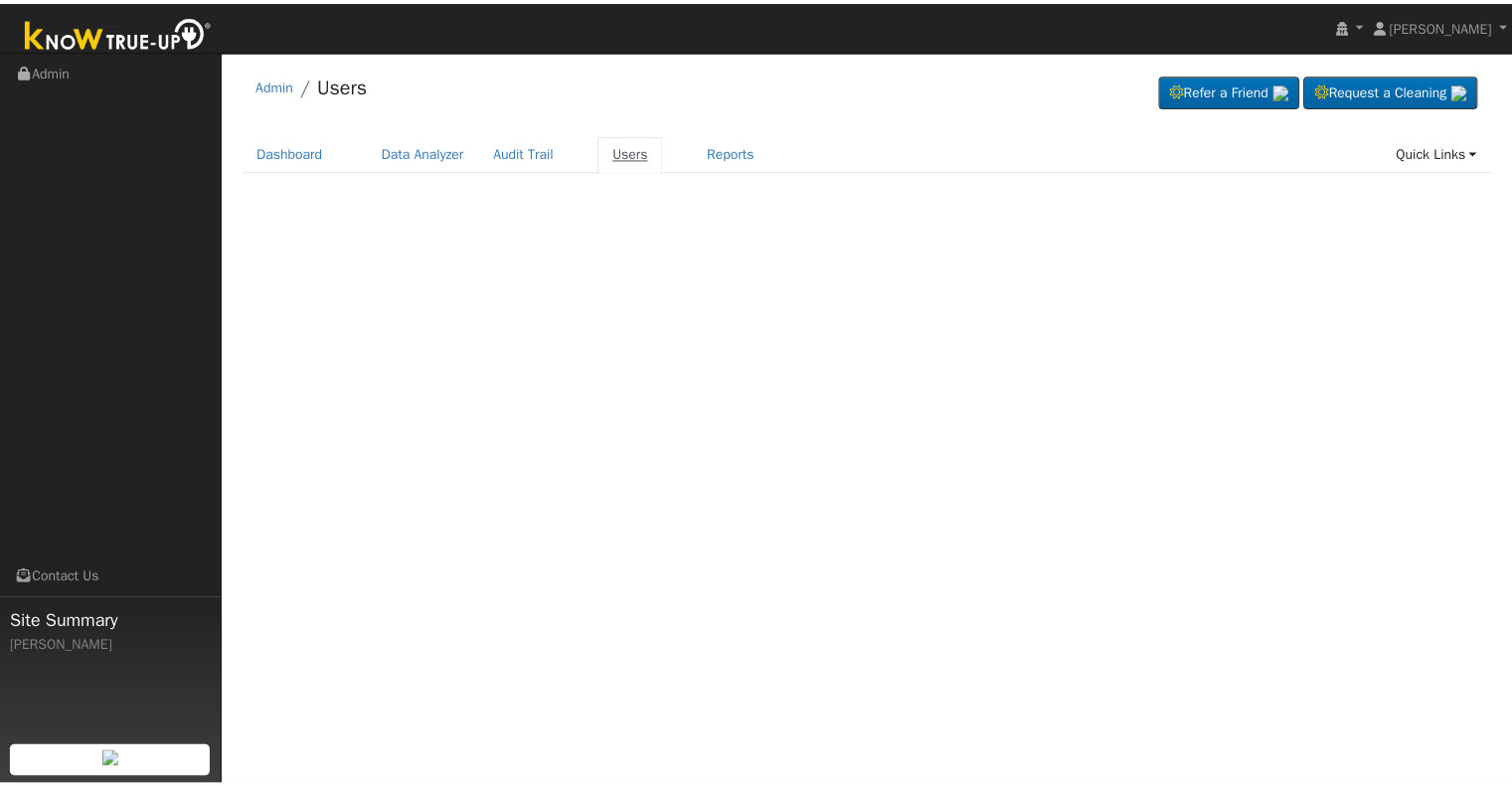 scroll, scrollTop: 0, scrollLeft: 0, axis: both 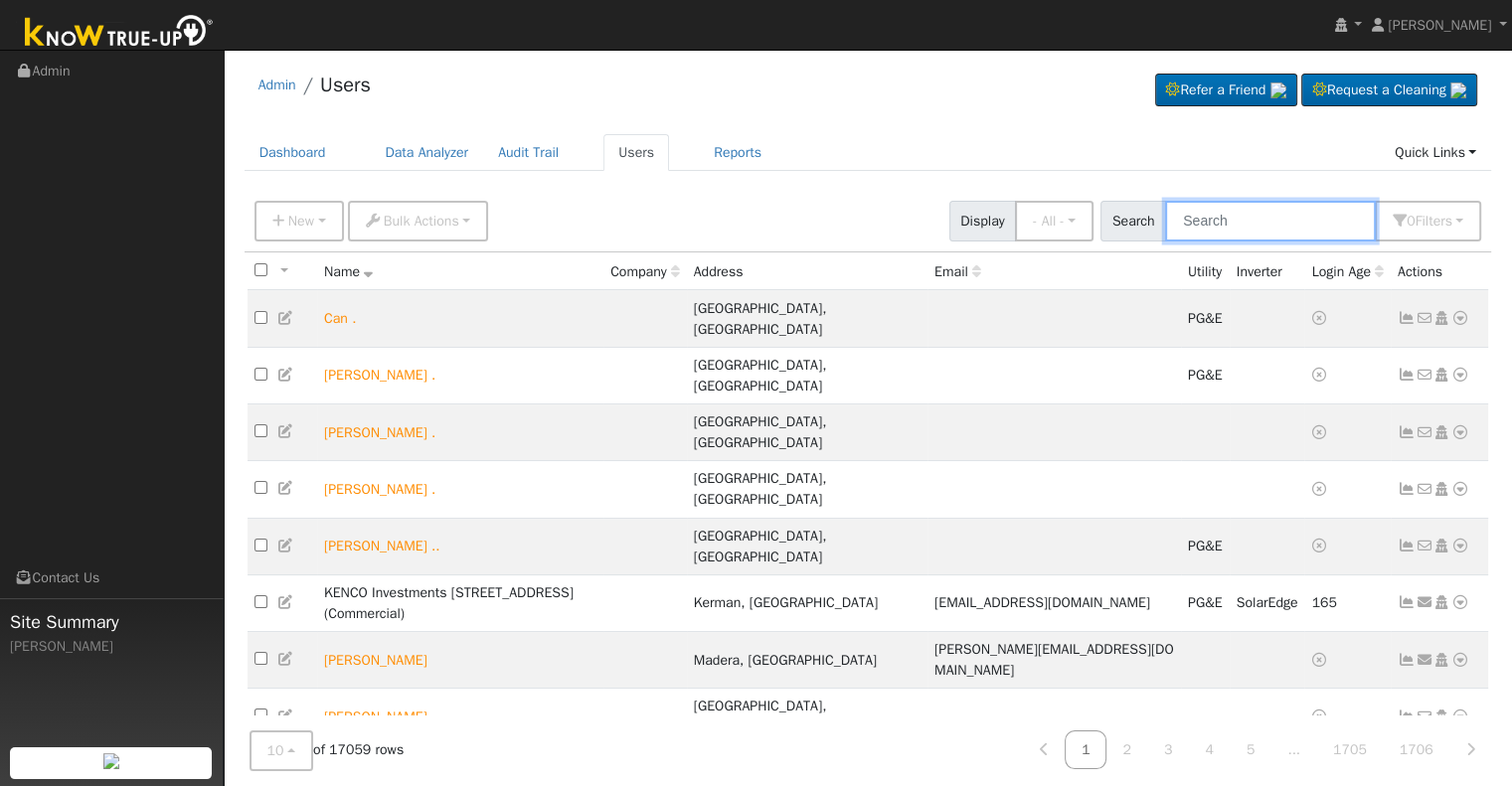 click at bounding box center (1270, 221) 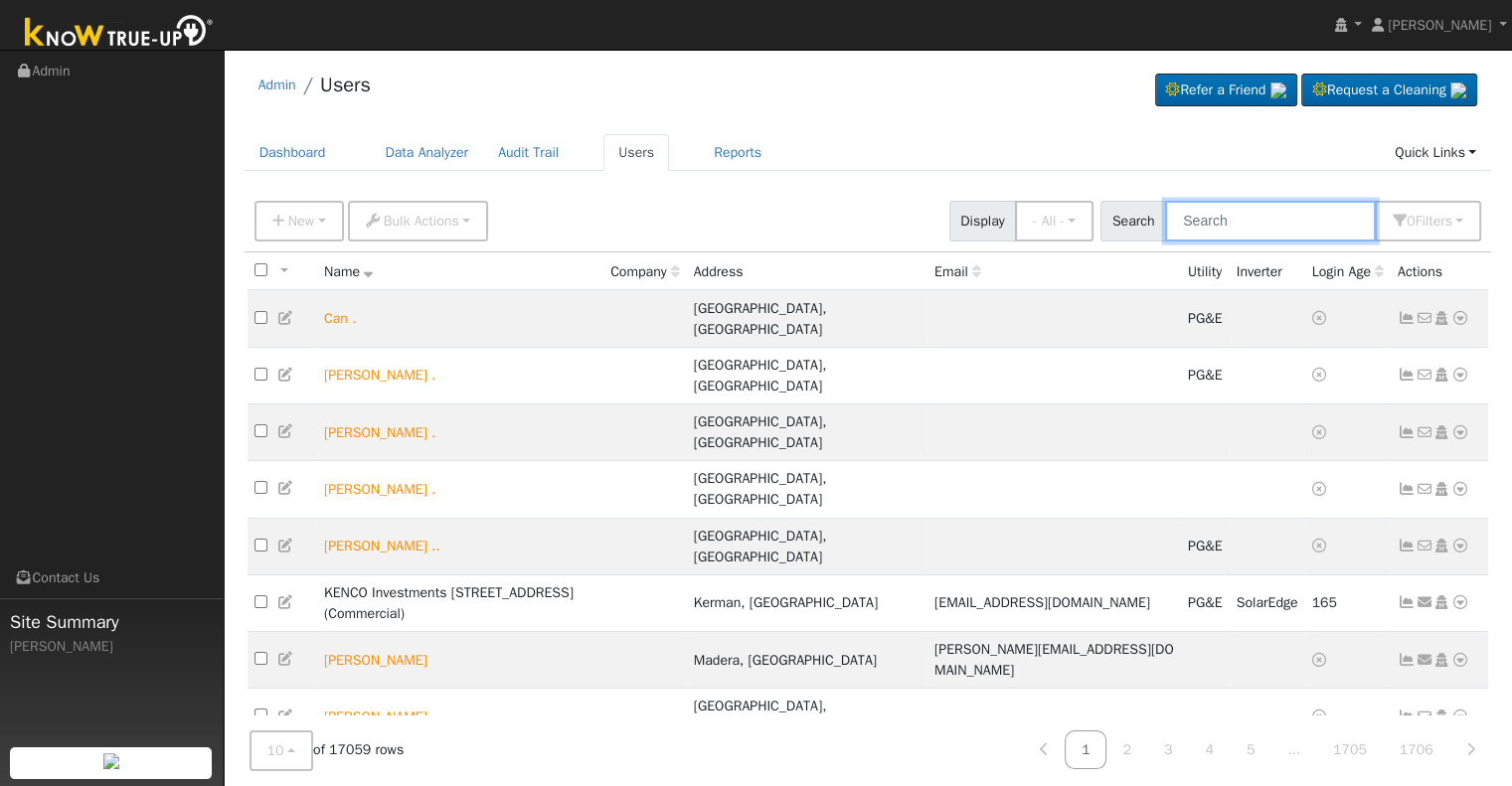 paste on "[EMAIL_ADDRESS][DOMAIN_NAME]" 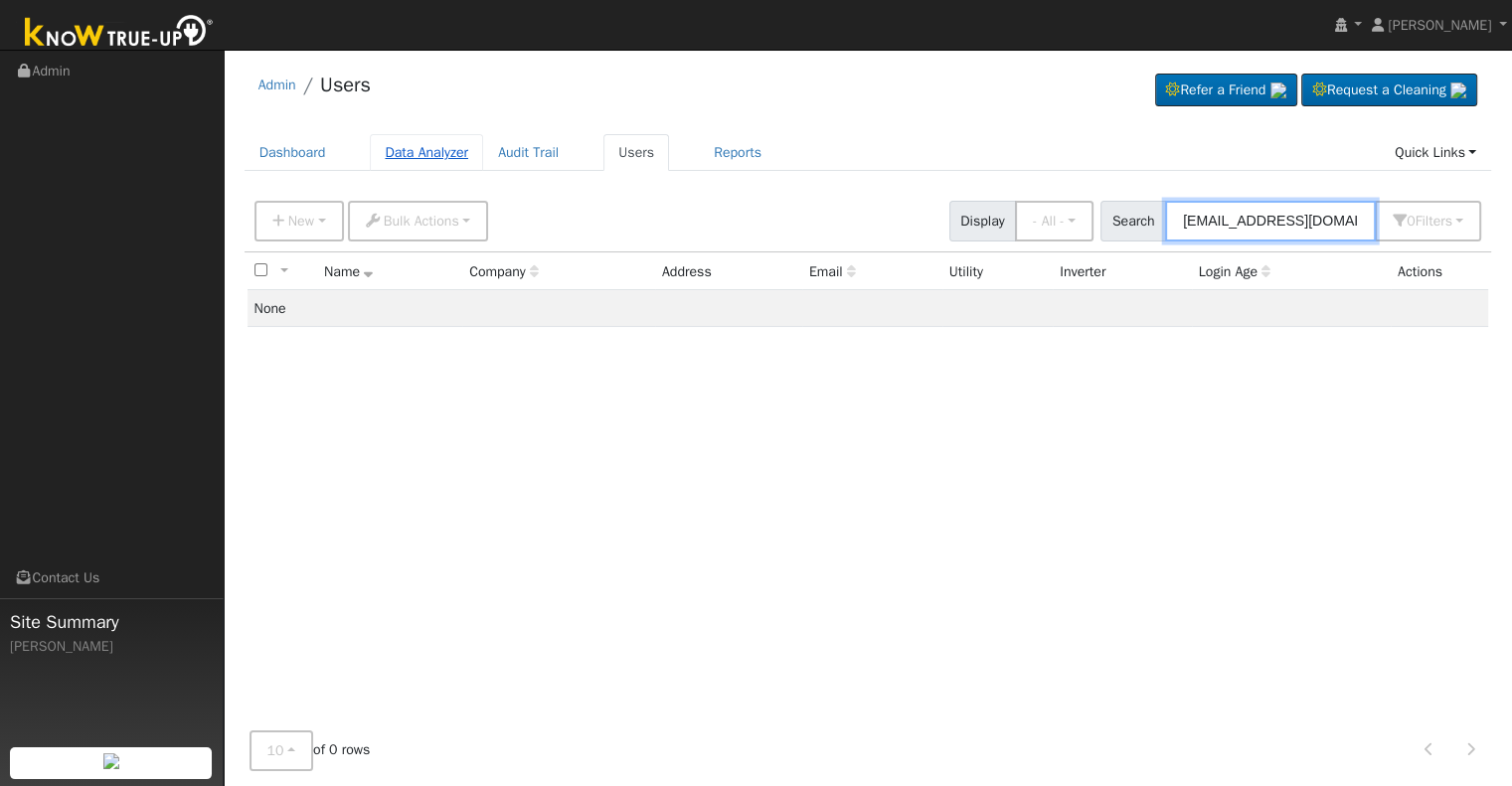 type on "[EMAIL_ADDRESS][DOMAIN_NAME]" 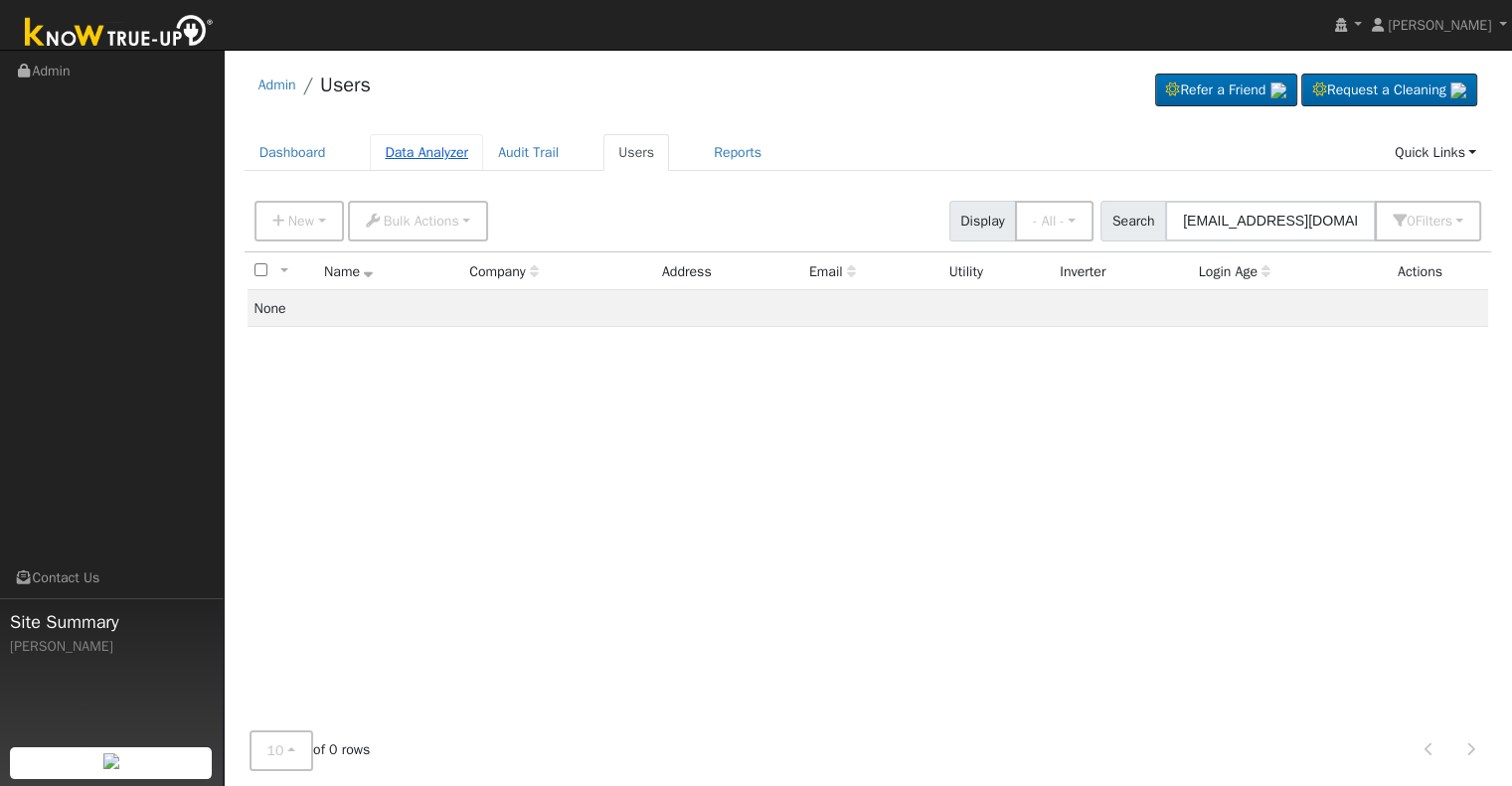 click on "Data Analyzer" at bounding box center (426, 152) 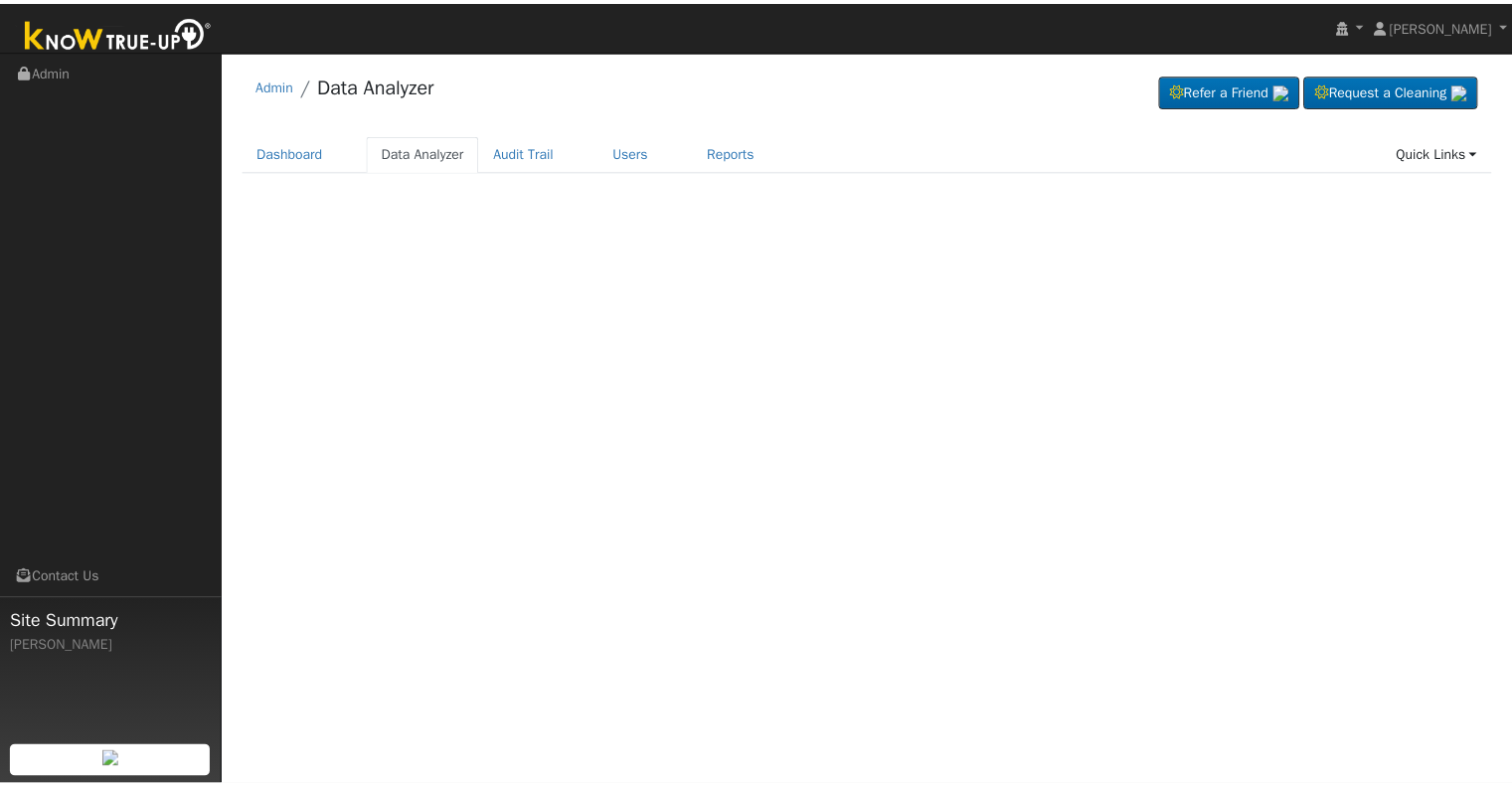 scroll, scrollTop: 0, scrollLeft: 0, axis: both 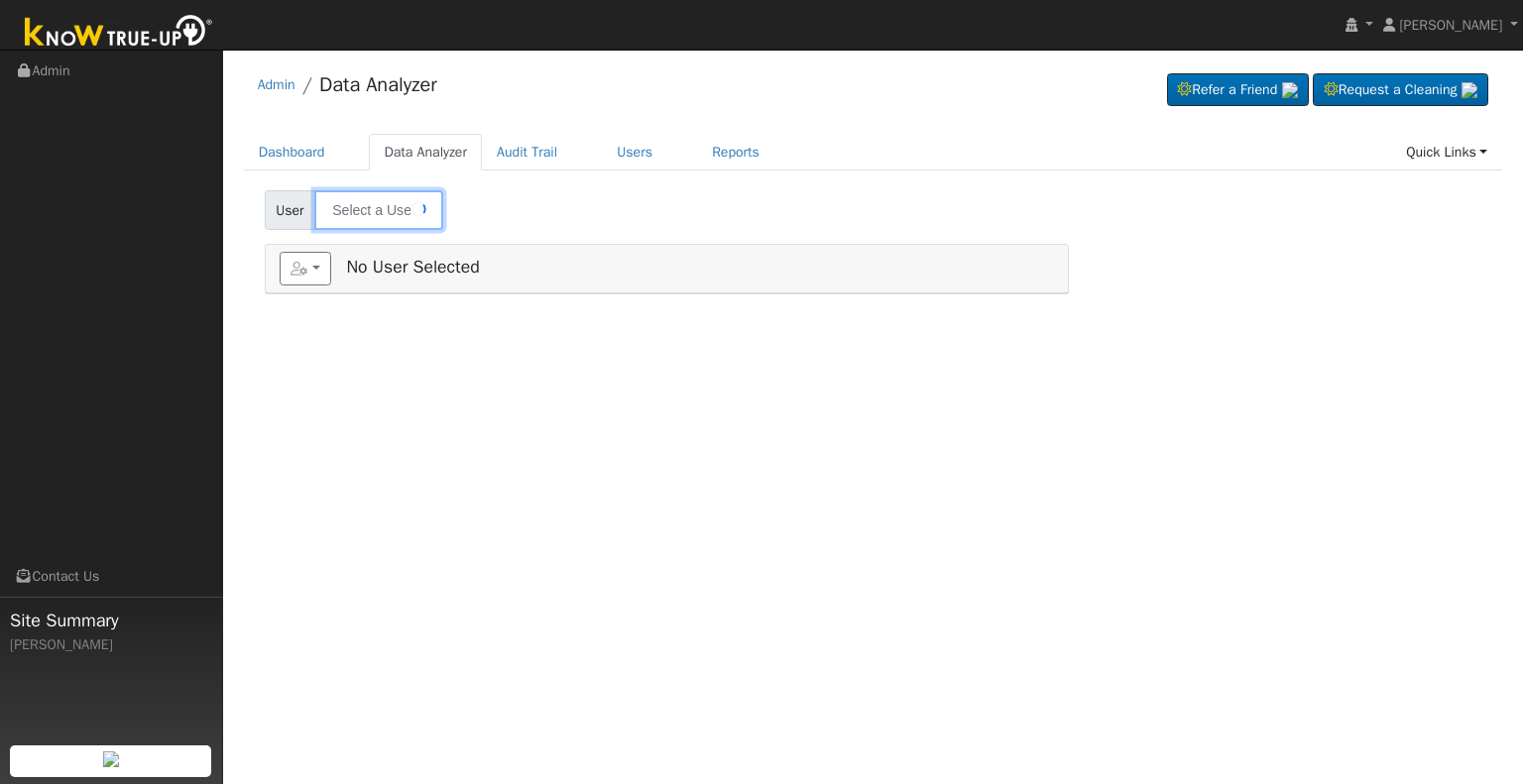 type on "[PERSON_NAME] & [PERSON_NAME]" 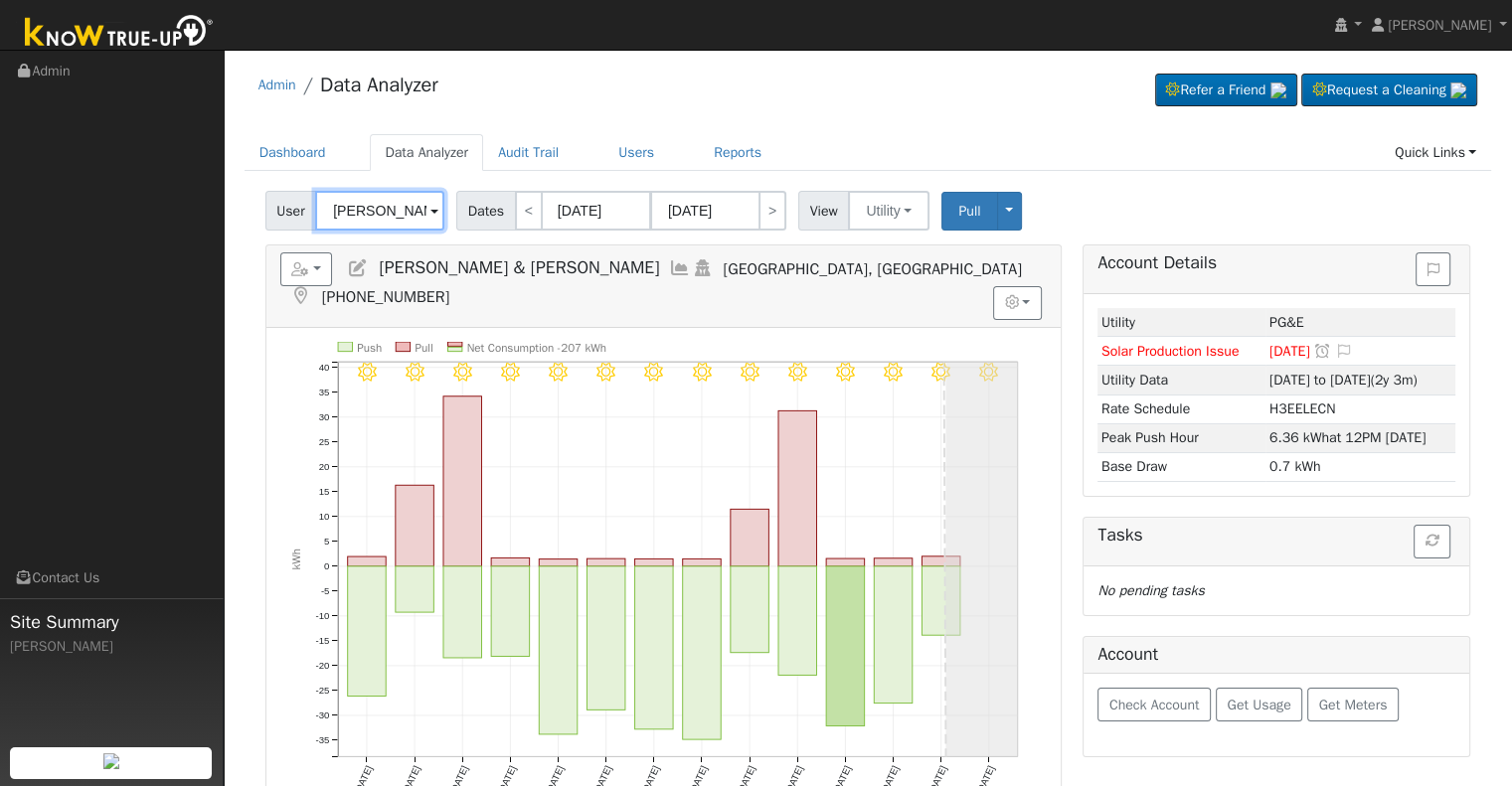 click on "[PERSON_NAME] & [PERSON_NAME]" at bounding box center [380, 211] 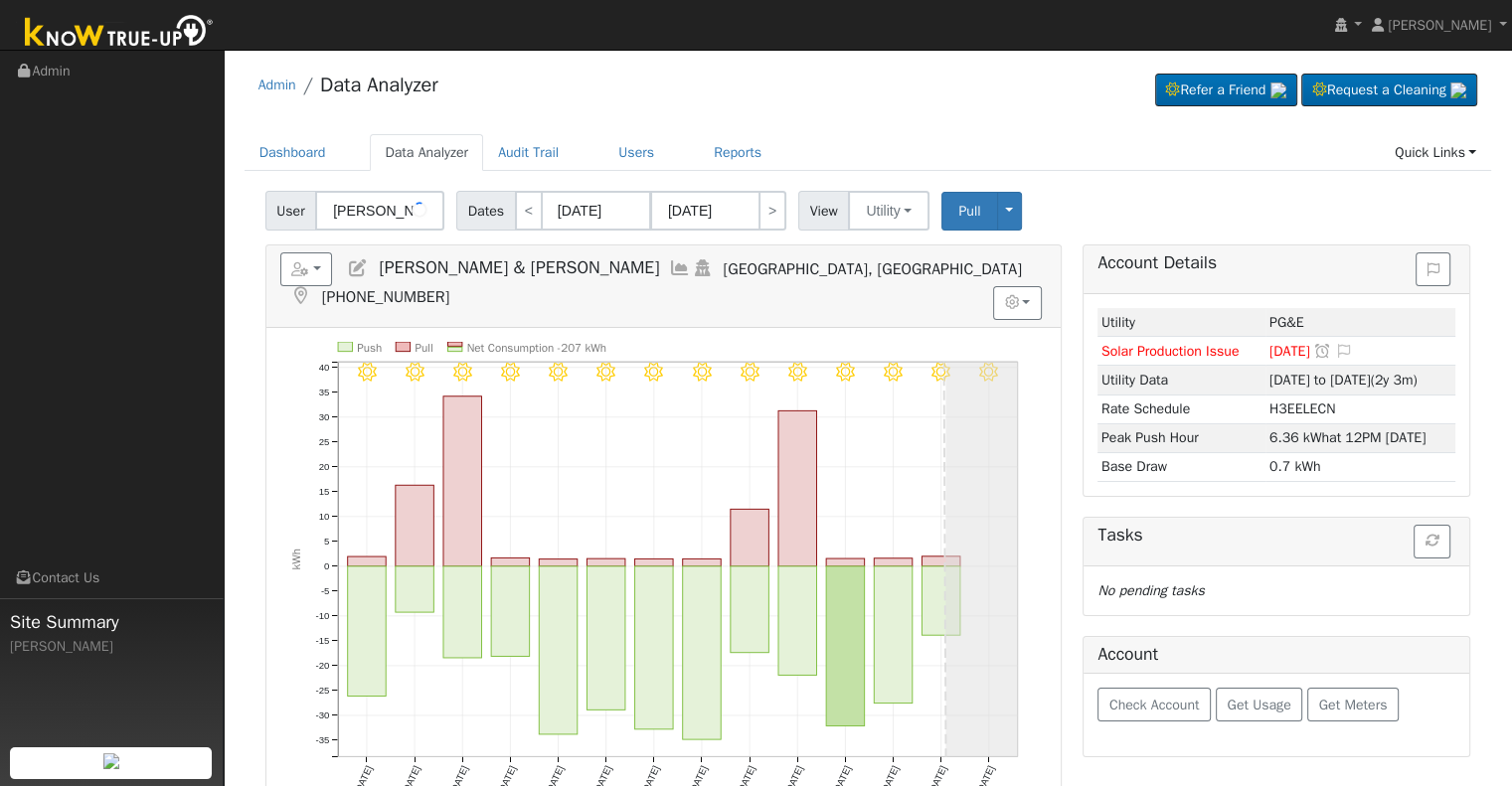 click at bounding box center [420, 210] 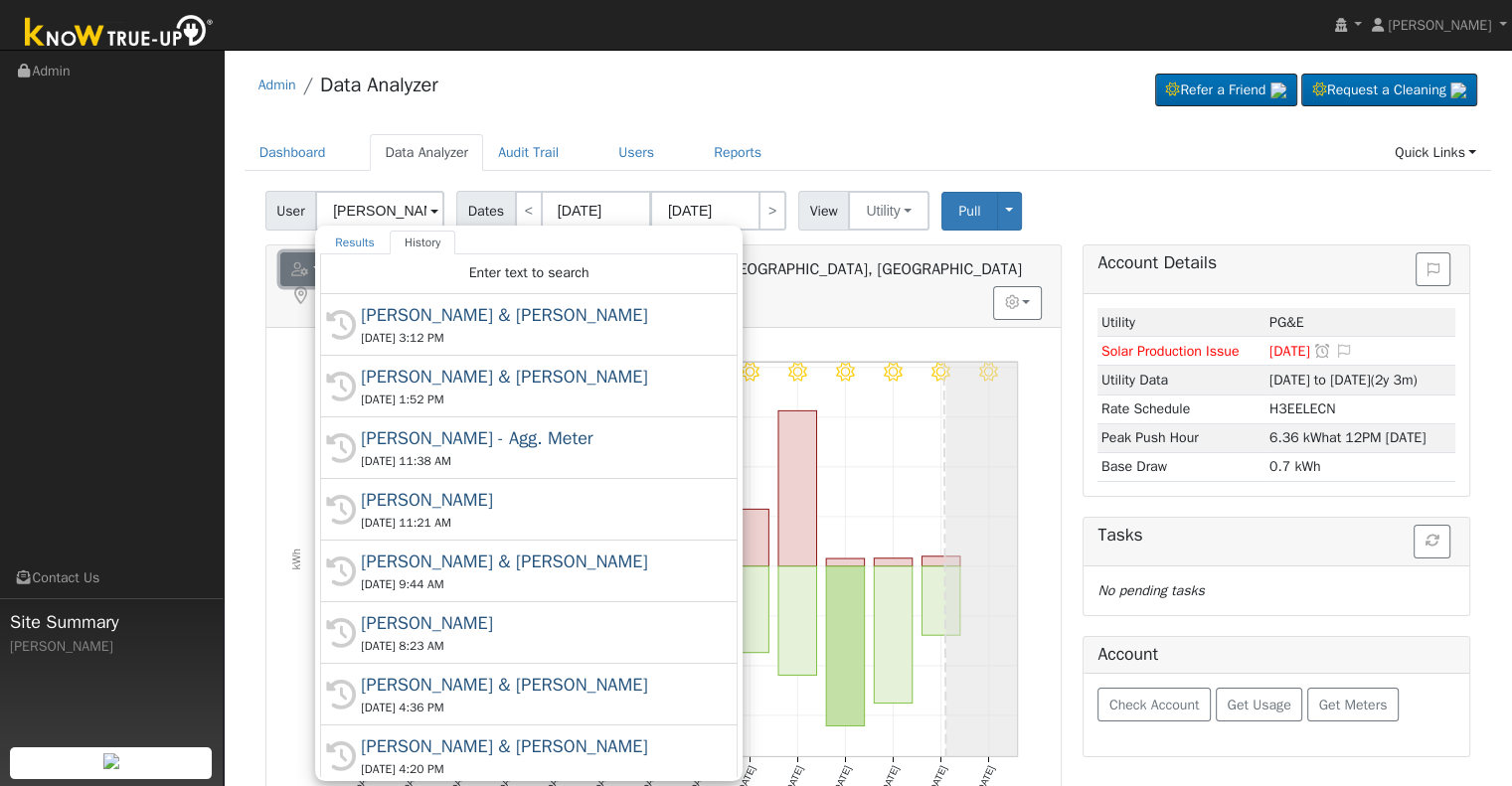 click at bounding box center (300, 269) 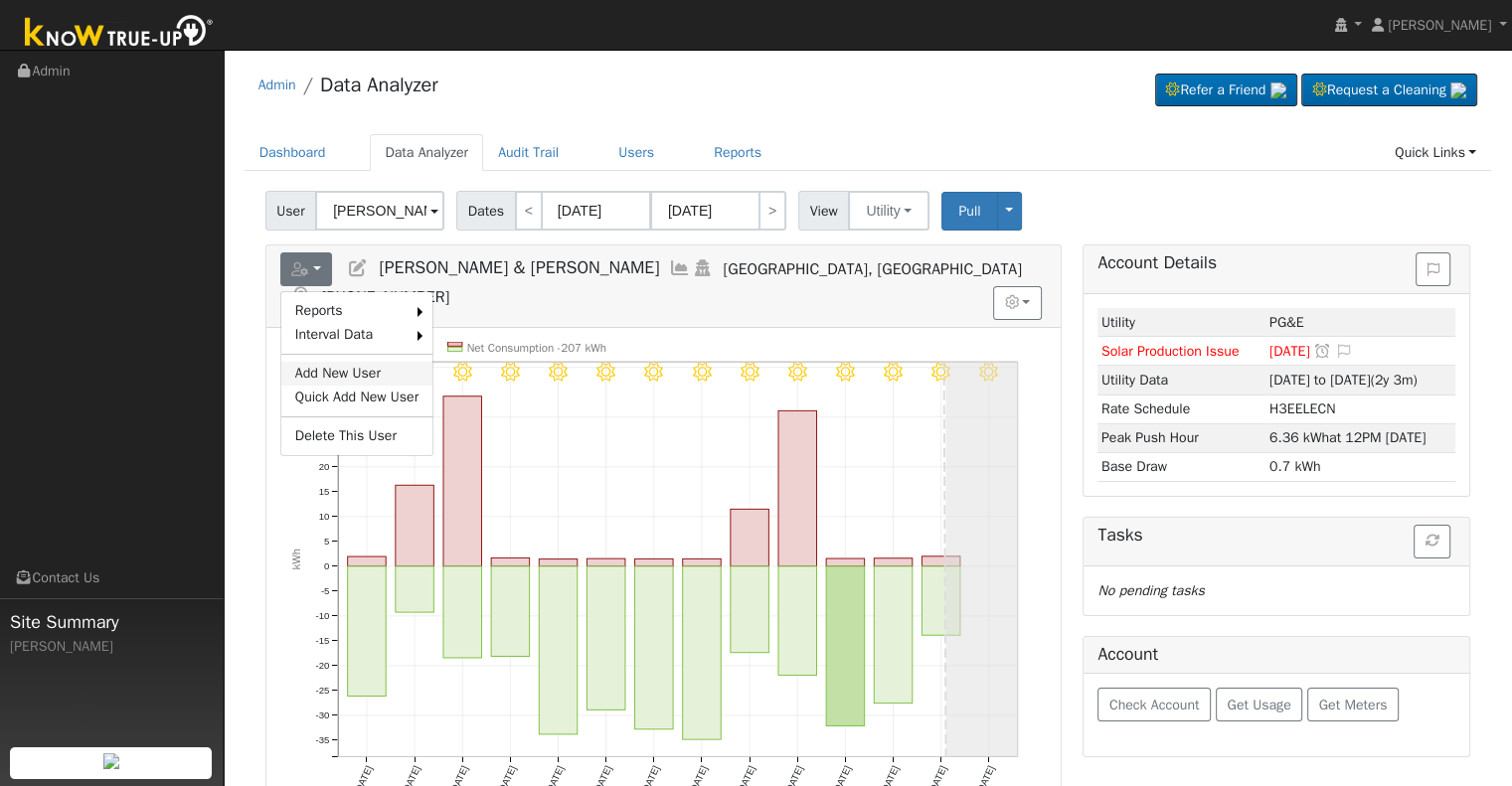 click on "Add New User" at bounding box center (357, 374) 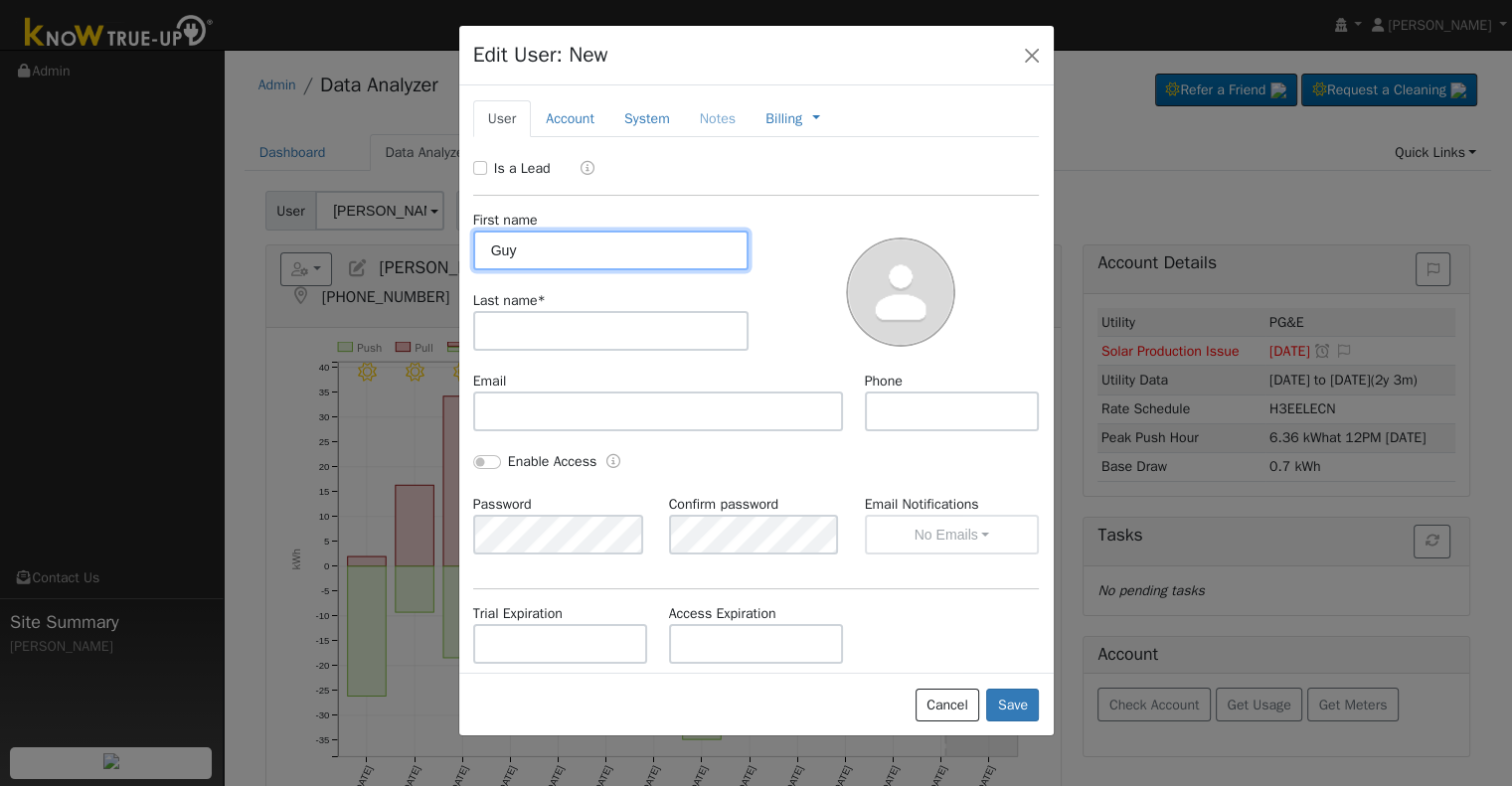 type on "Guy" 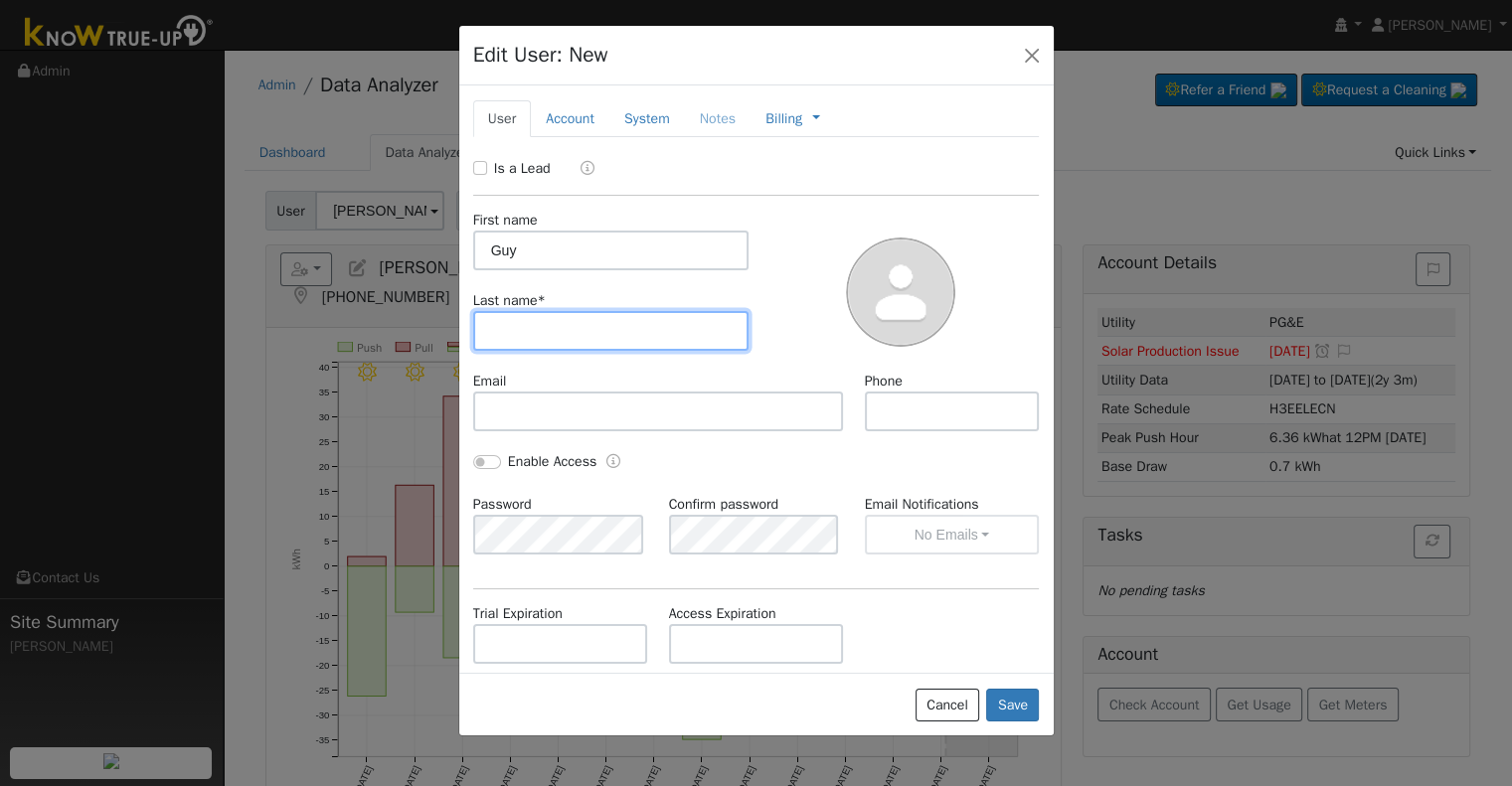 click at bounding box center [611, 331] 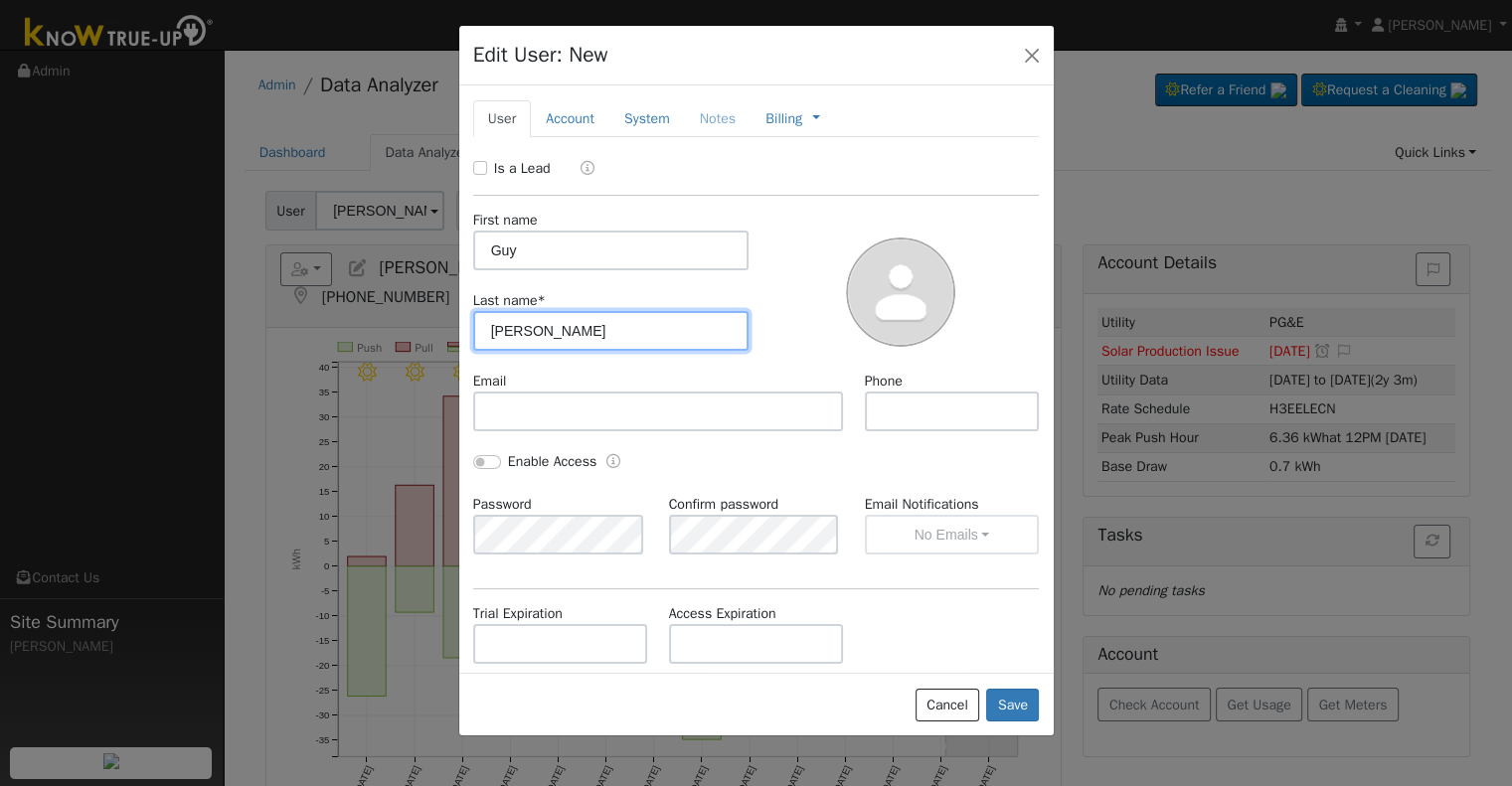 type on "[PERSON_NAME]" 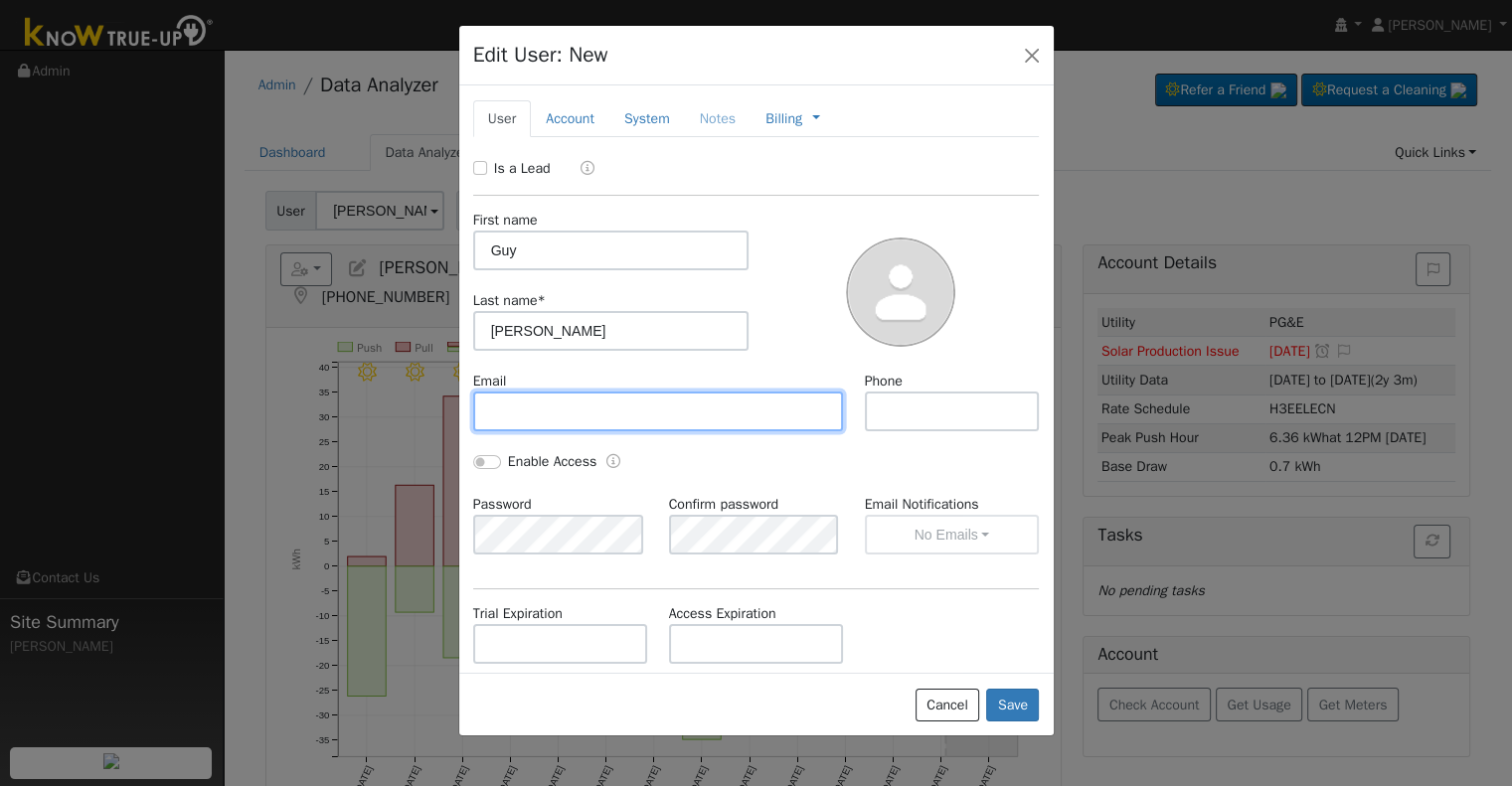 click at bounding box center [658, 411] 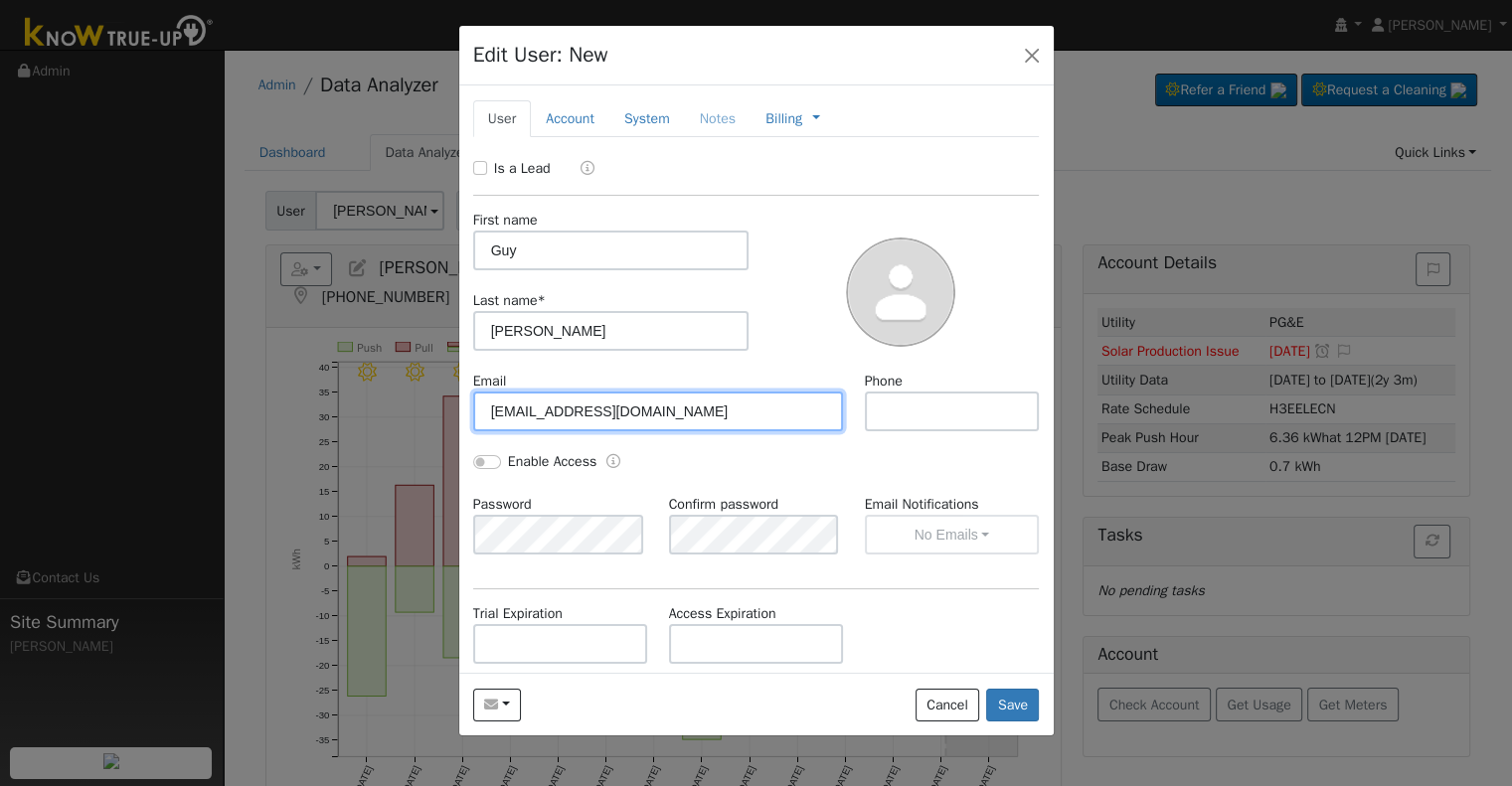 type on "timetravlr2062@gmail.com" 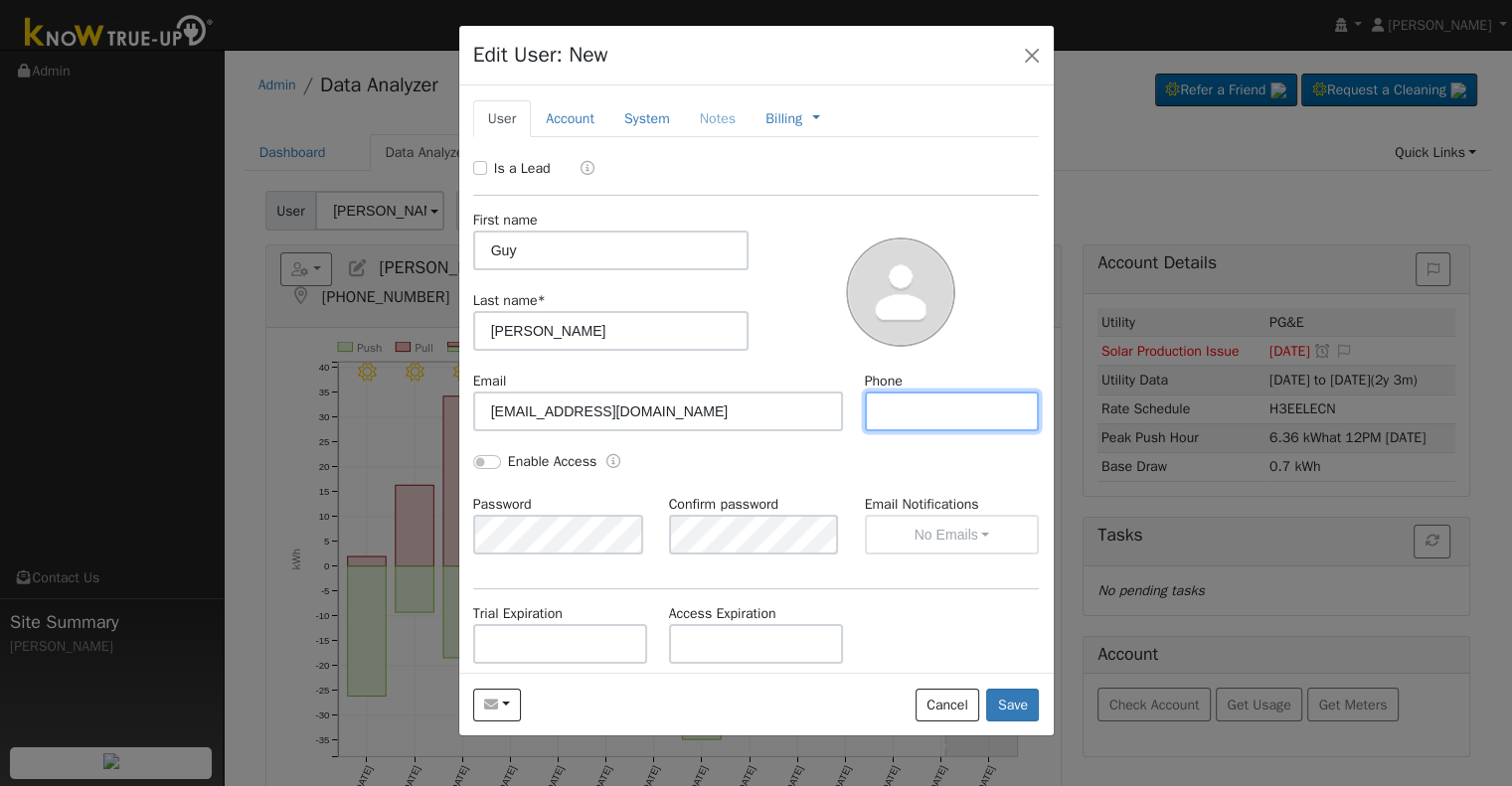 click at bounding box center [952, 411] 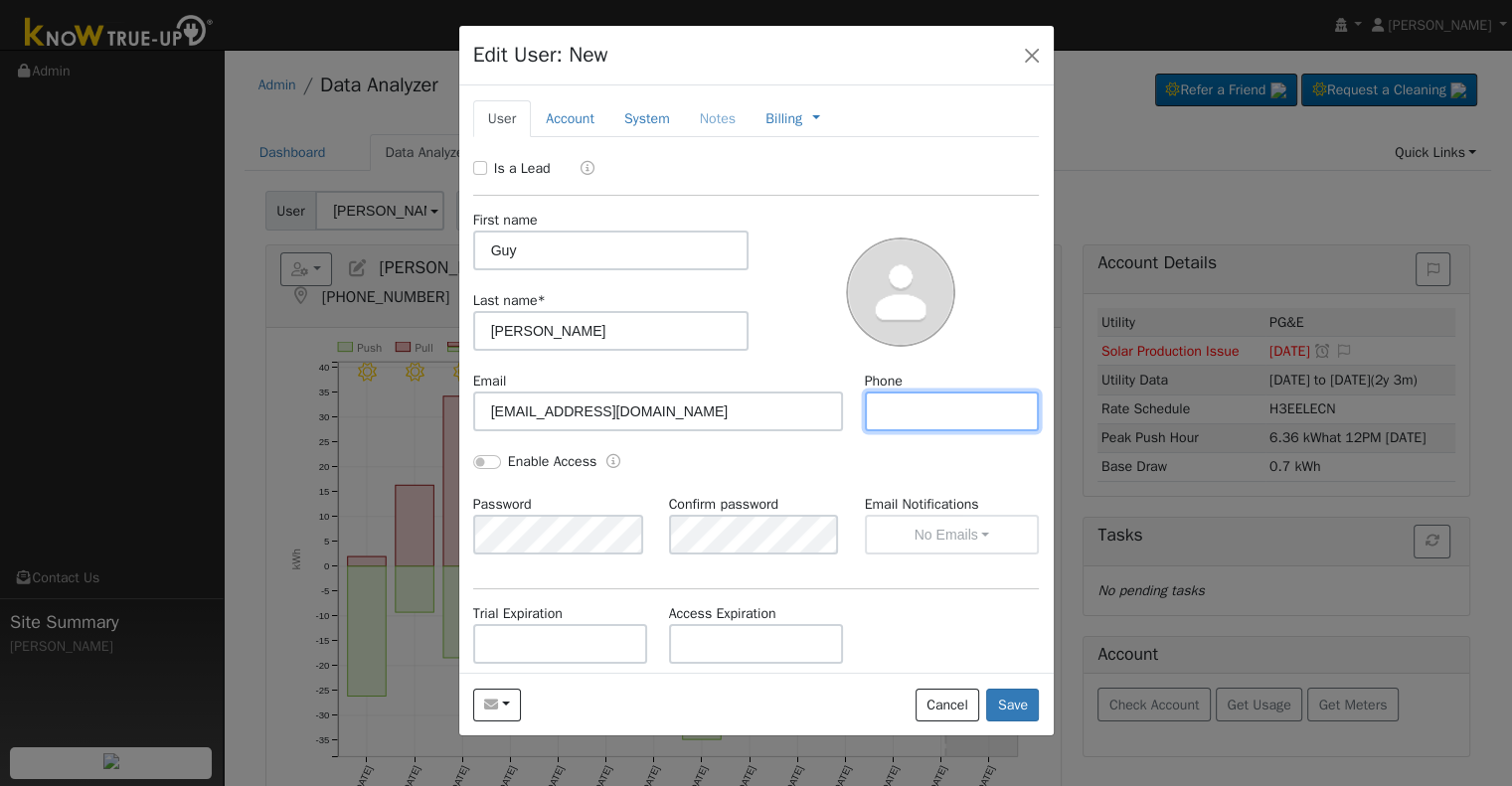 click at bounding box center (952, 411) 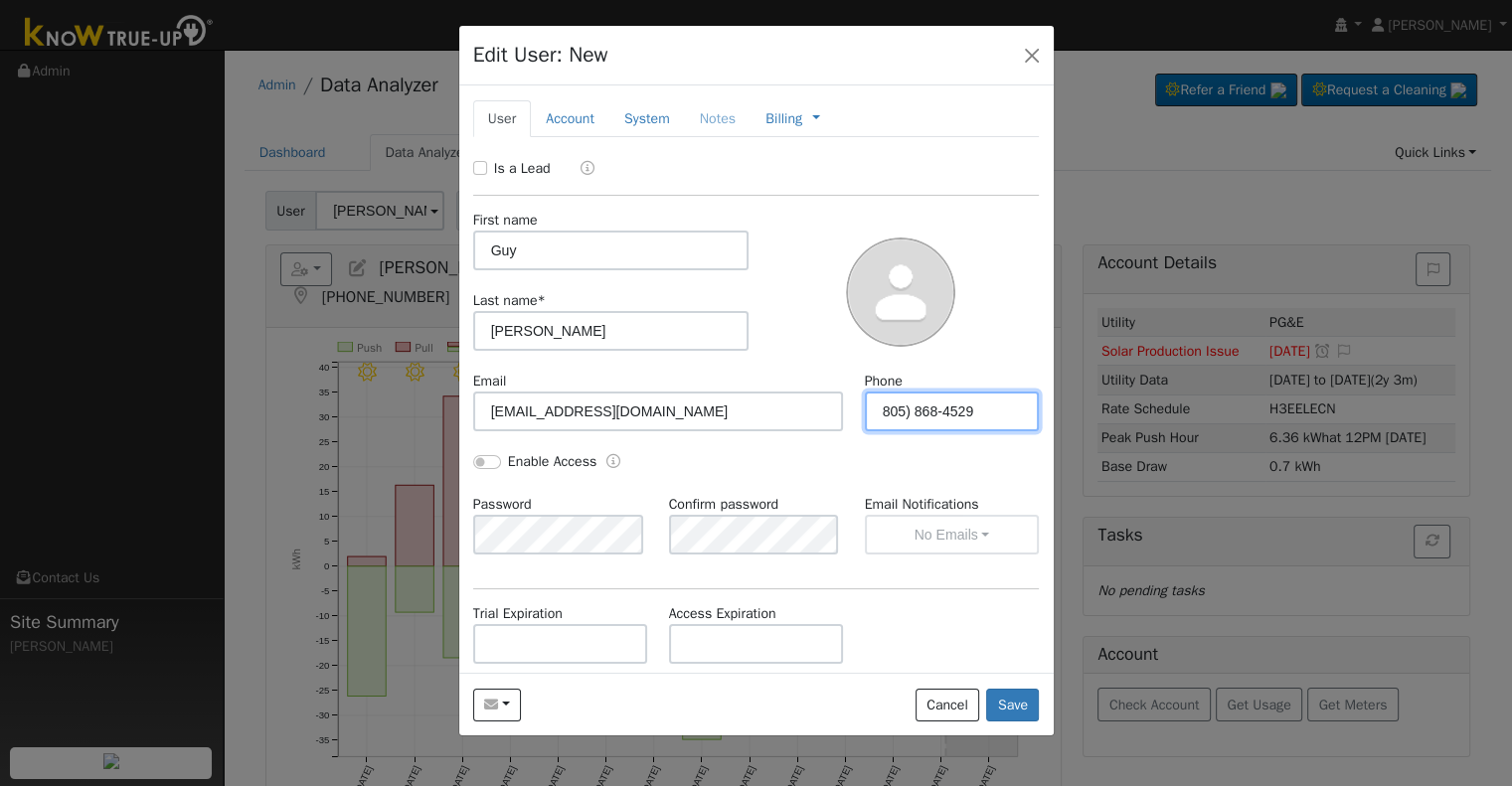 type on "805) 868-4529" 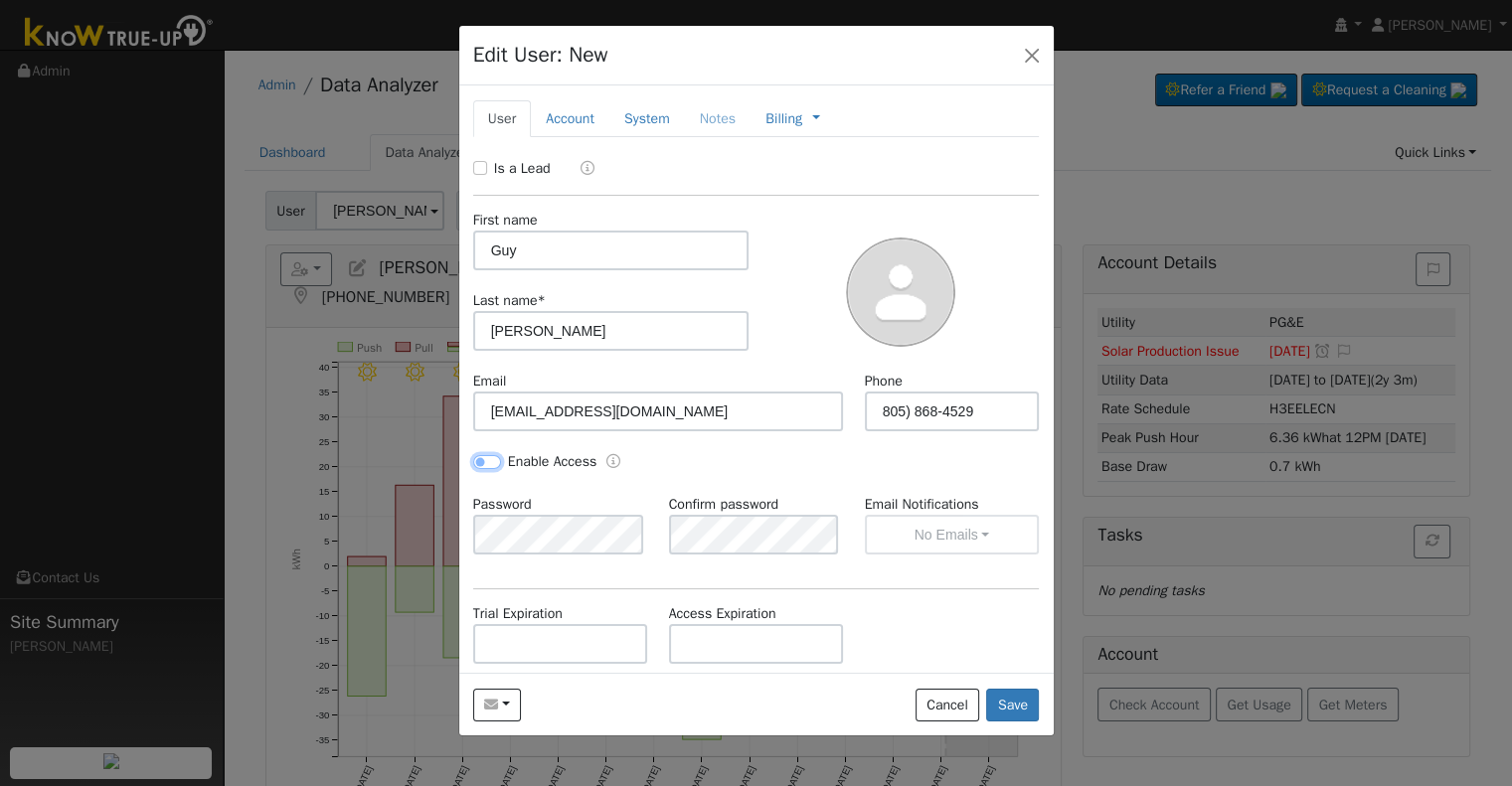 click on "Enable Access" at bounding box center (487, 462) 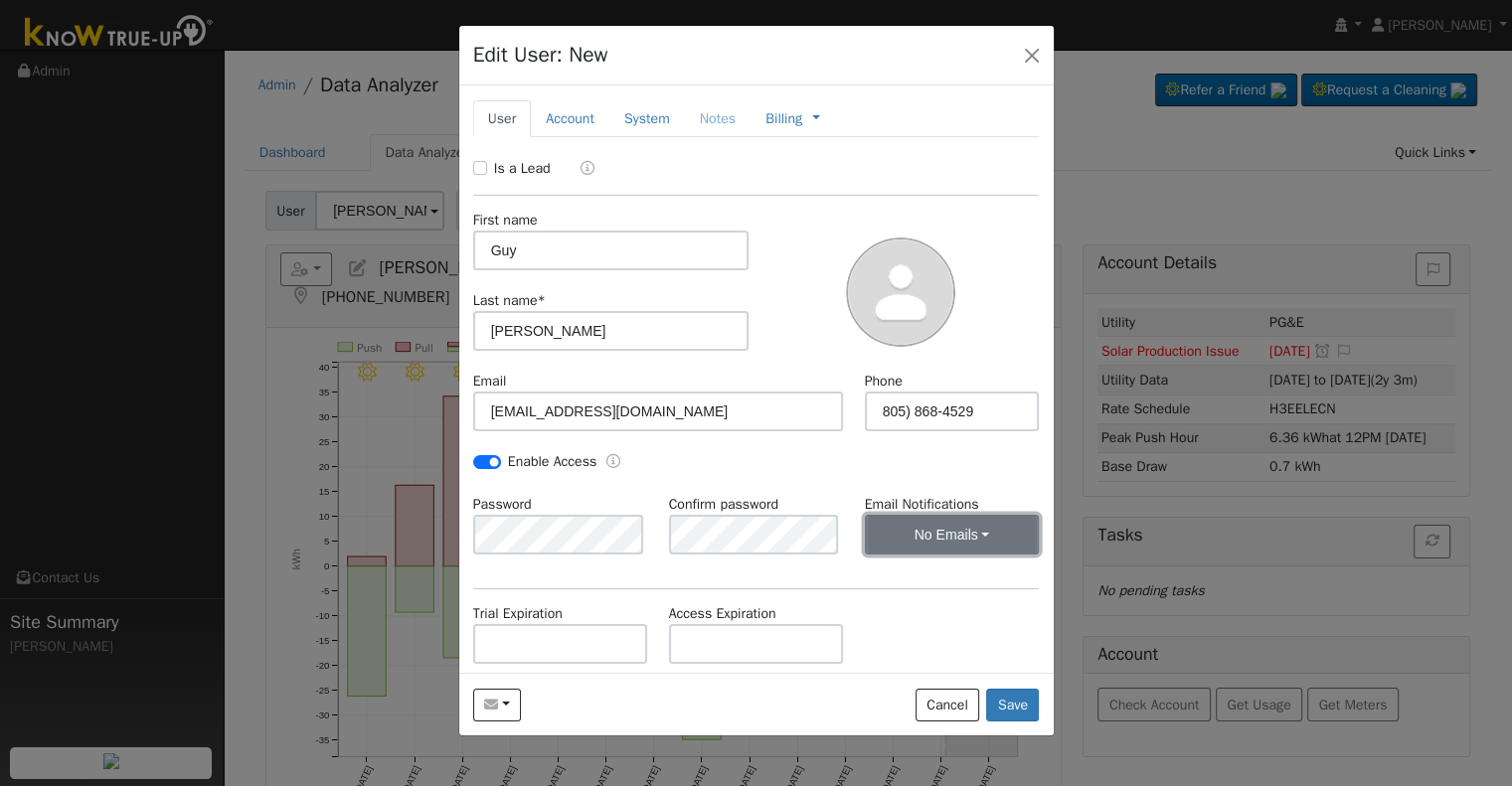 click on "No Emails" at bounding box center (952, 535) 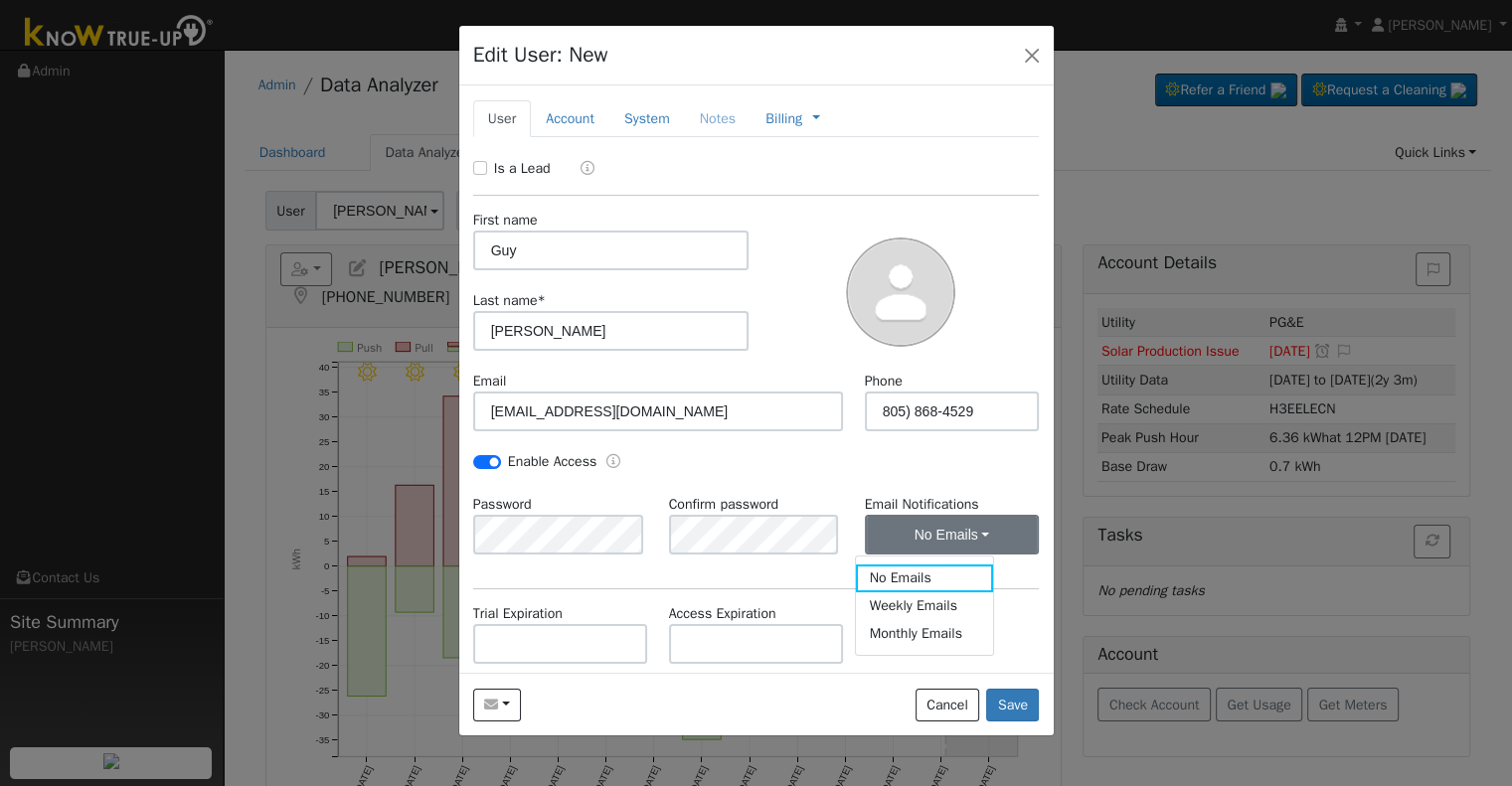 click on "Is a Lead First name Guy Last name  * Culver Email timetravlr2062@gmail.com Phone 805) 868-4529 Enable Access Password Confirm password Email Notifications No Emails No Emails Weekly Emails Monthly Emails Trial Expiration Access Expiration Admin Roles Admin Internal Roles Account Manager Salesperson Manager Manager Stats" at bounding box center [756, 501] 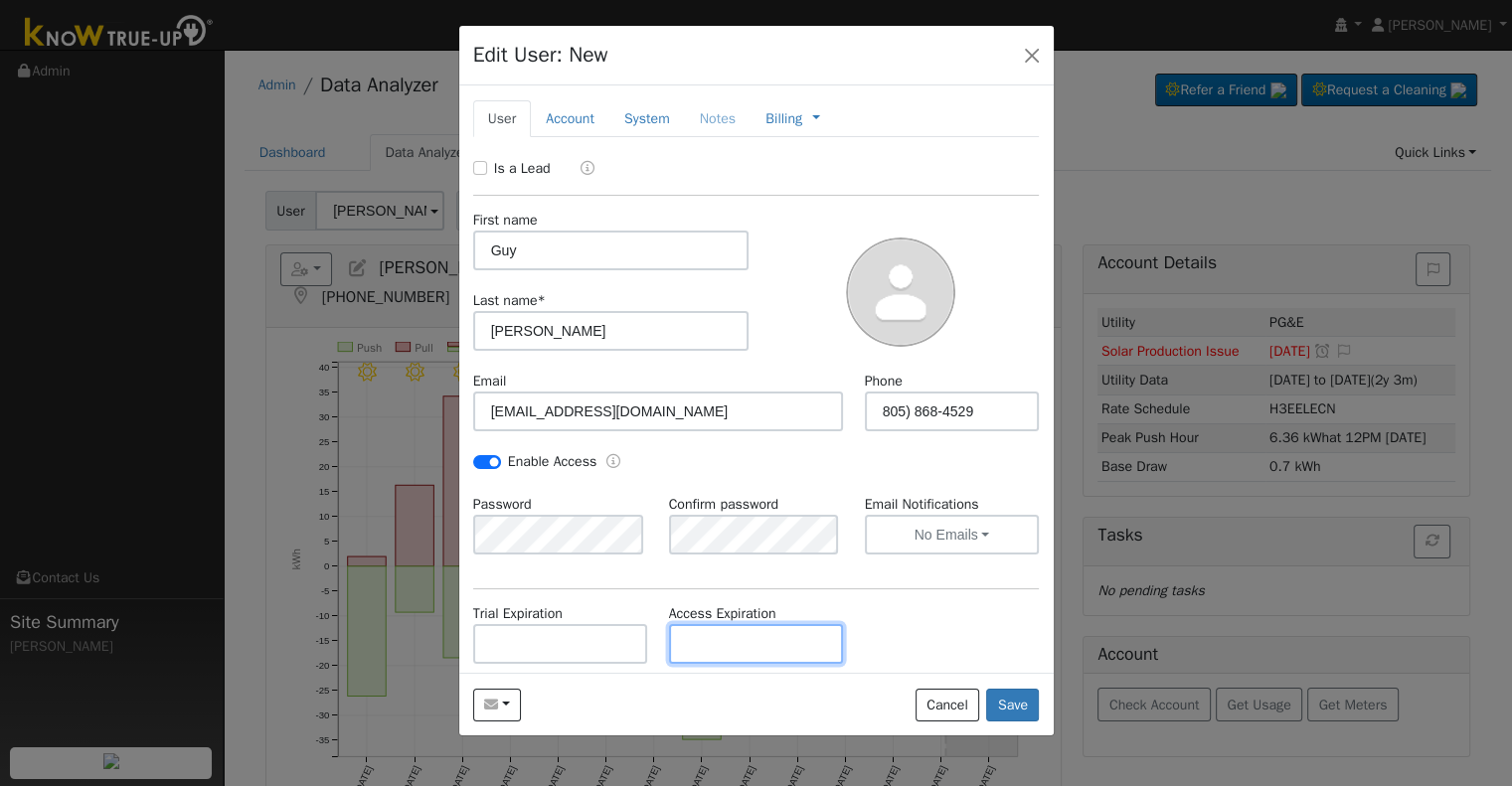 click at bounding box center [756, 644] 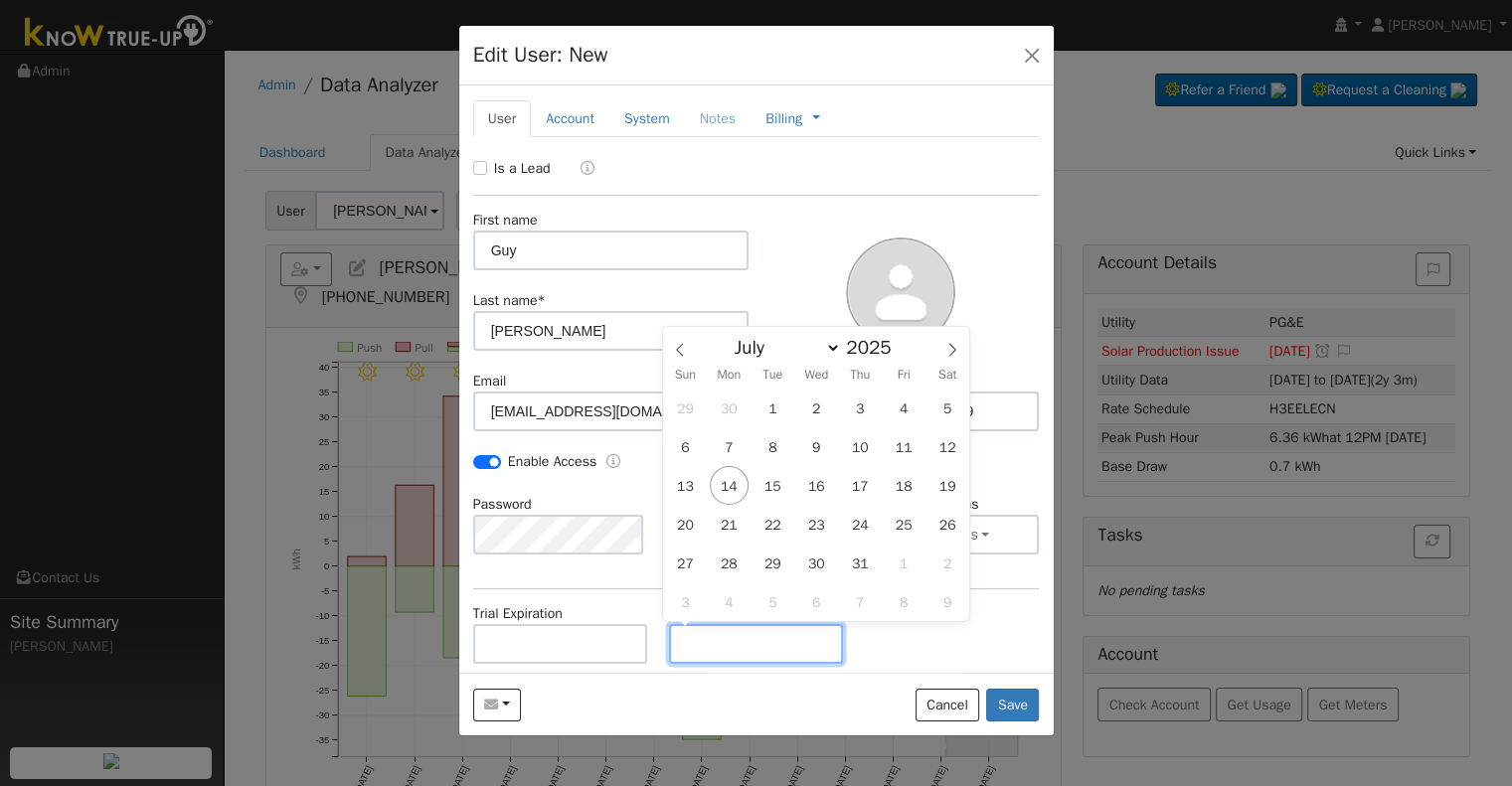 click at bounding box center (756, 644) 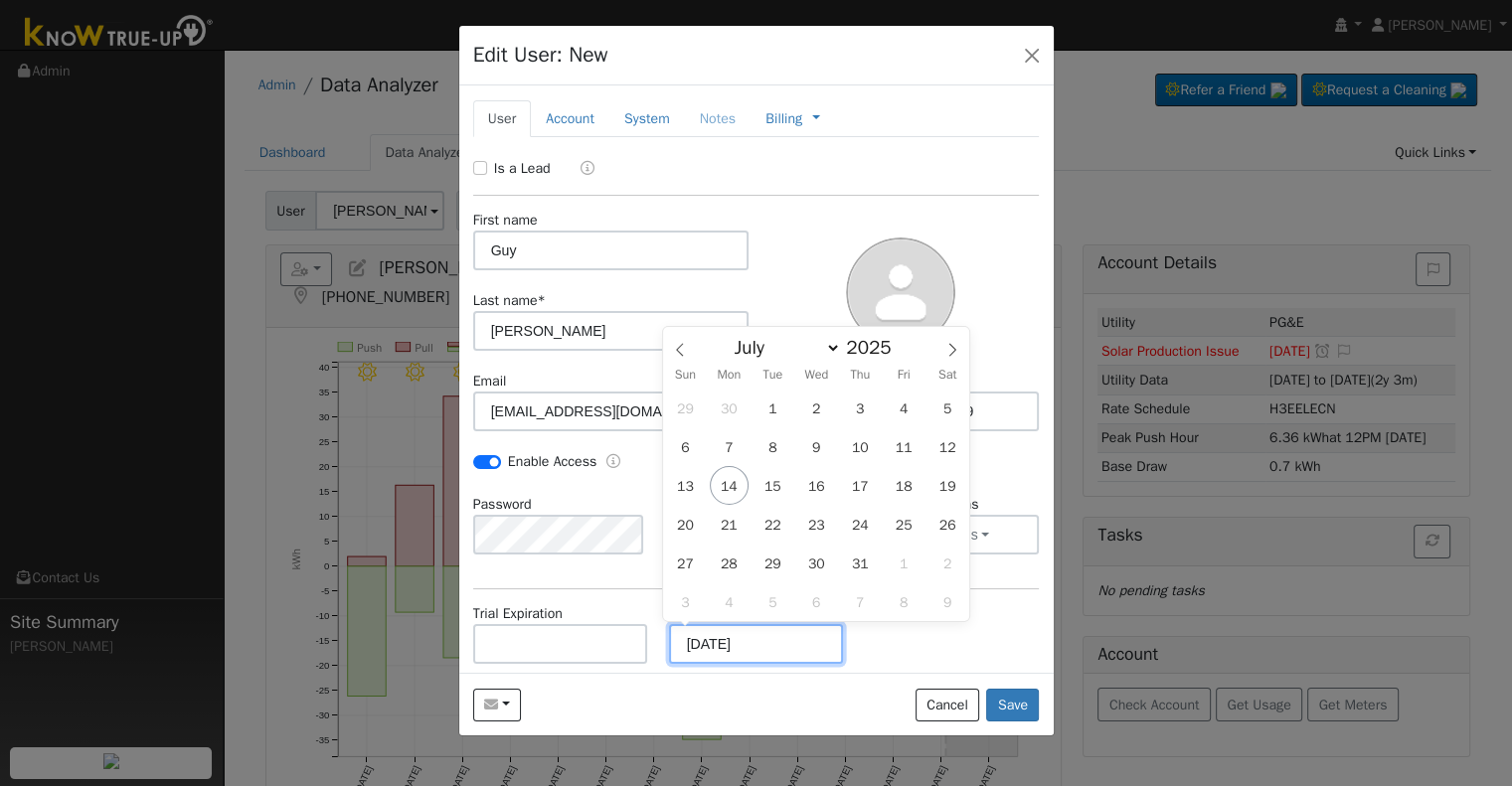 type on "07/14/2030" 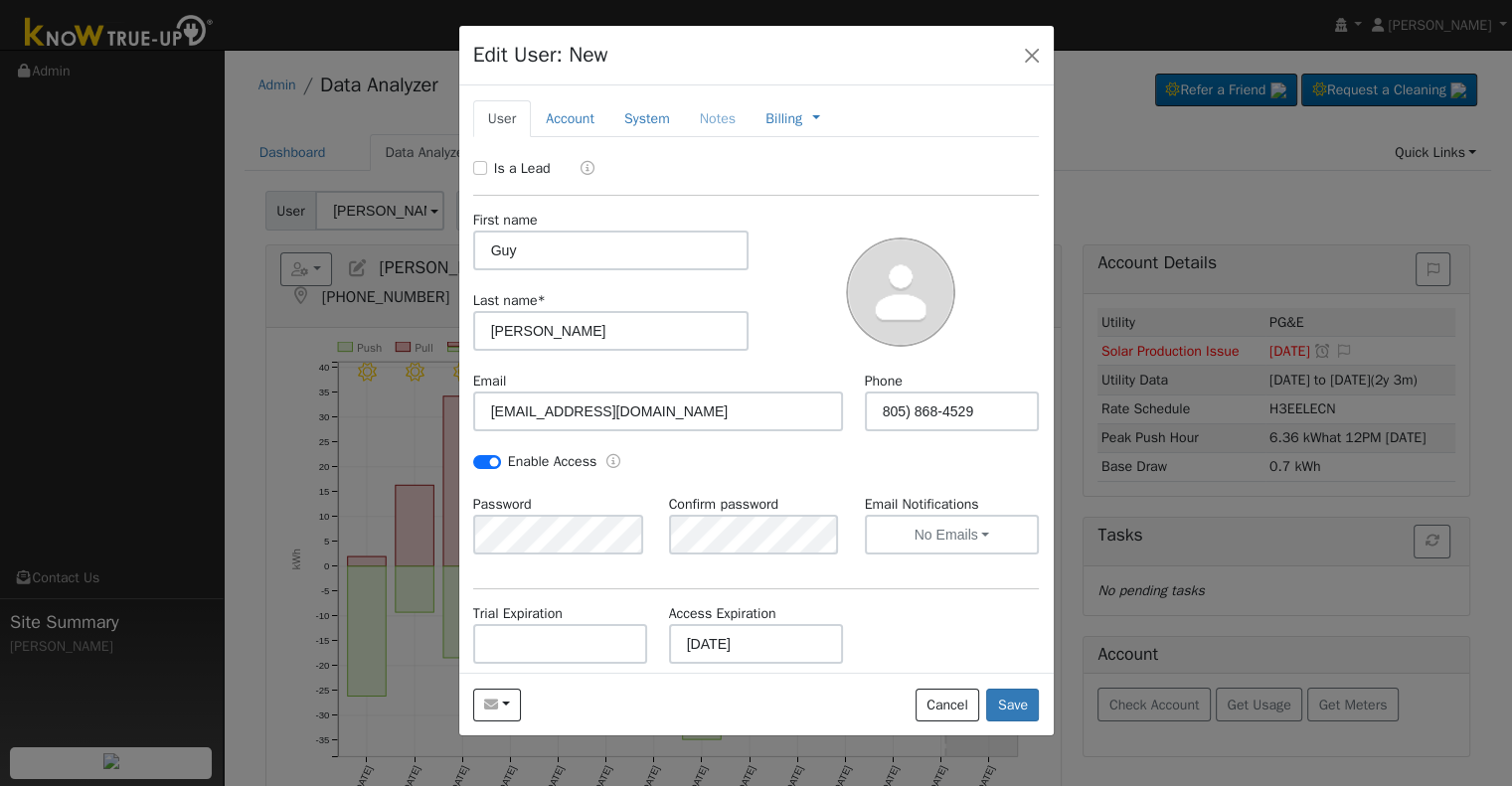 click on "Trial Expiration Access Expiration 07/14/2030" at bounding box center (756, 643) 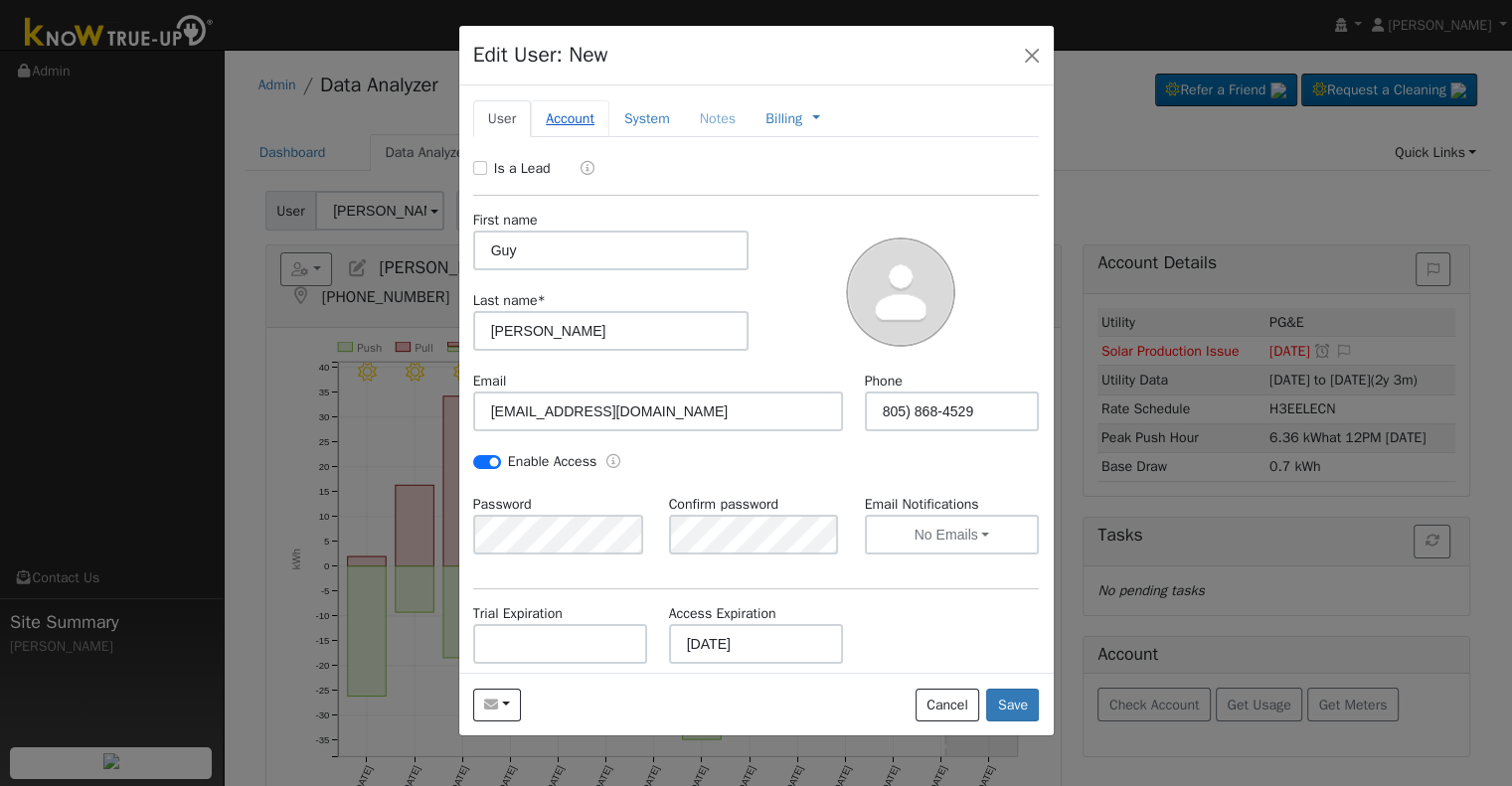 click on "Account" at bounding box center [570, 118] 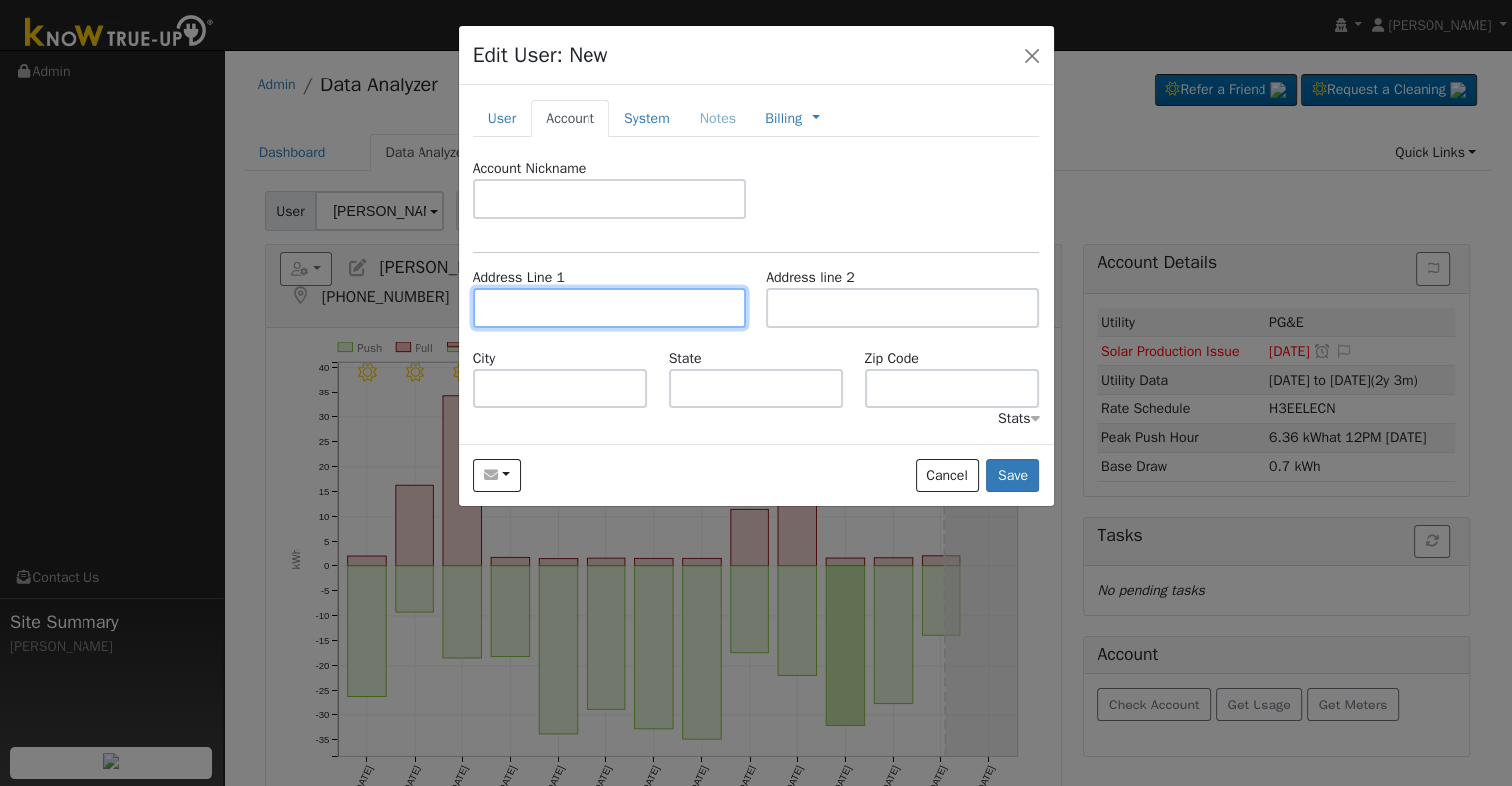 click at bounding box center [609, 308] 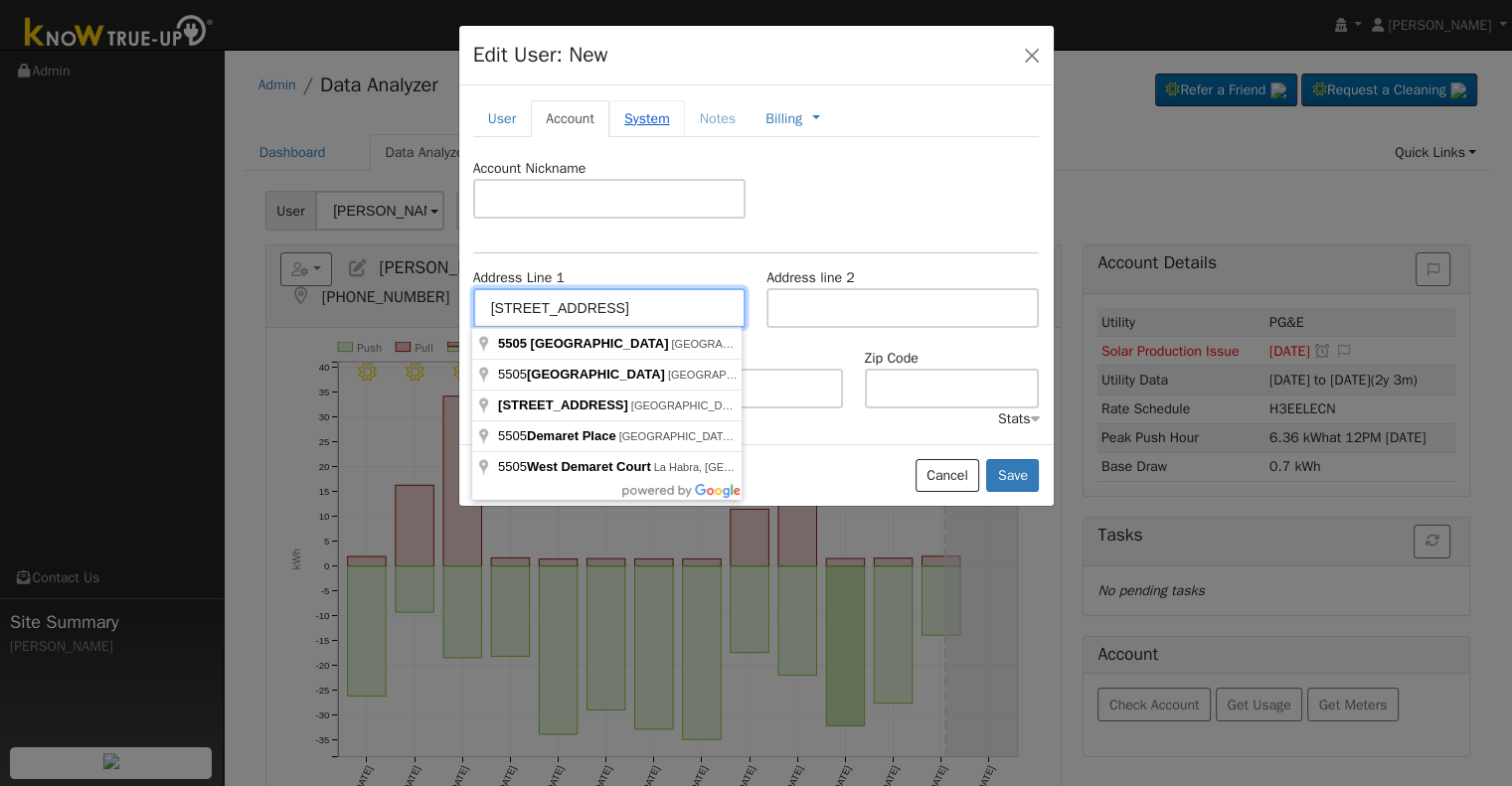 type on "[STREET_ADDRESS]" 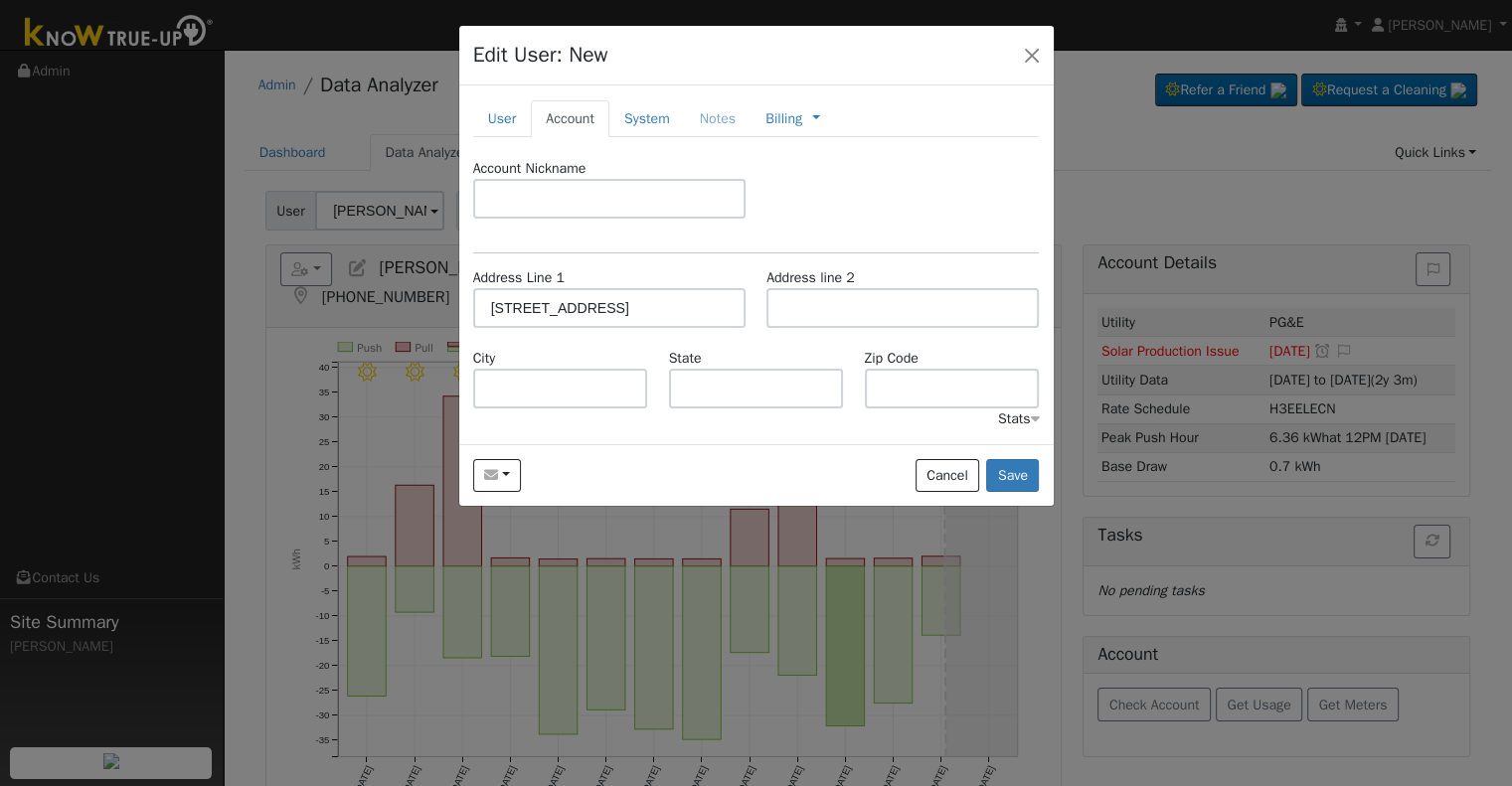 drag, startPoint x: 652, startPoint y: 122, endPoint x: 650, endPoint y: 142, distance: 20.09975 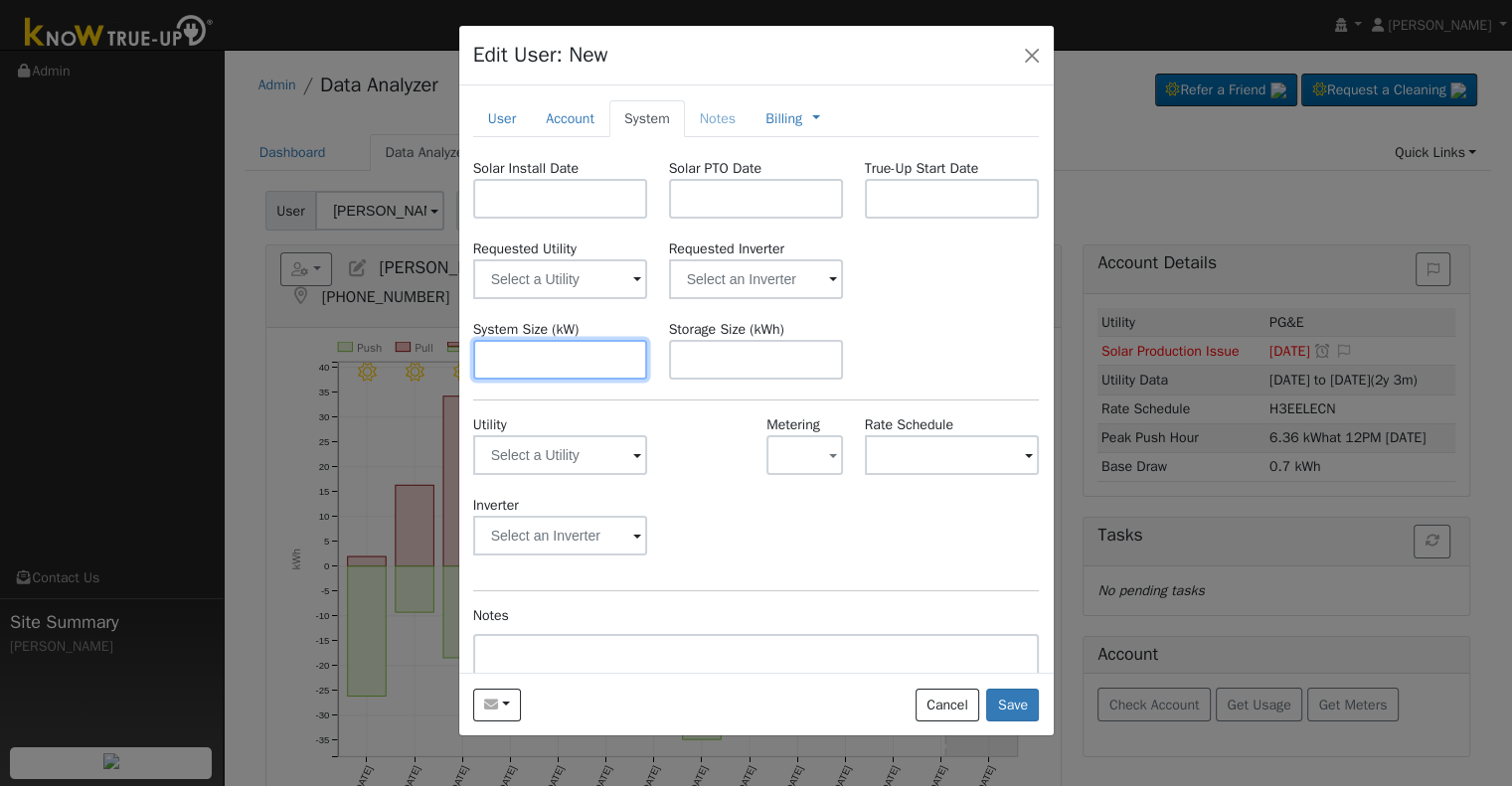 click at bounding box center [561, 360] 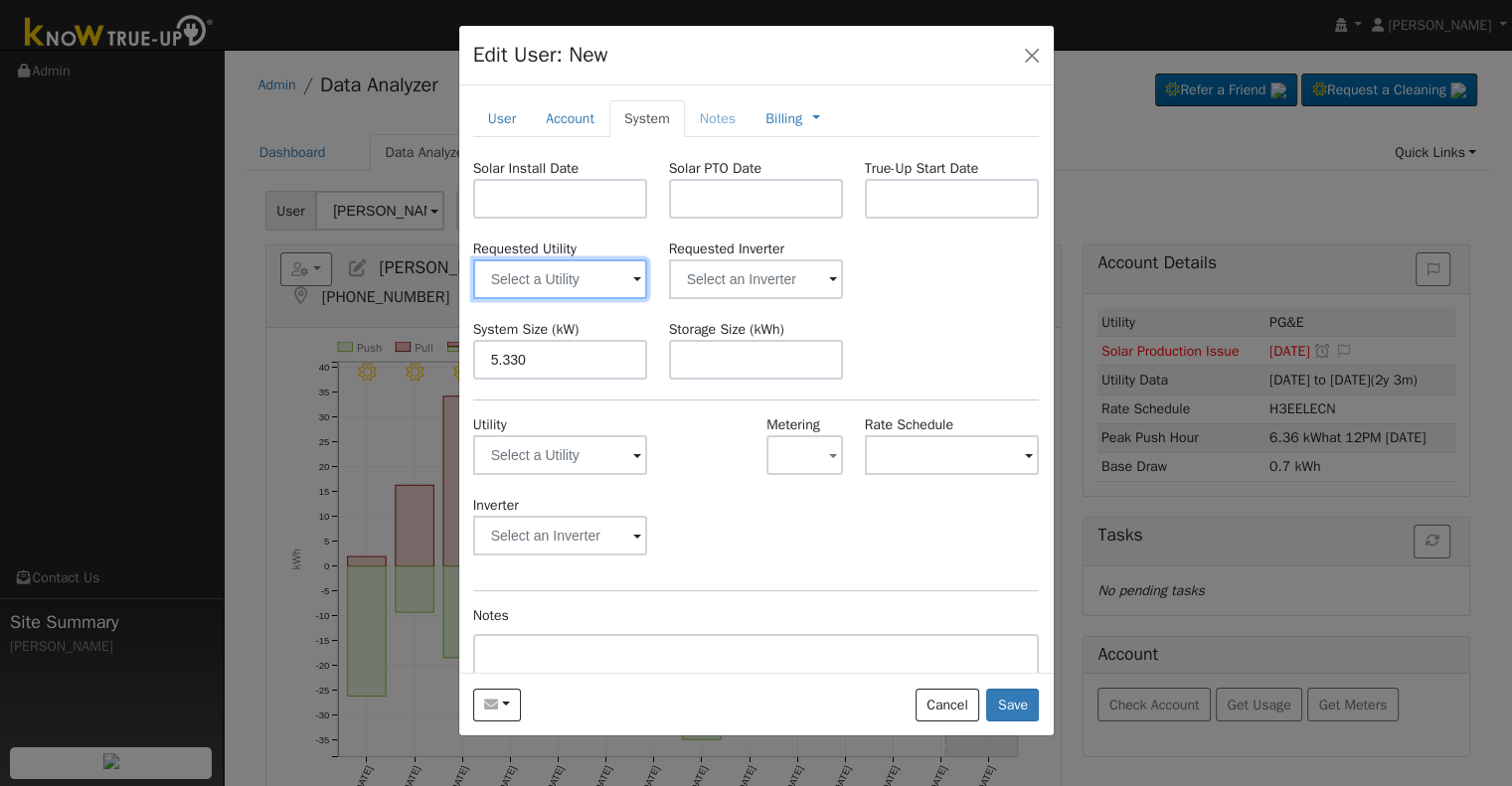 type on "5.3" 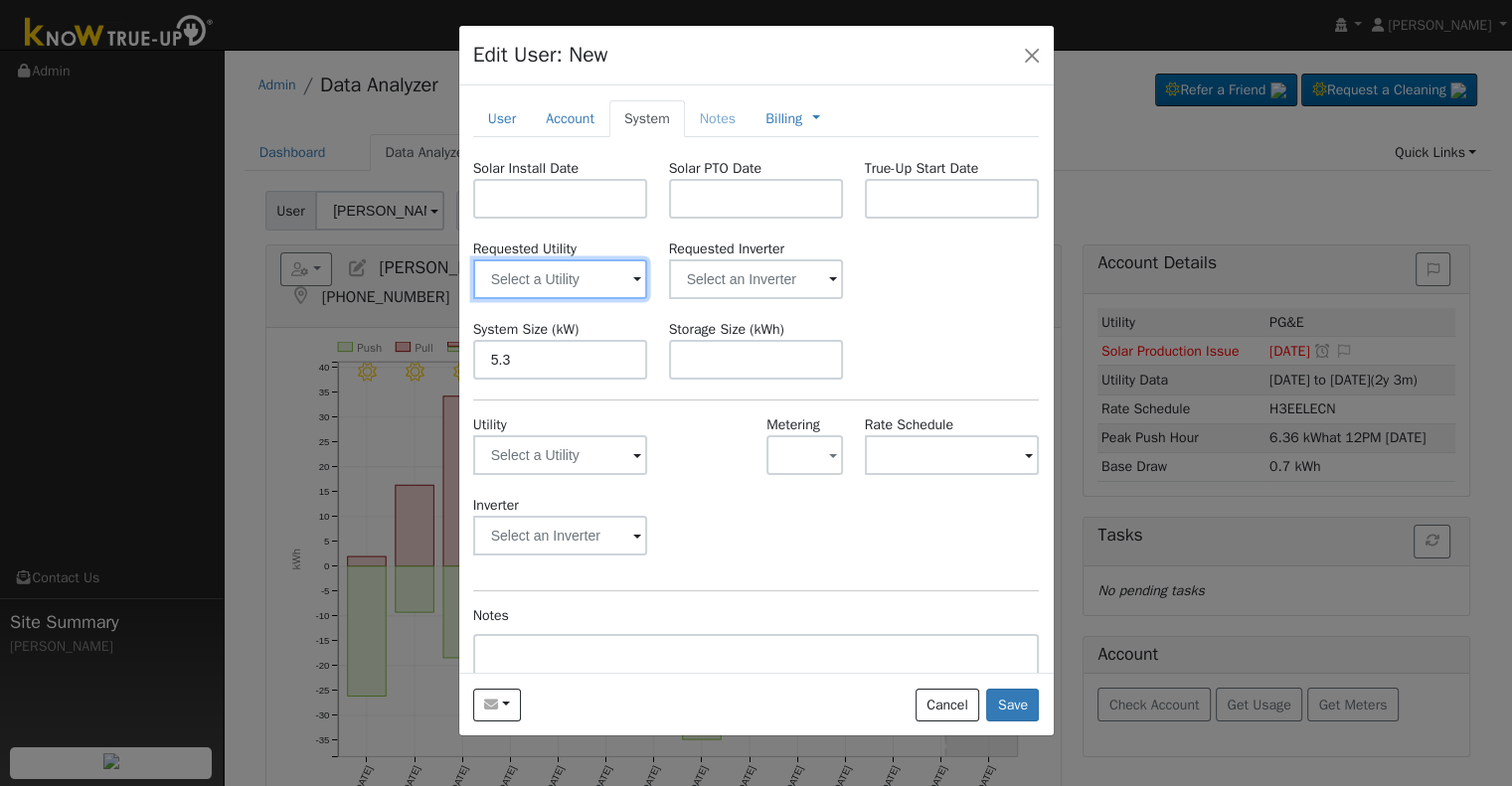 click at bounding box center [561, 279] 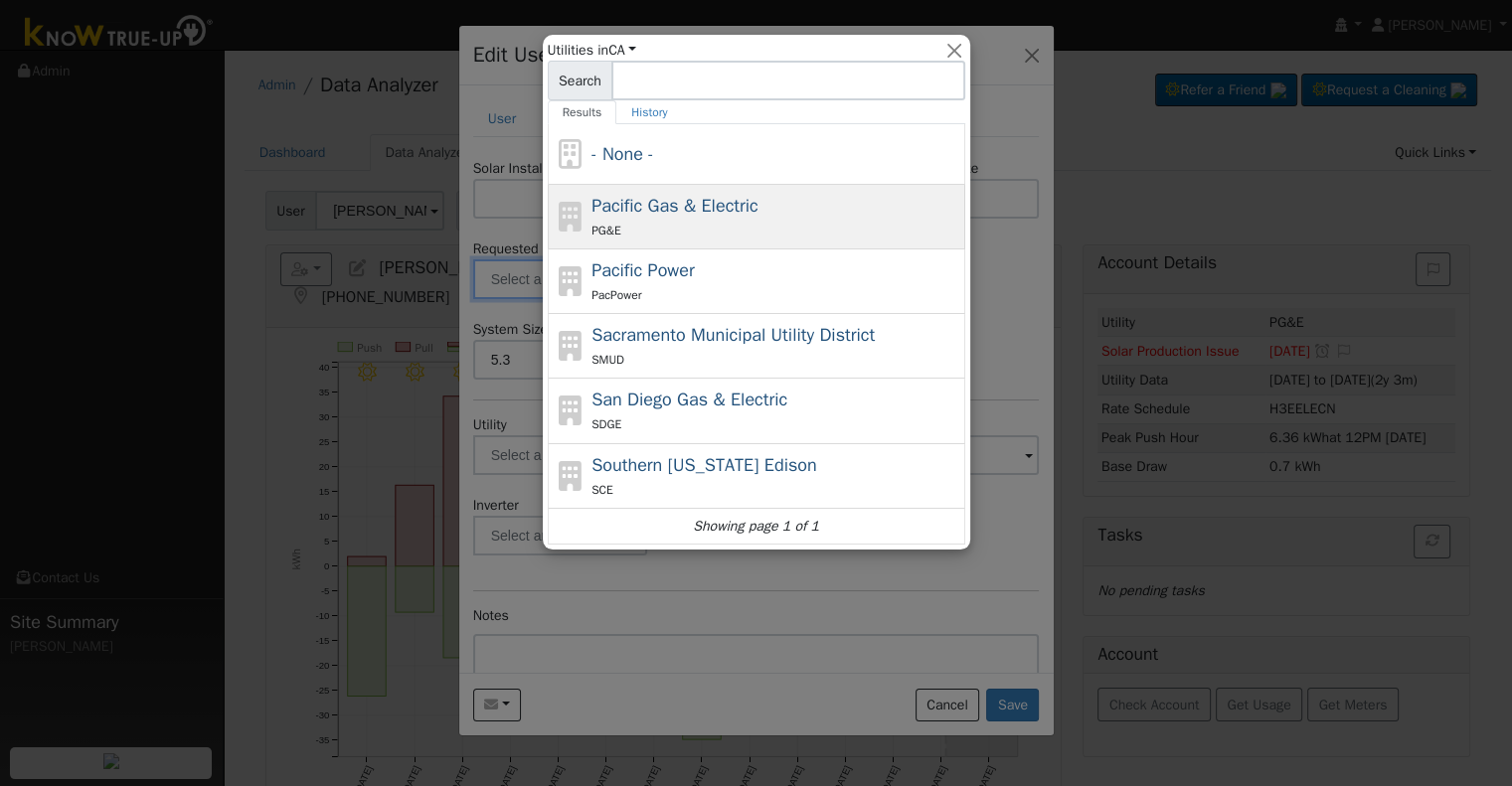 click on "Pacific Gas & Electric" at bounding box center (675, 206) 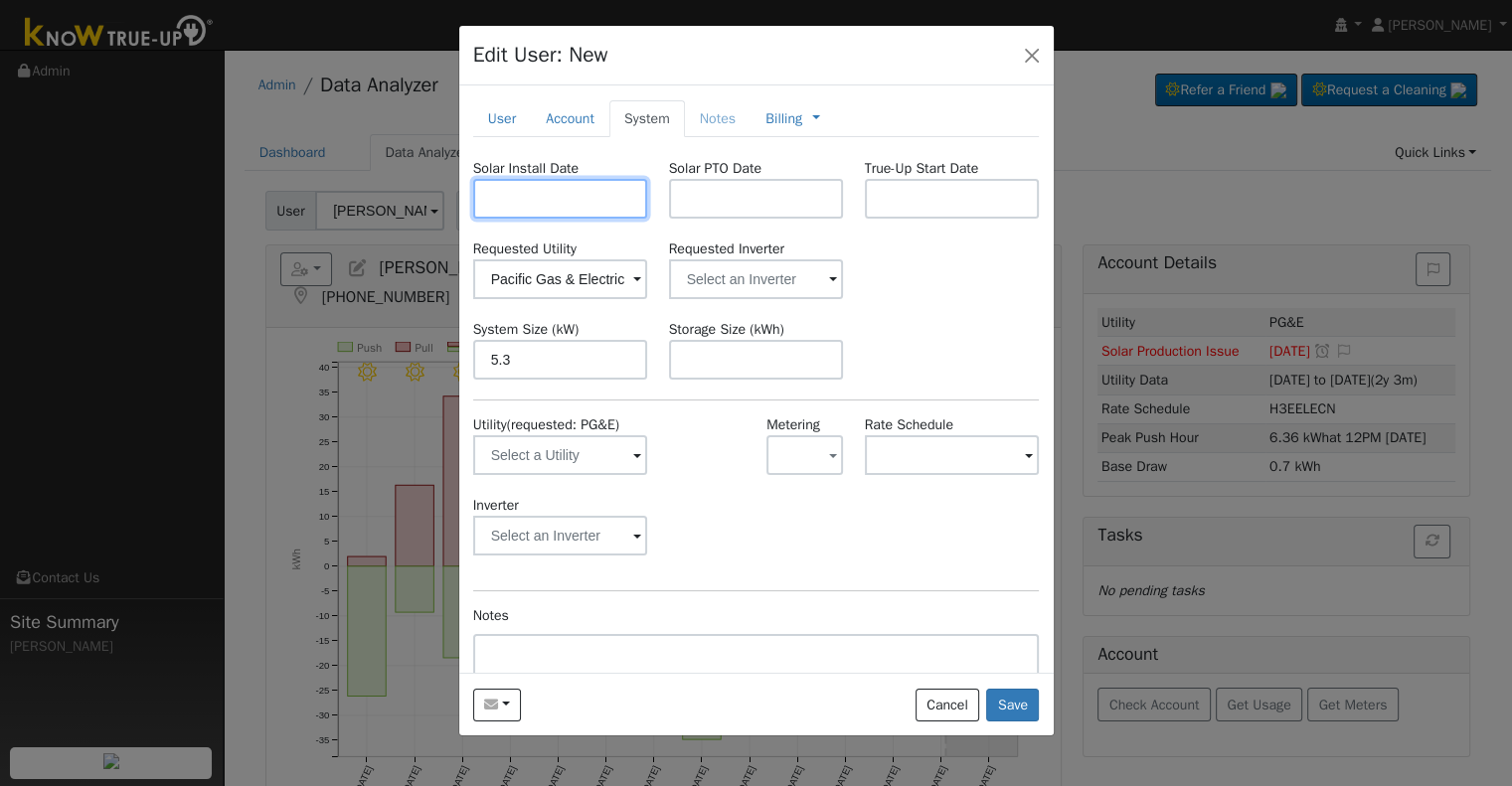 click at bounding box center (561, 199) 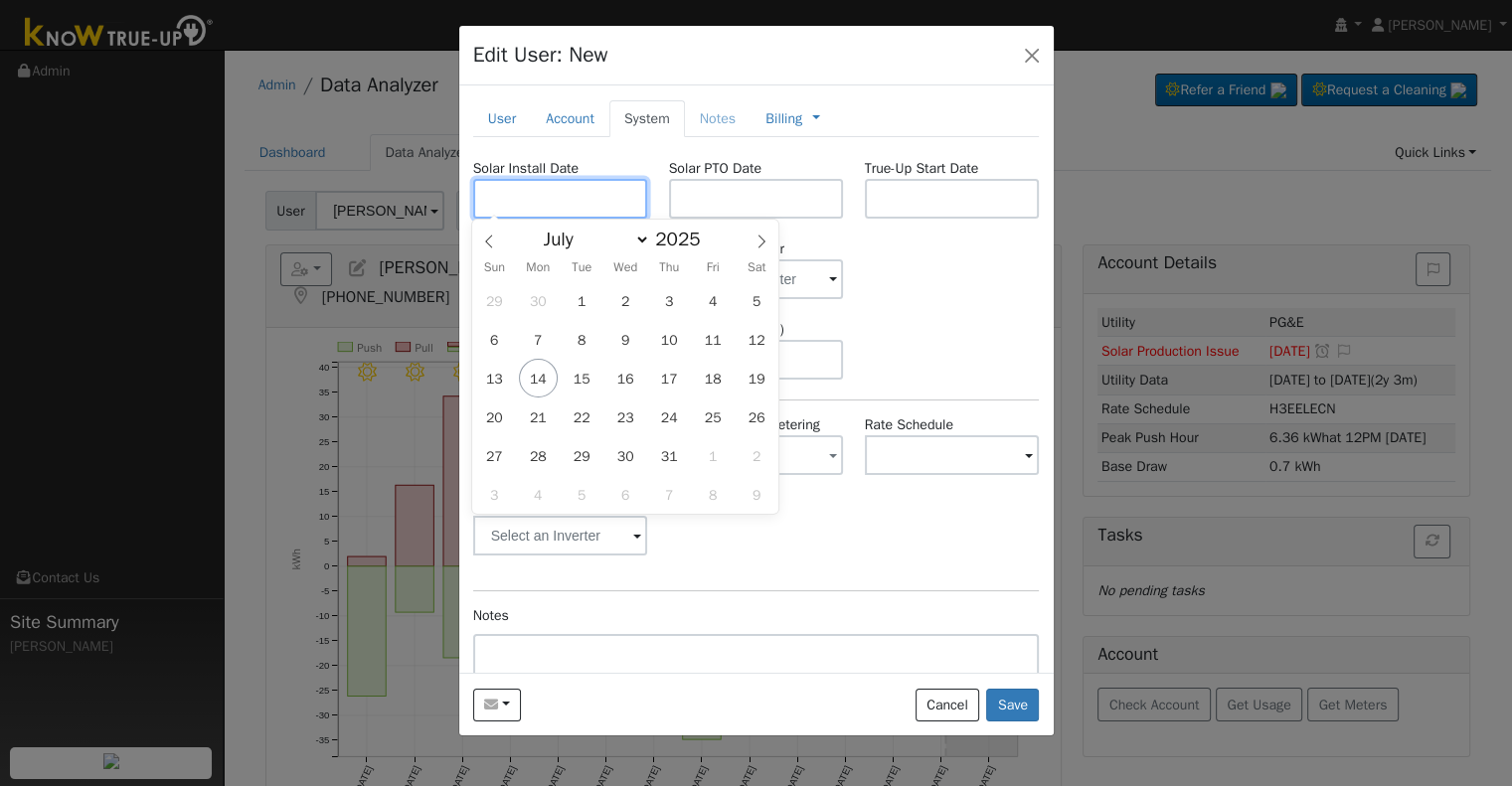 click at bounding box center (561, 199) 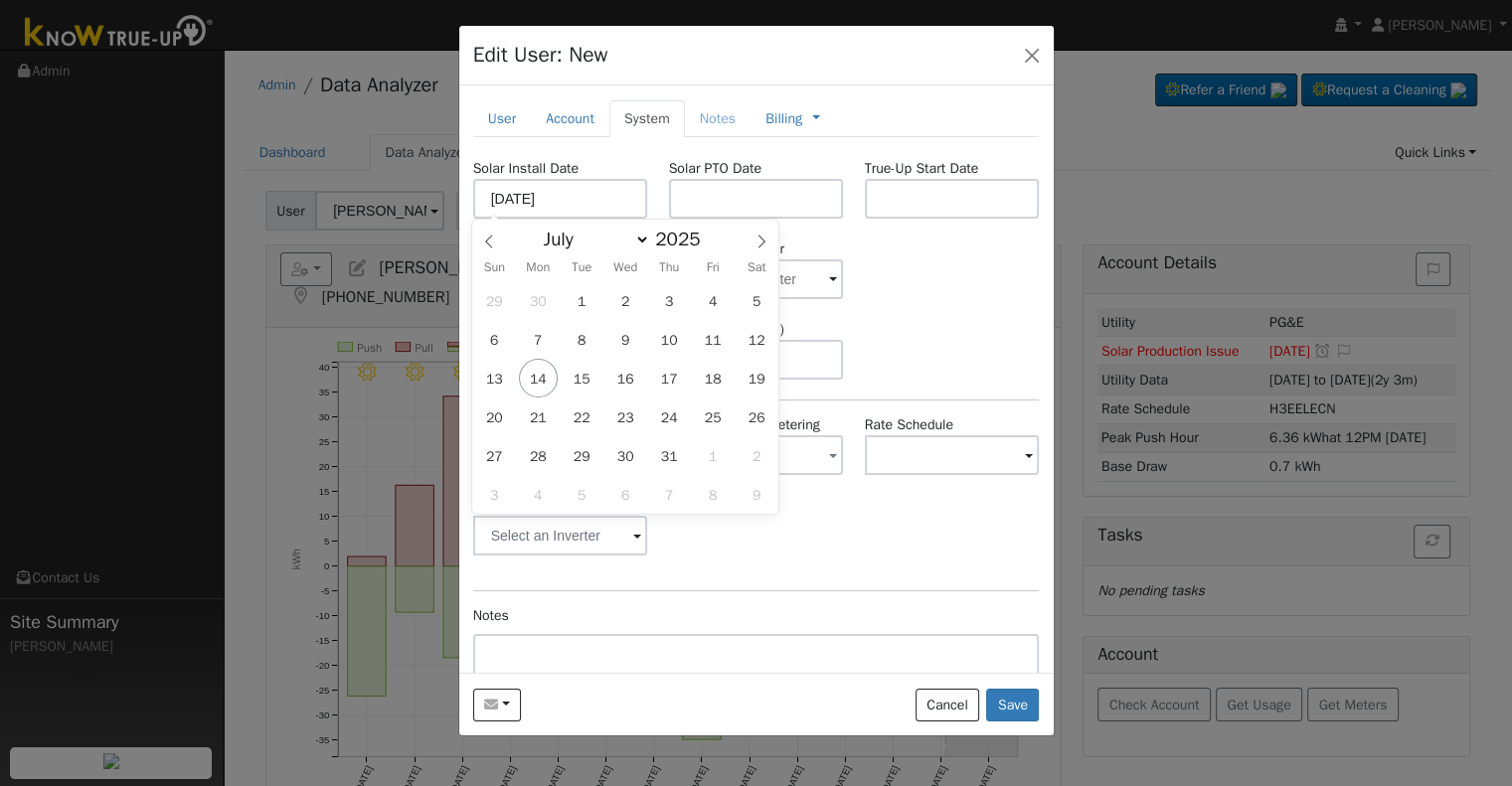 type on "05/16/2025" 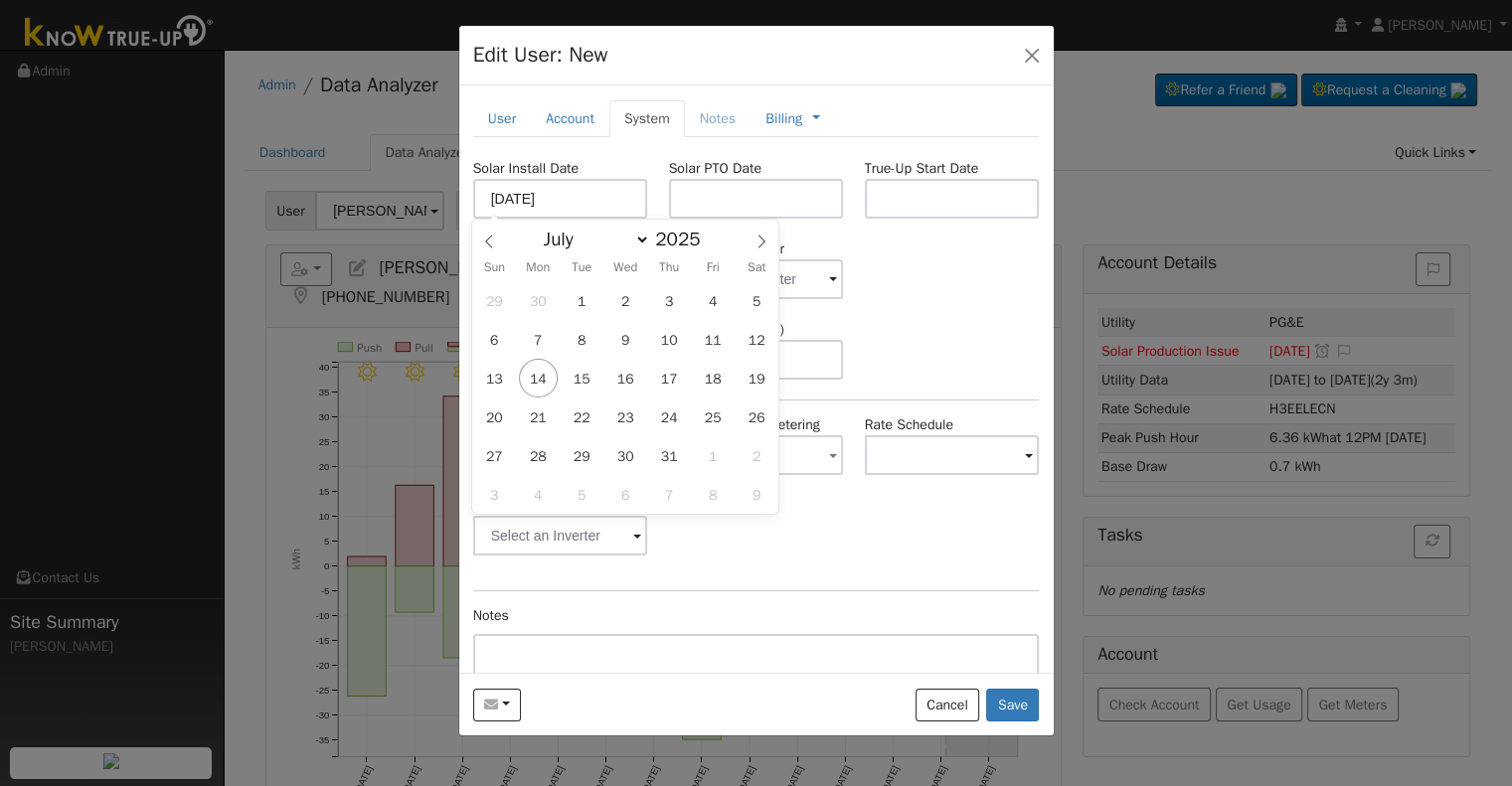 select on "4" 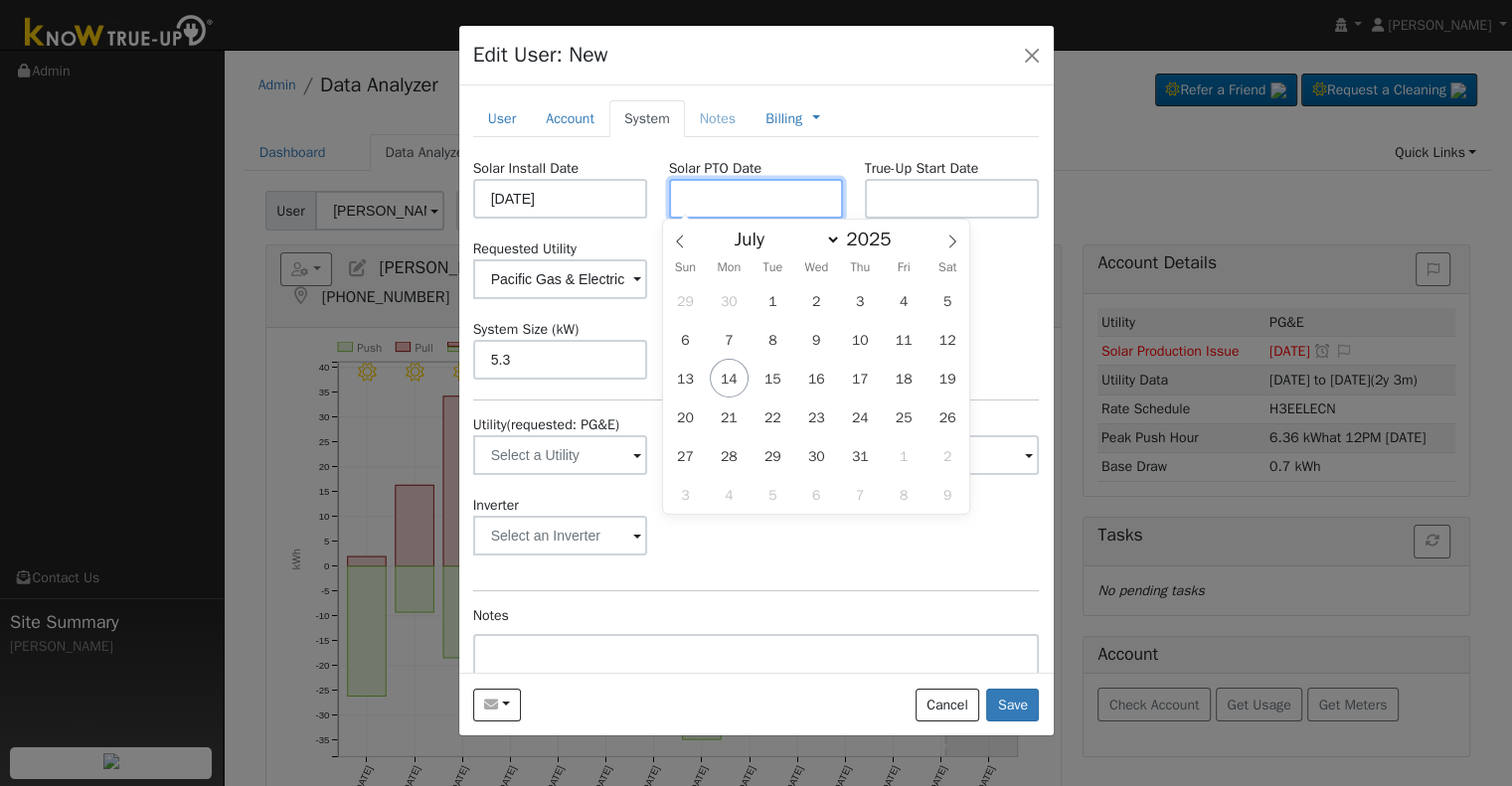 click at bounding box center (756, 199) 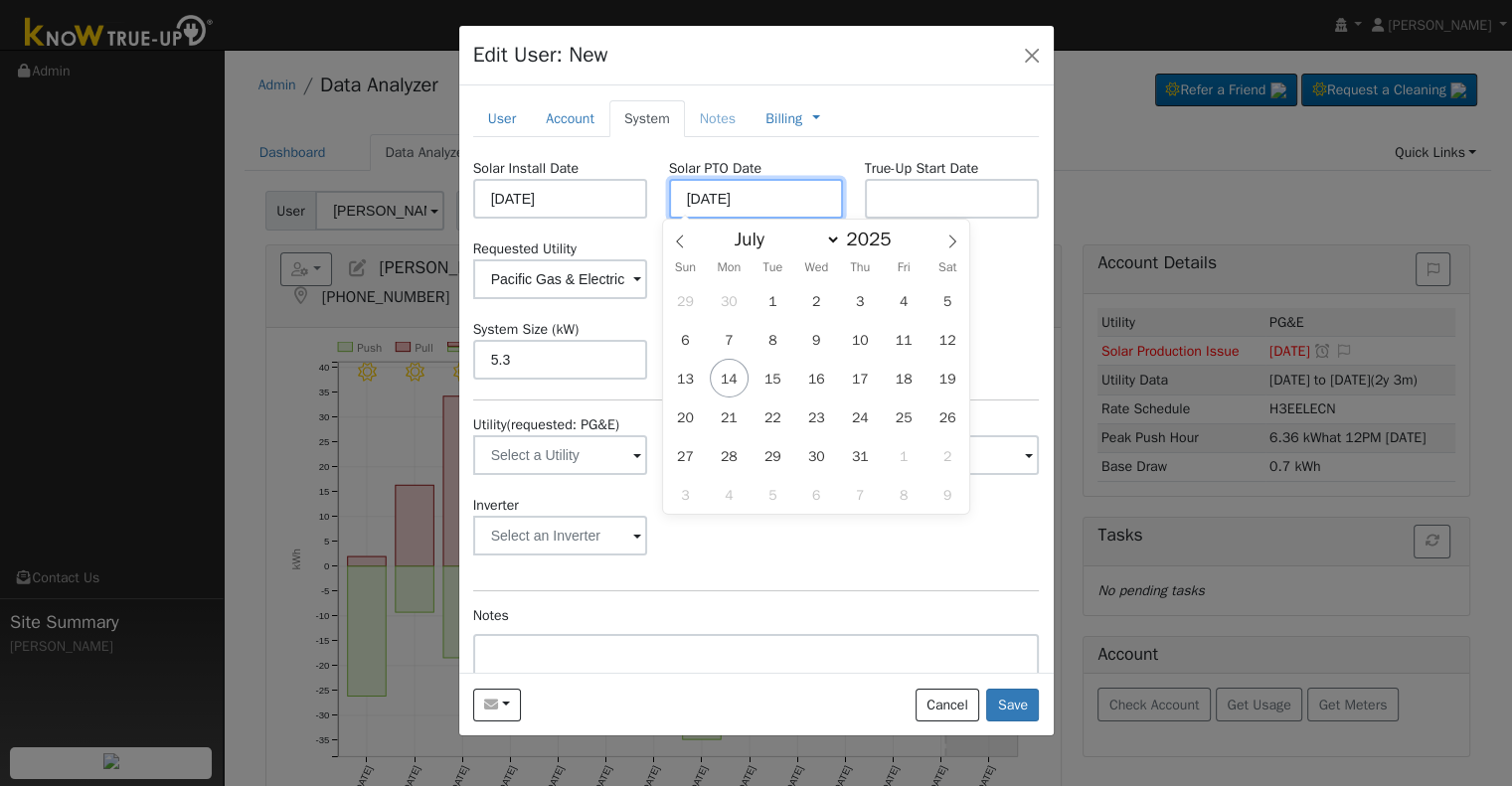 type on "[DATE]" 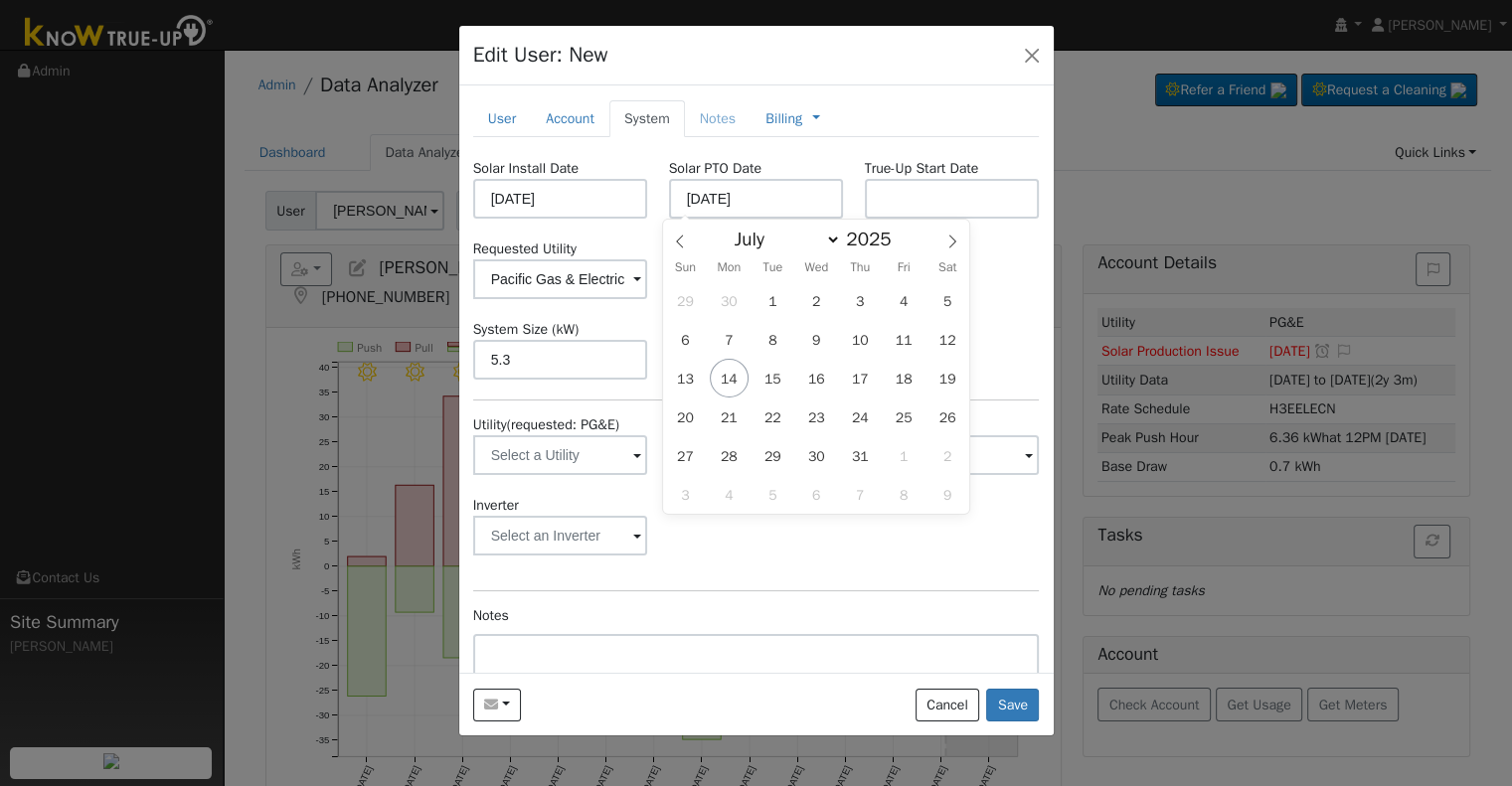 click on "Requested Utility Pacific Gas & Electric" at bounding box center (560, 268) 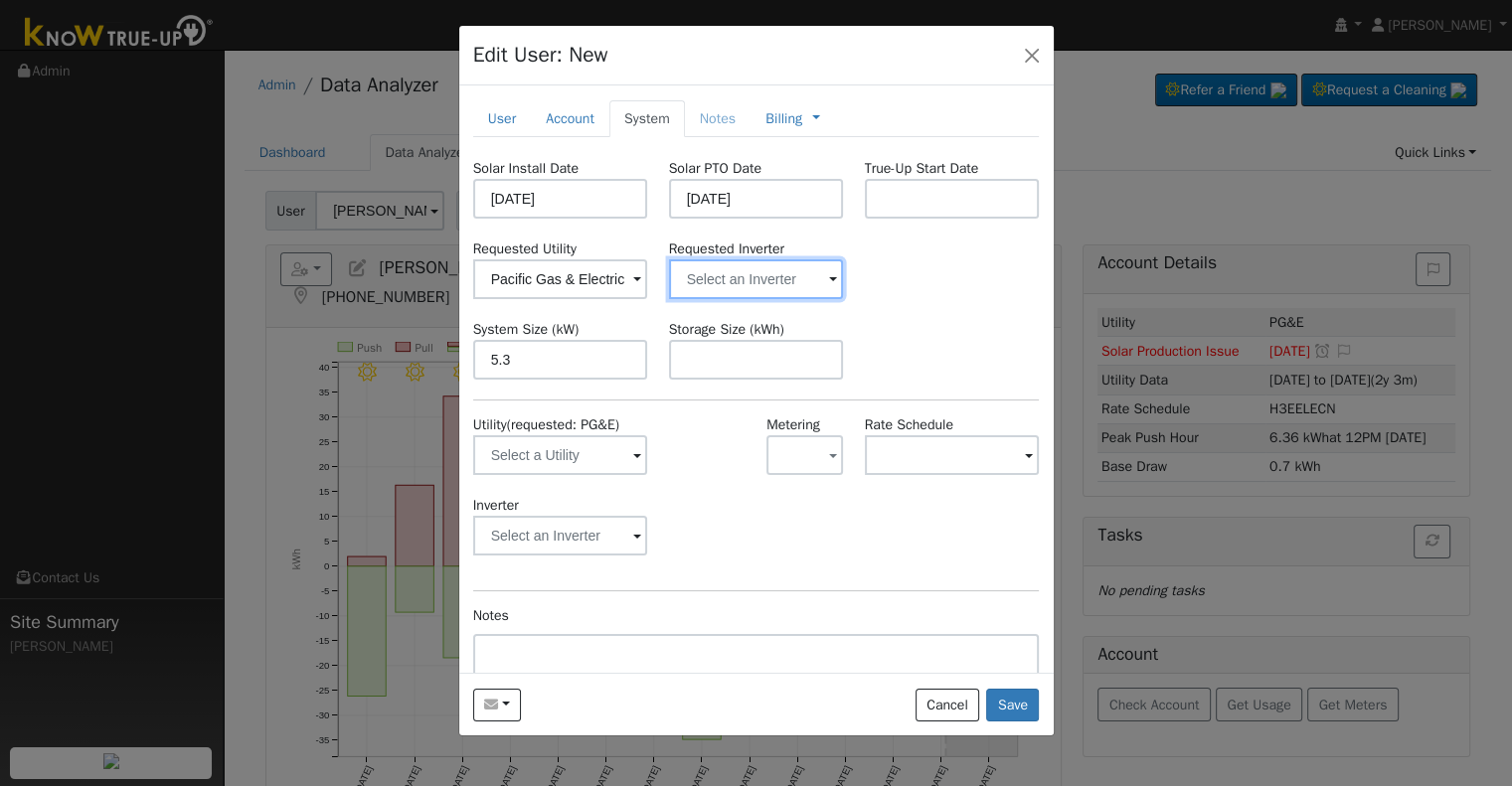 click at bounding box center (561, 279) 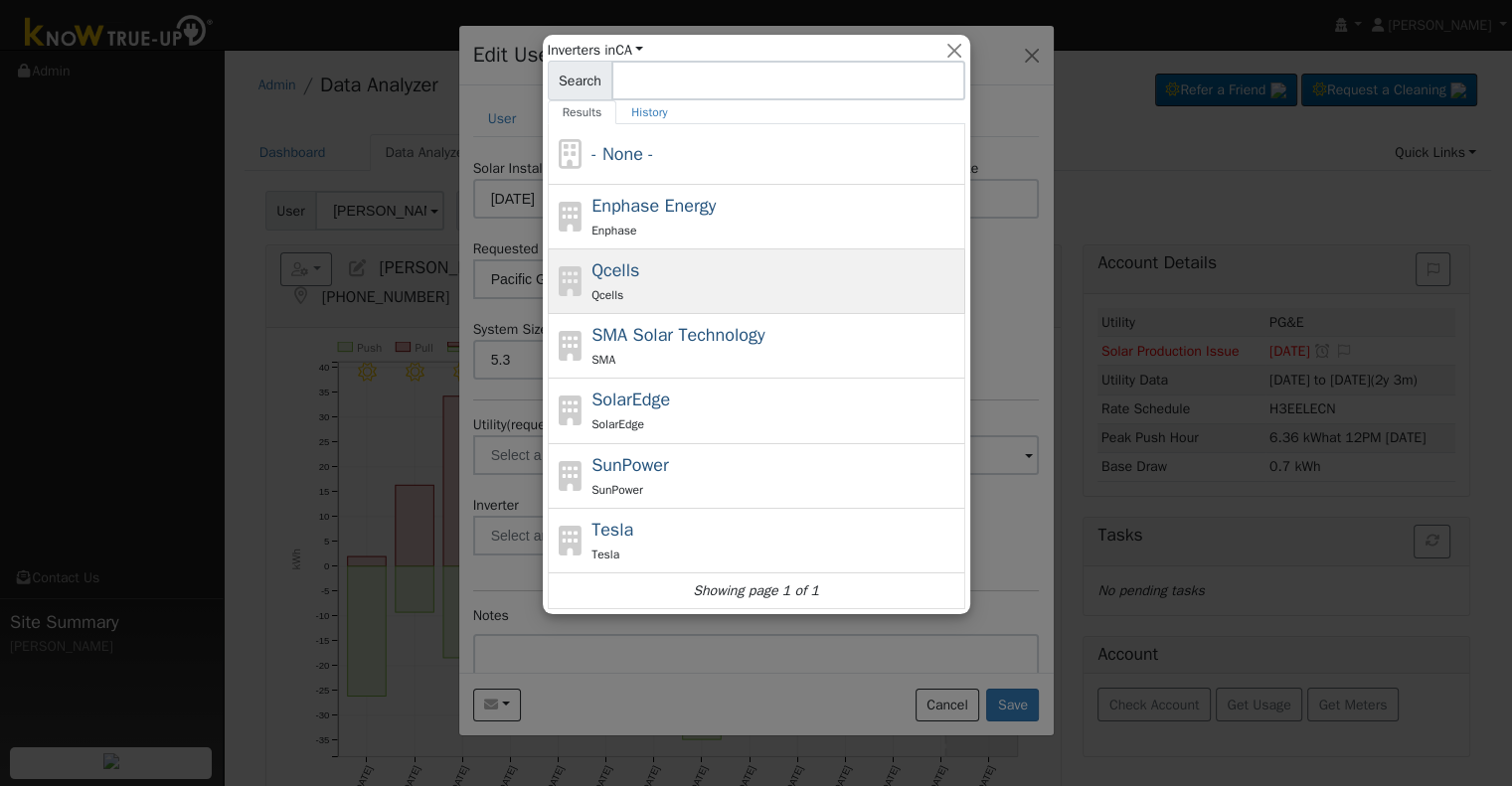 click on "Qcells" at bounding box center (775, 294) 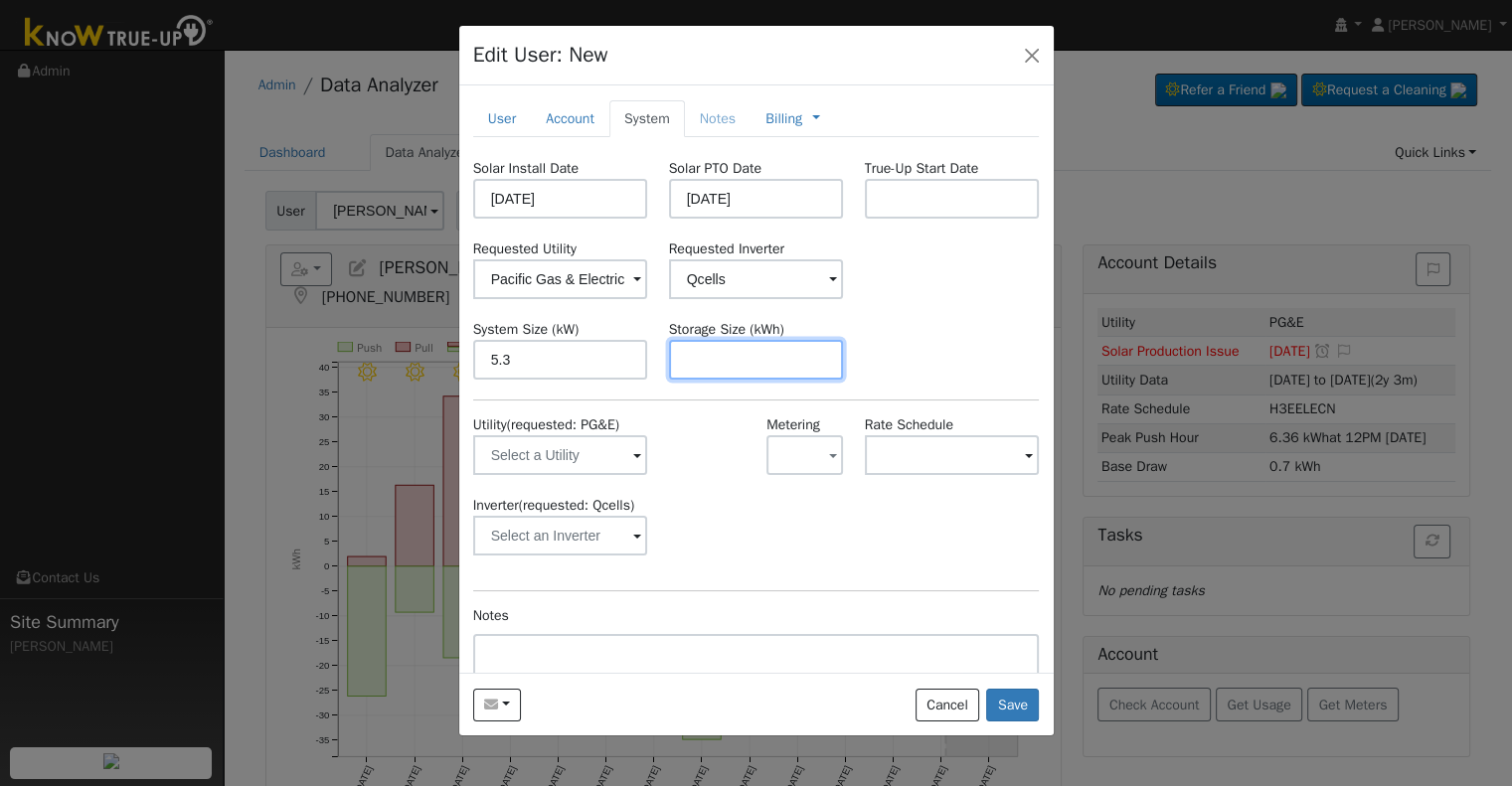 click at bounding box center (756, 360) 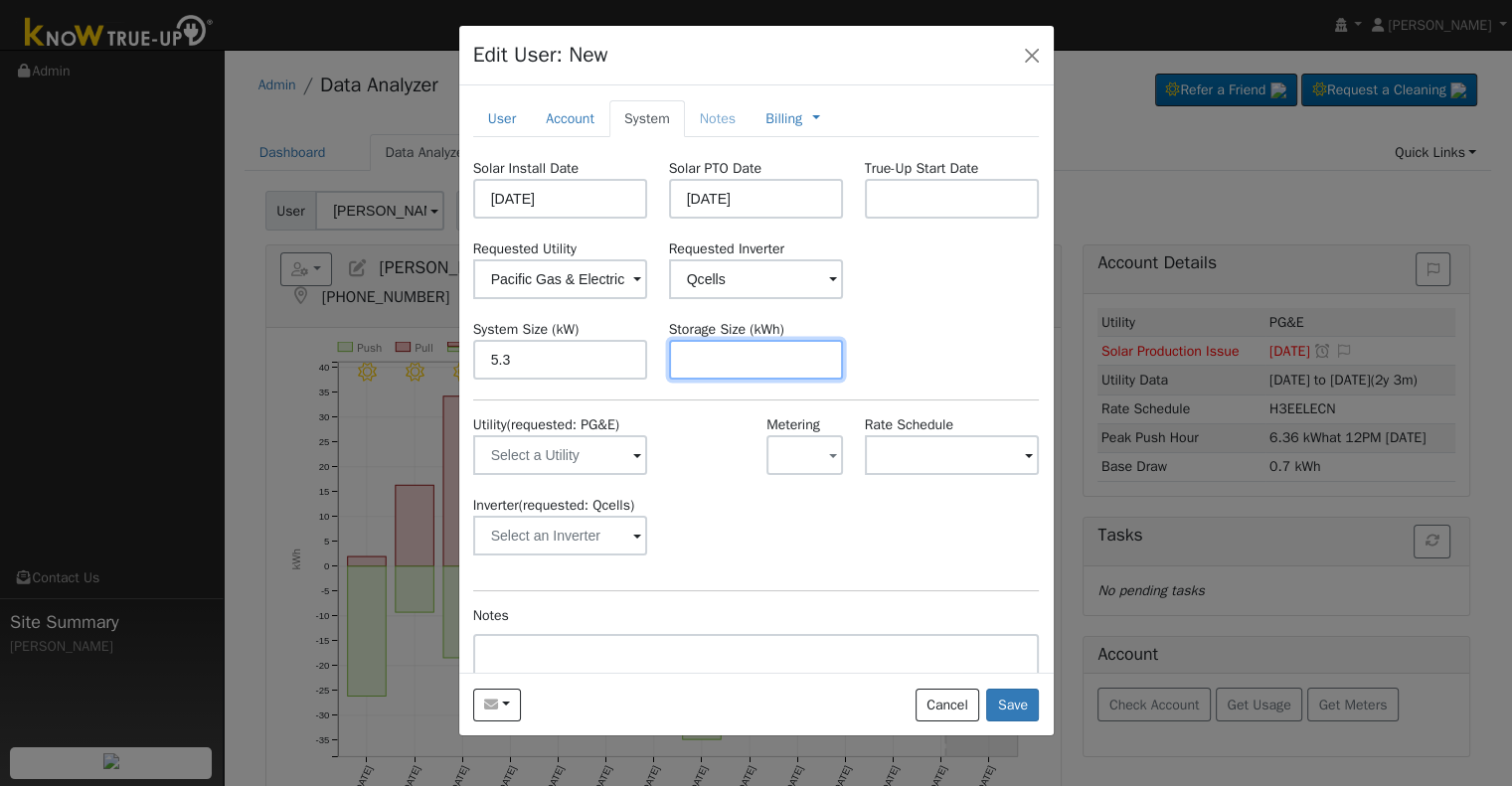 click at bounding box center (756, 360) 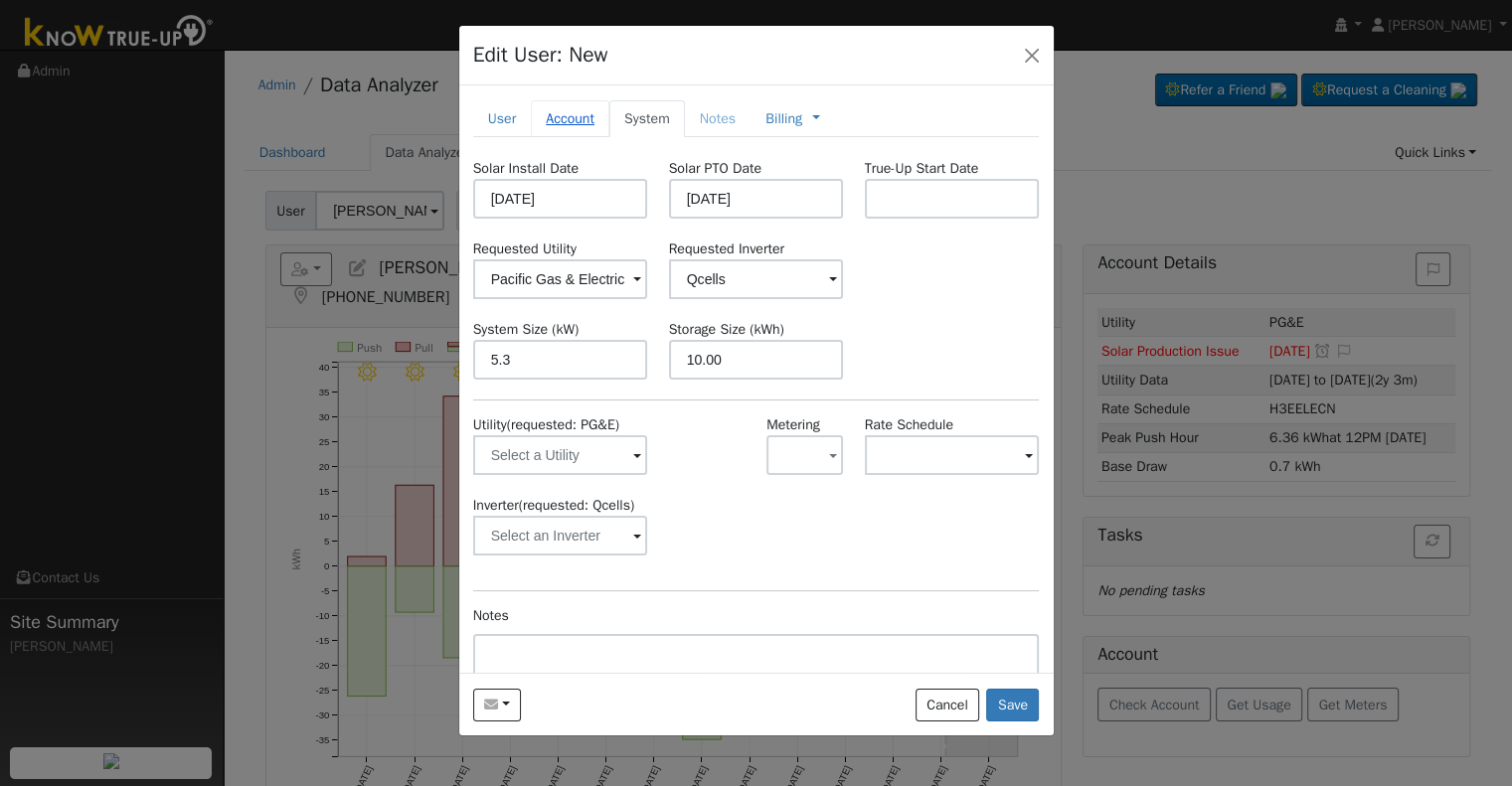 type on "10" 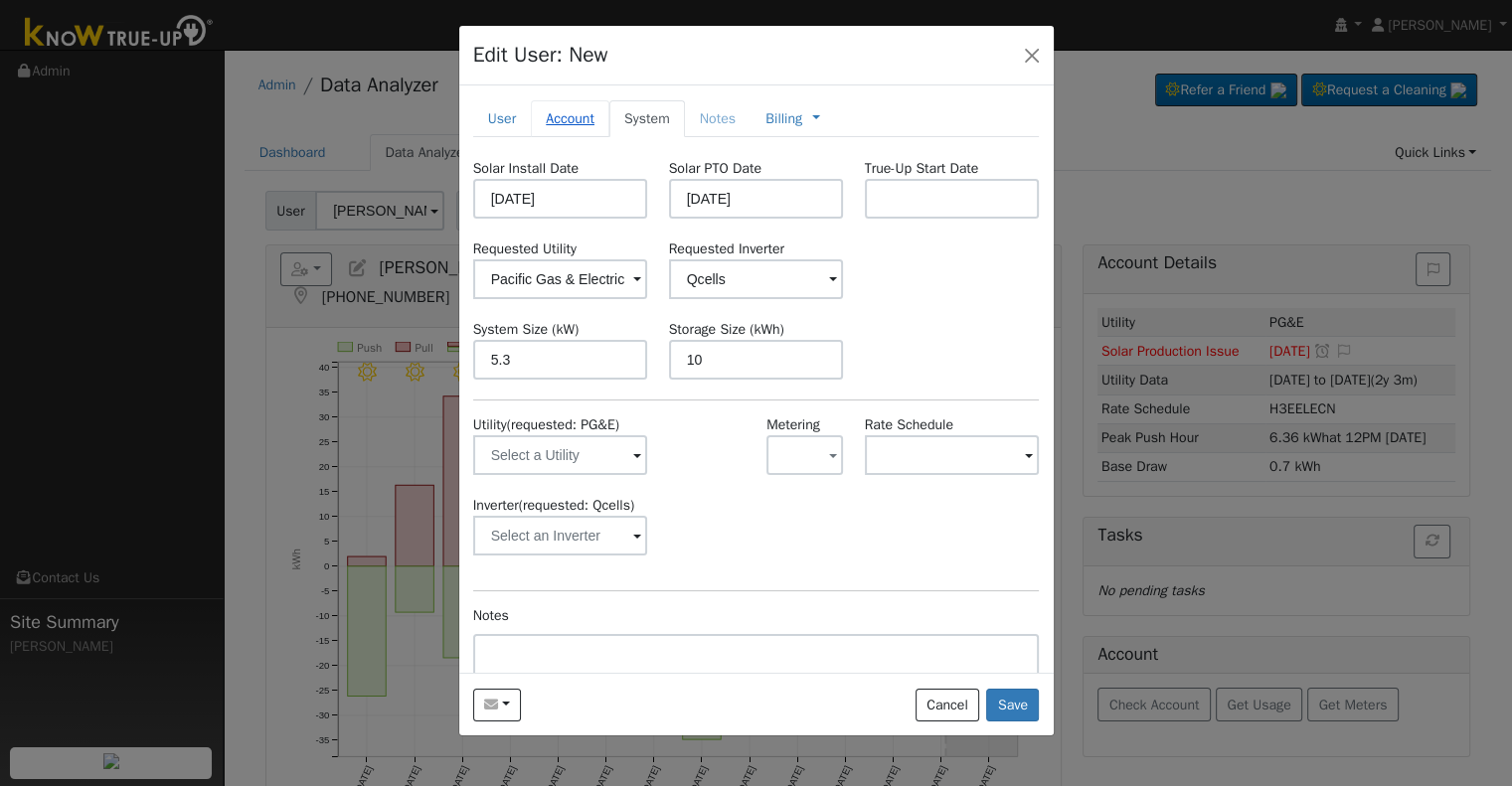 click on "Account" at bounding box center [570, 118] 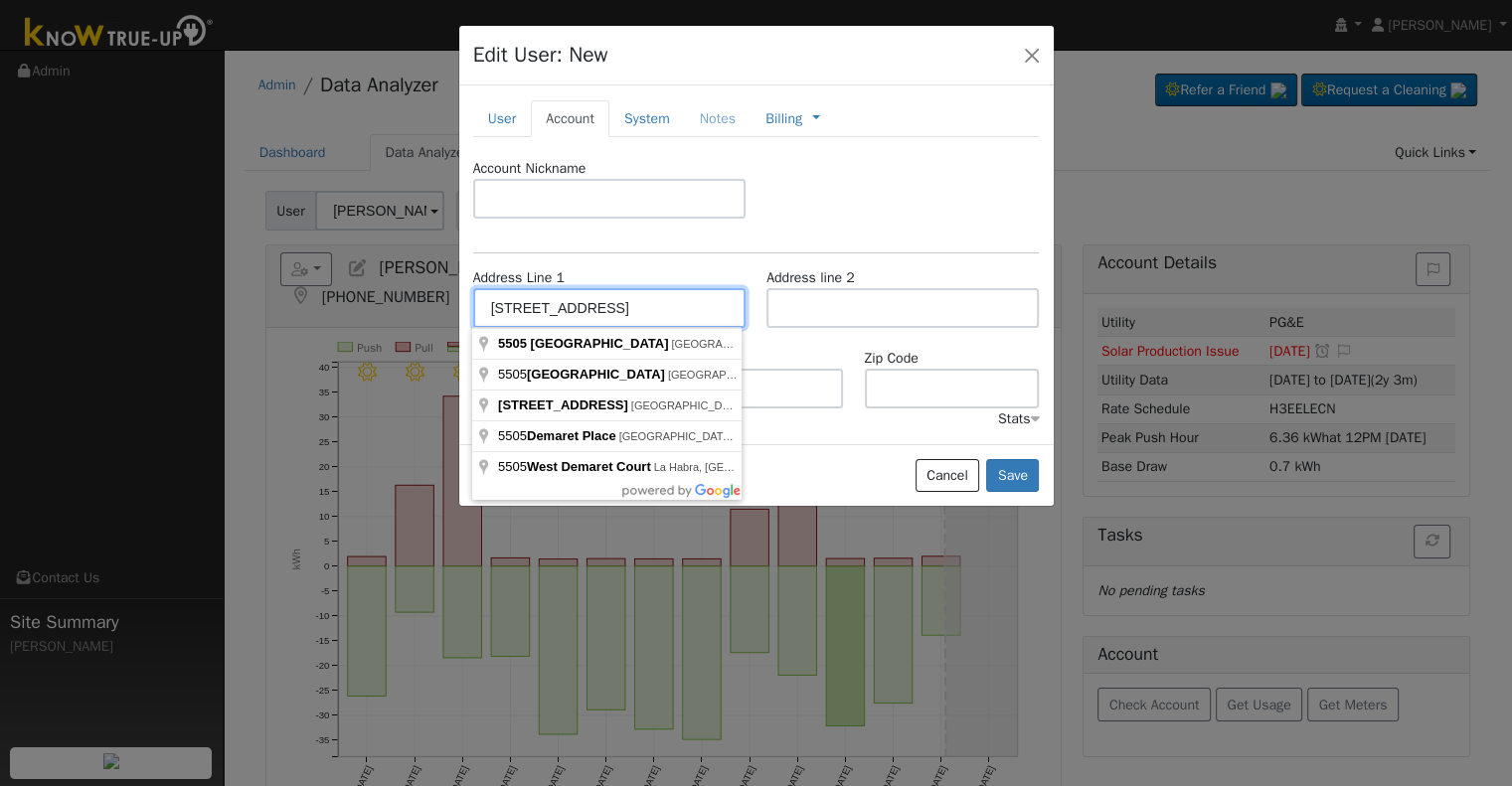 drag, startPoint x: 644, startPoint y: 314, endPoint x: 398, endPoint y: 305, distance: 246.16458 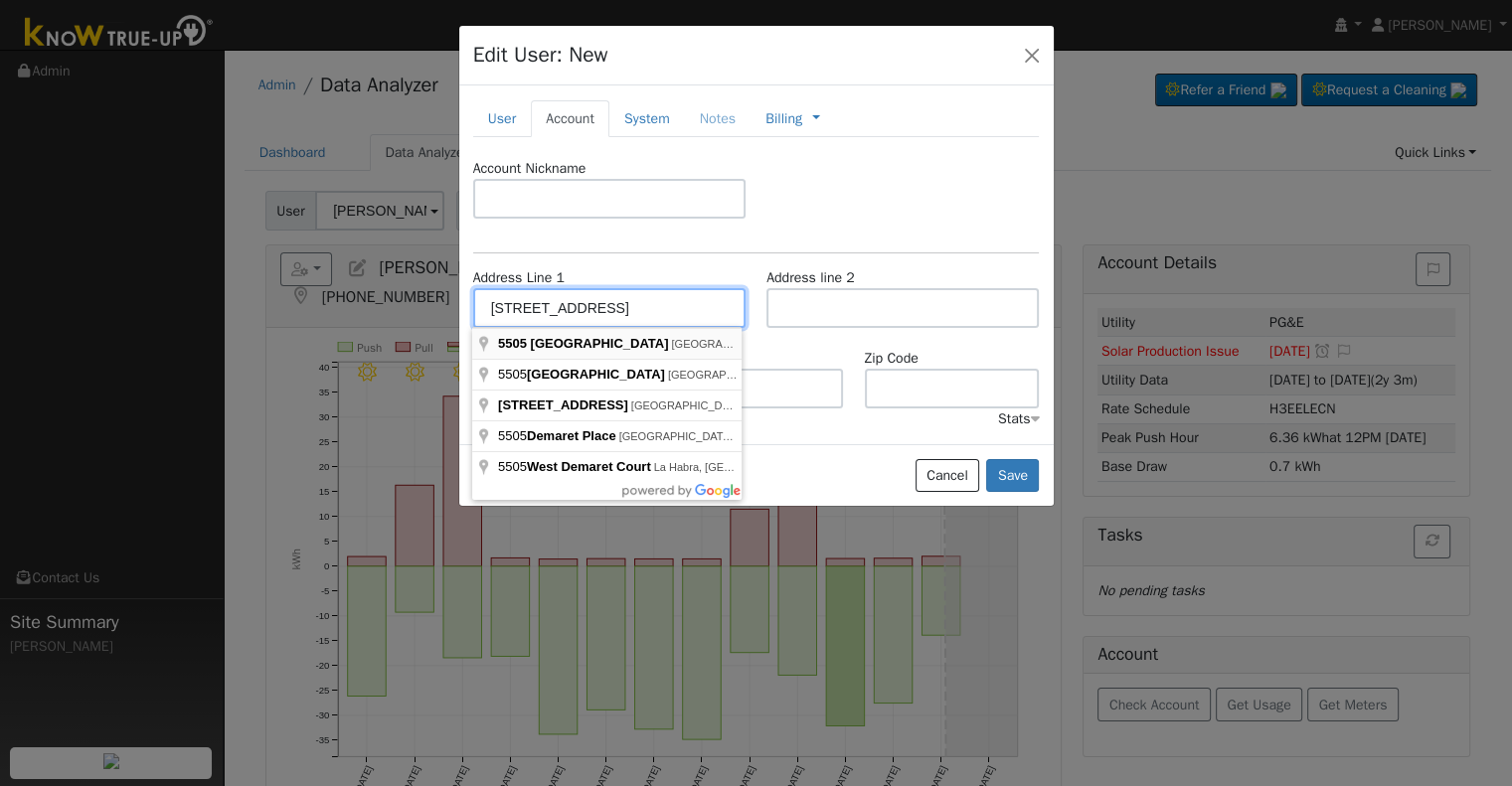 type on "[STREET_ADDRESS]" 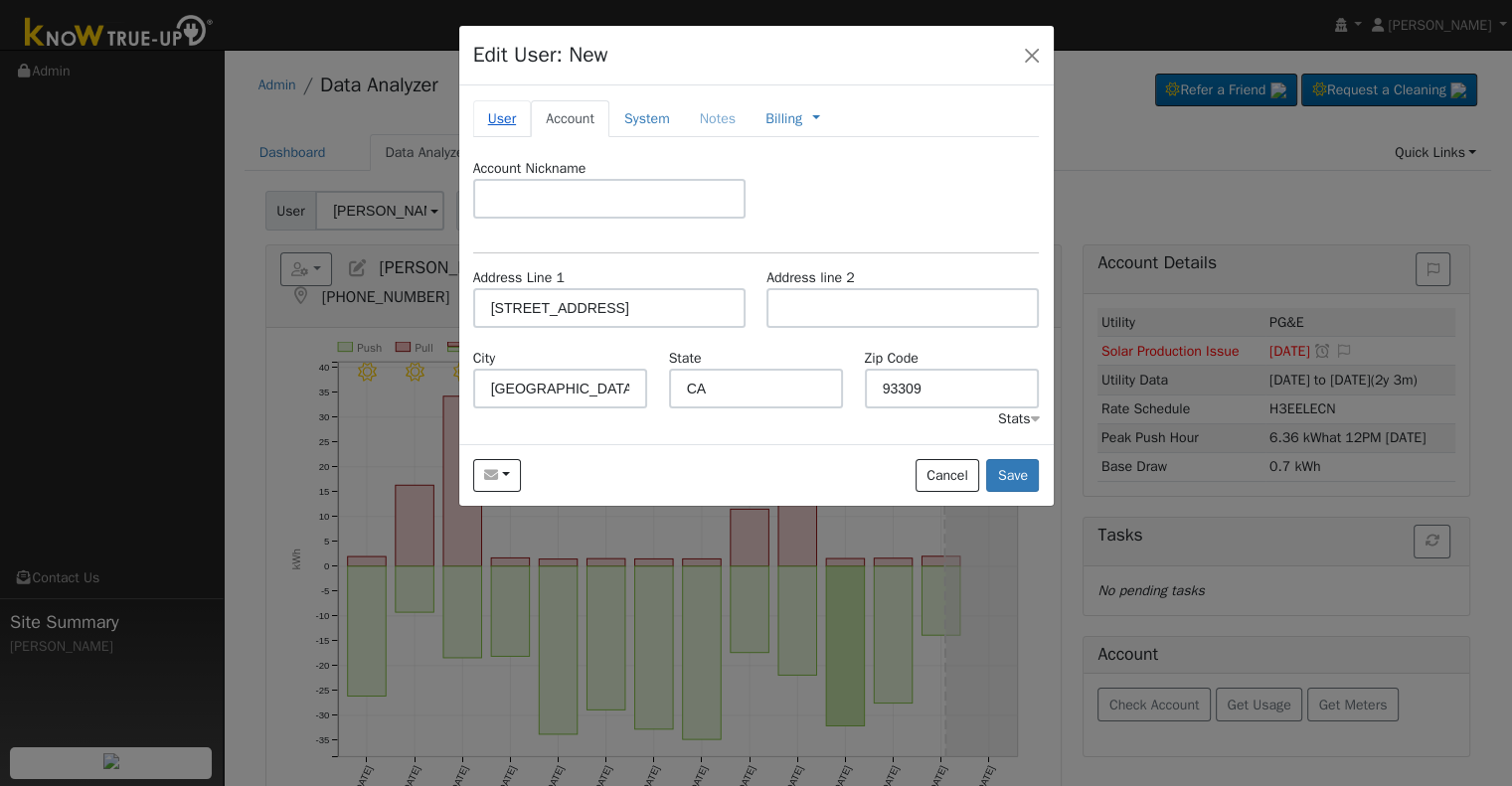 click on "User" at bounding box center [502, 118] 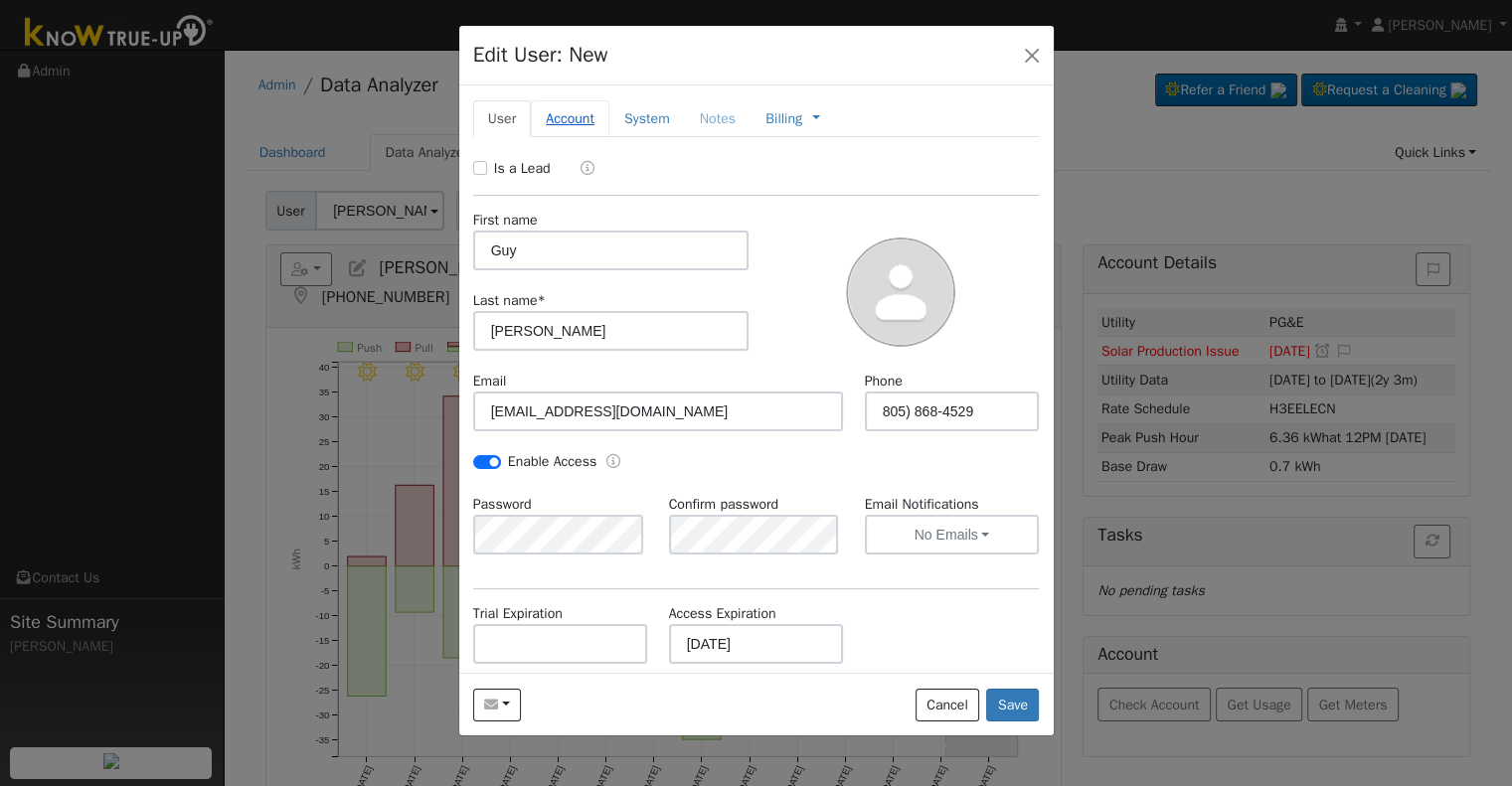 drag, startPoint x: 569, startPoint y: 123, endPoint x: 601, endPoint y: 129, distance: 32.55764 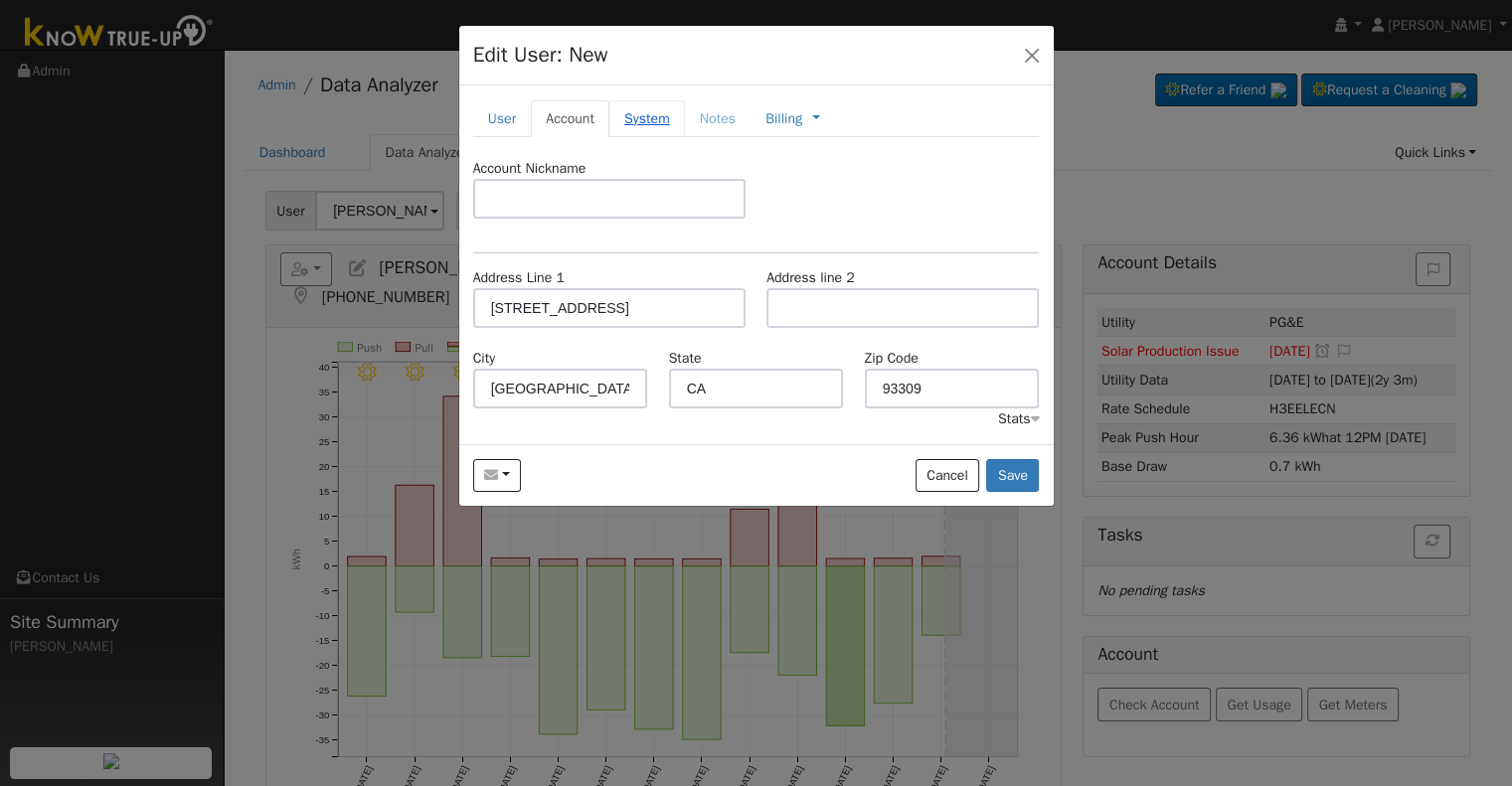 click on "System" at bounding box center [647, 118] 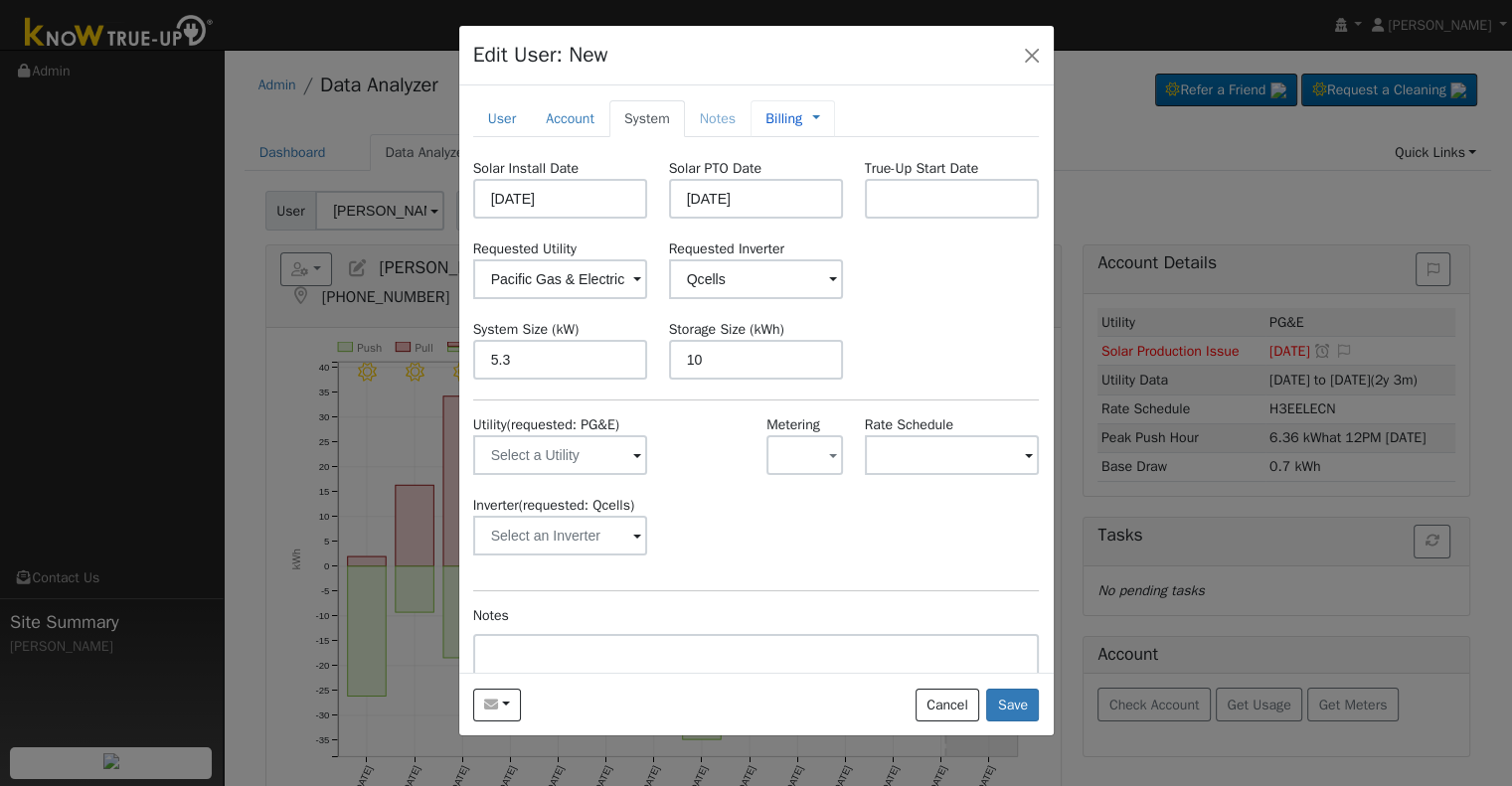 click on "Billing" at bounding box center [783, 118] 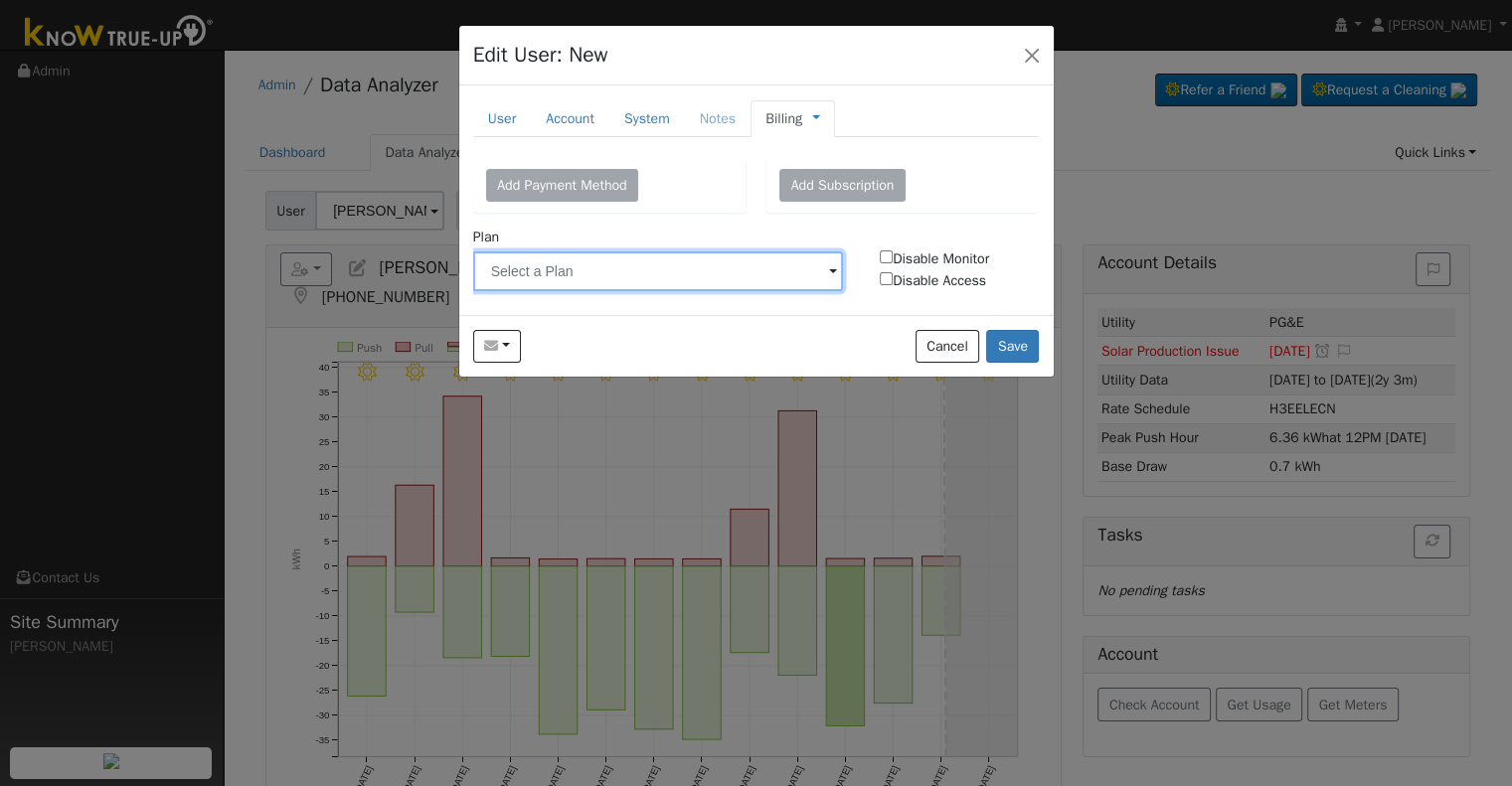 click at bounding box center [658, 271] 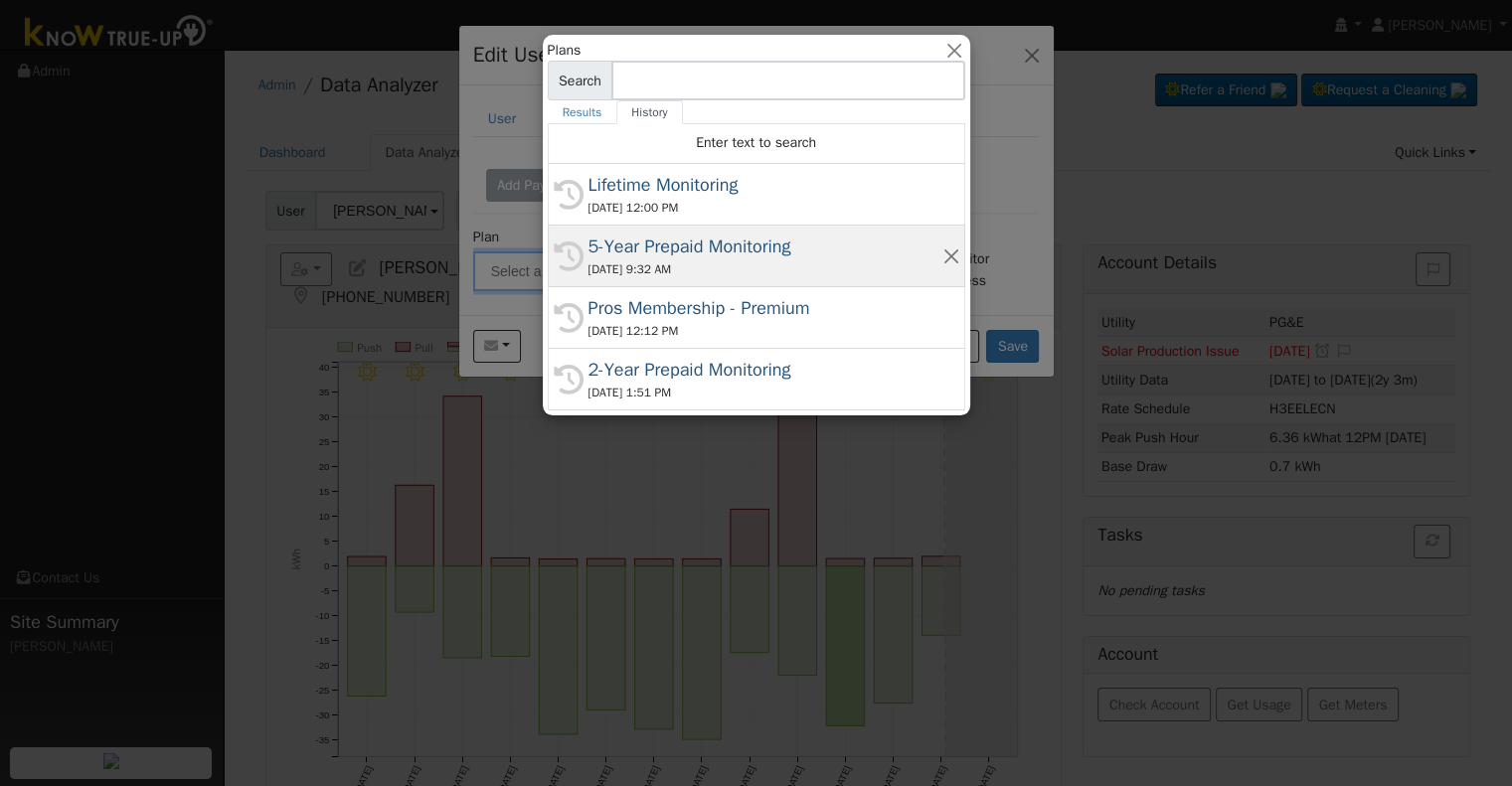 click on "5-Year Prepaid Monitoring" at bounding box center (765, 246) 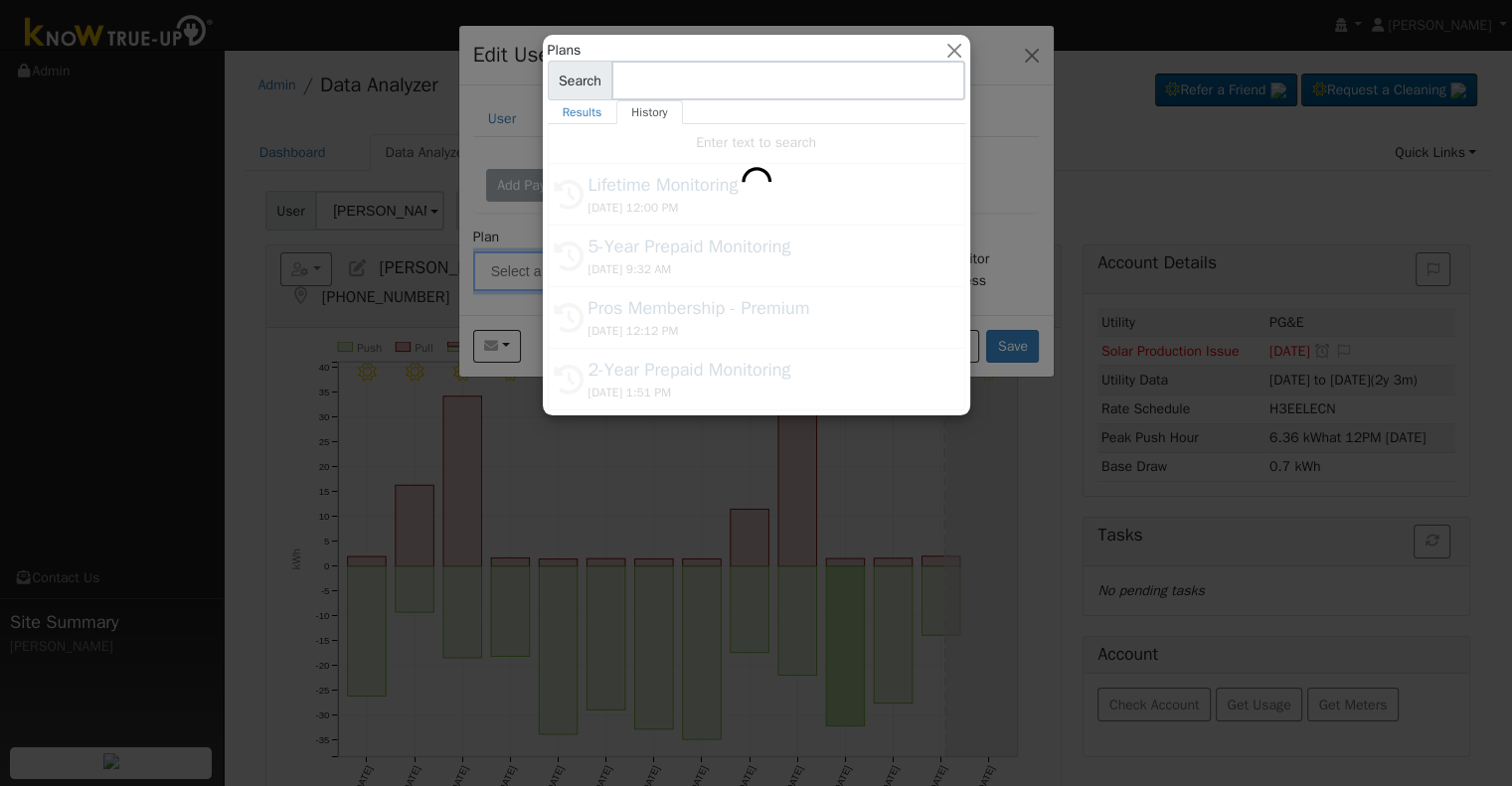 type on "5-Year Prepaid Monitoring" 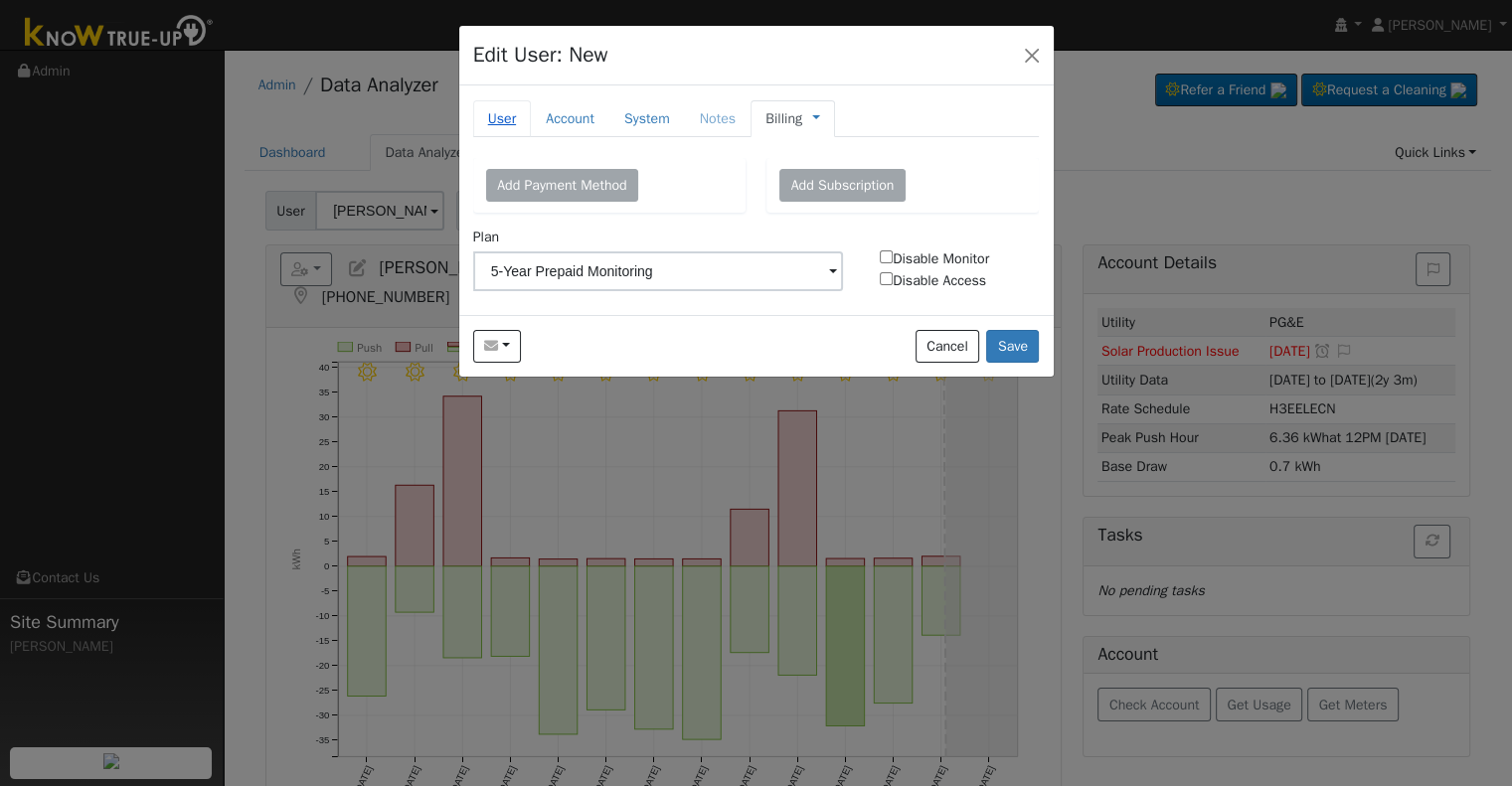 click on "User" at bounding box center [502, 118] 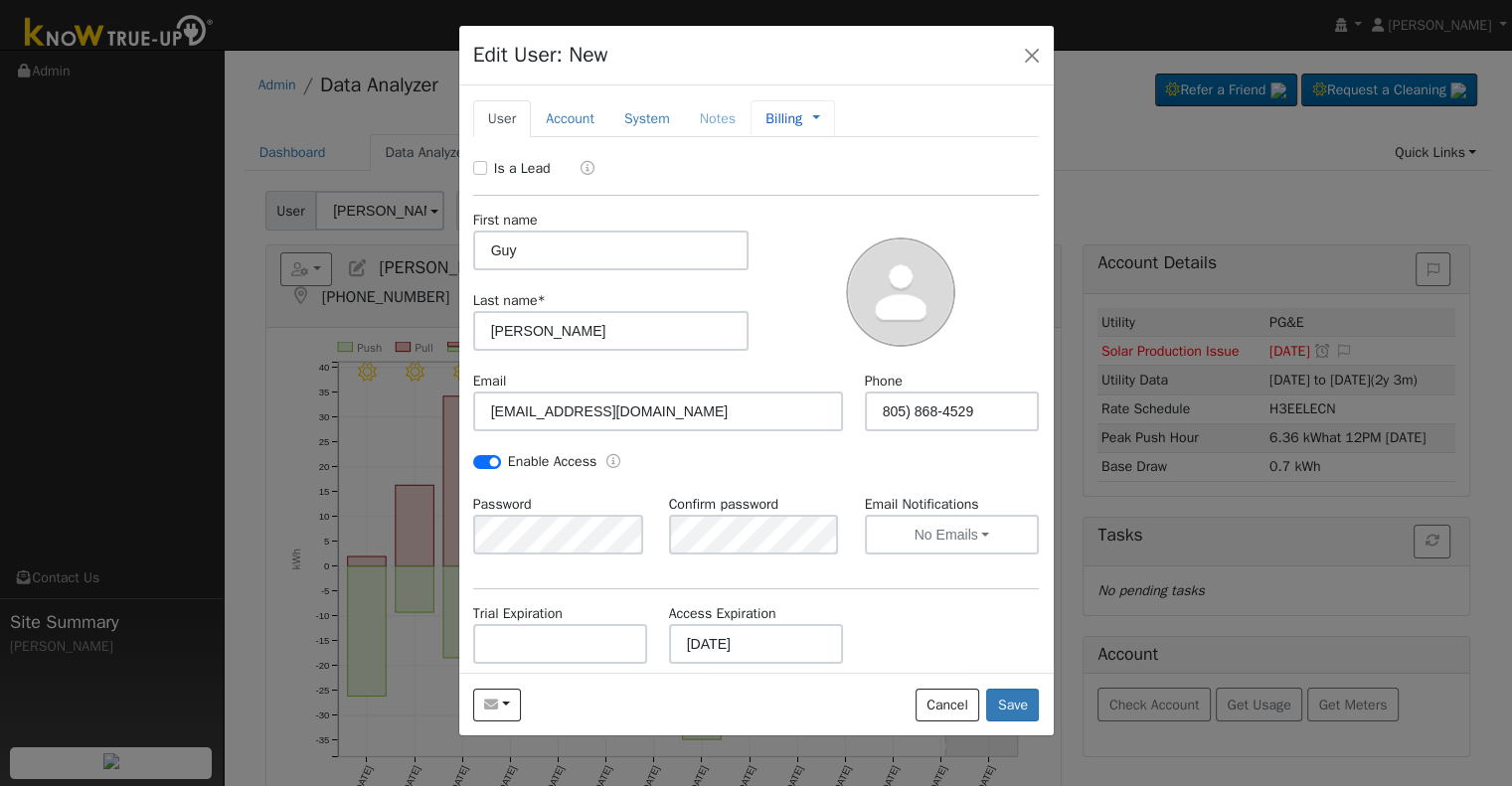 click on "Management Billing Timeline" at bounding box center (811, 118) 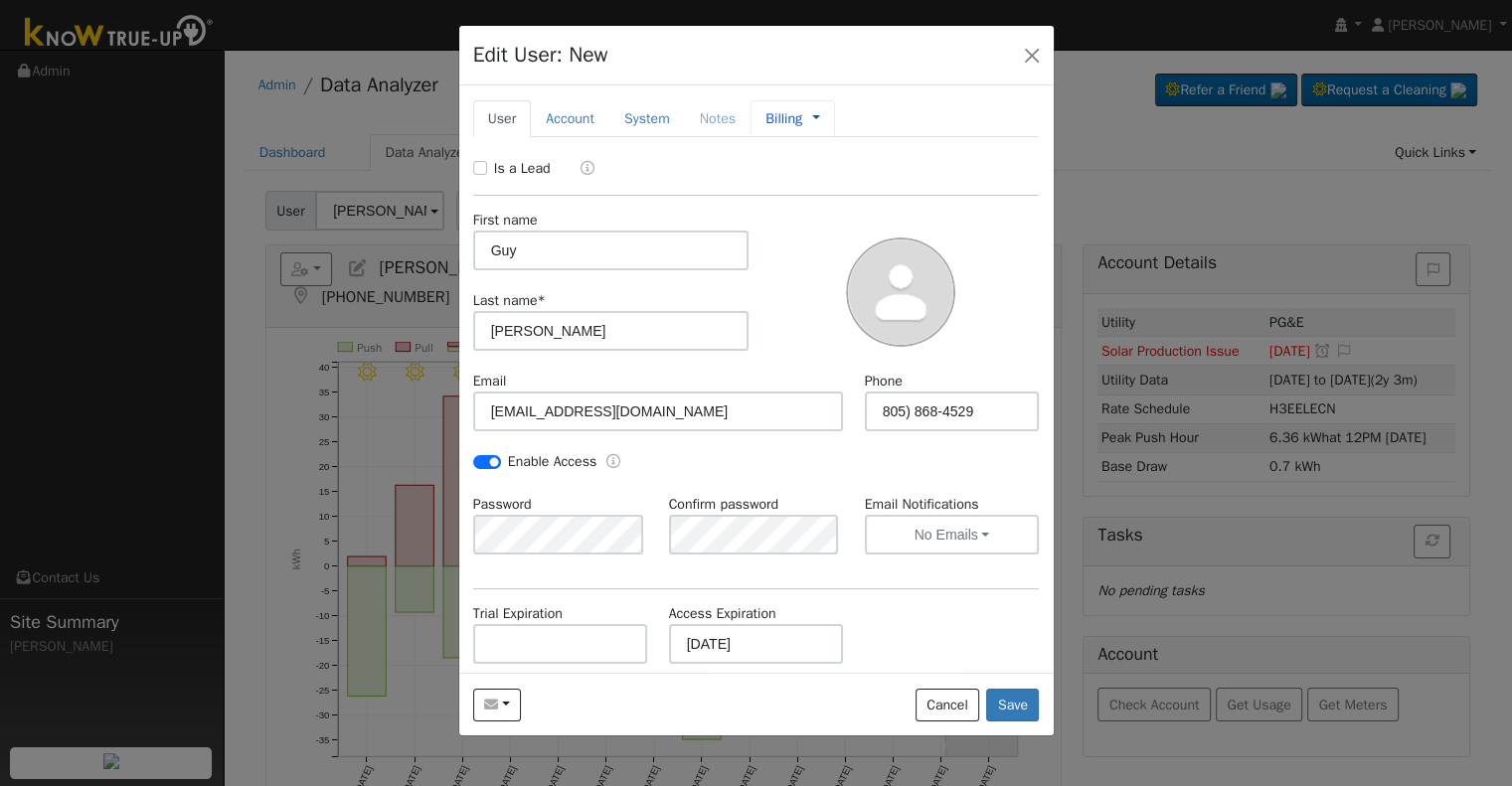 click at bounding box center (816, 118) 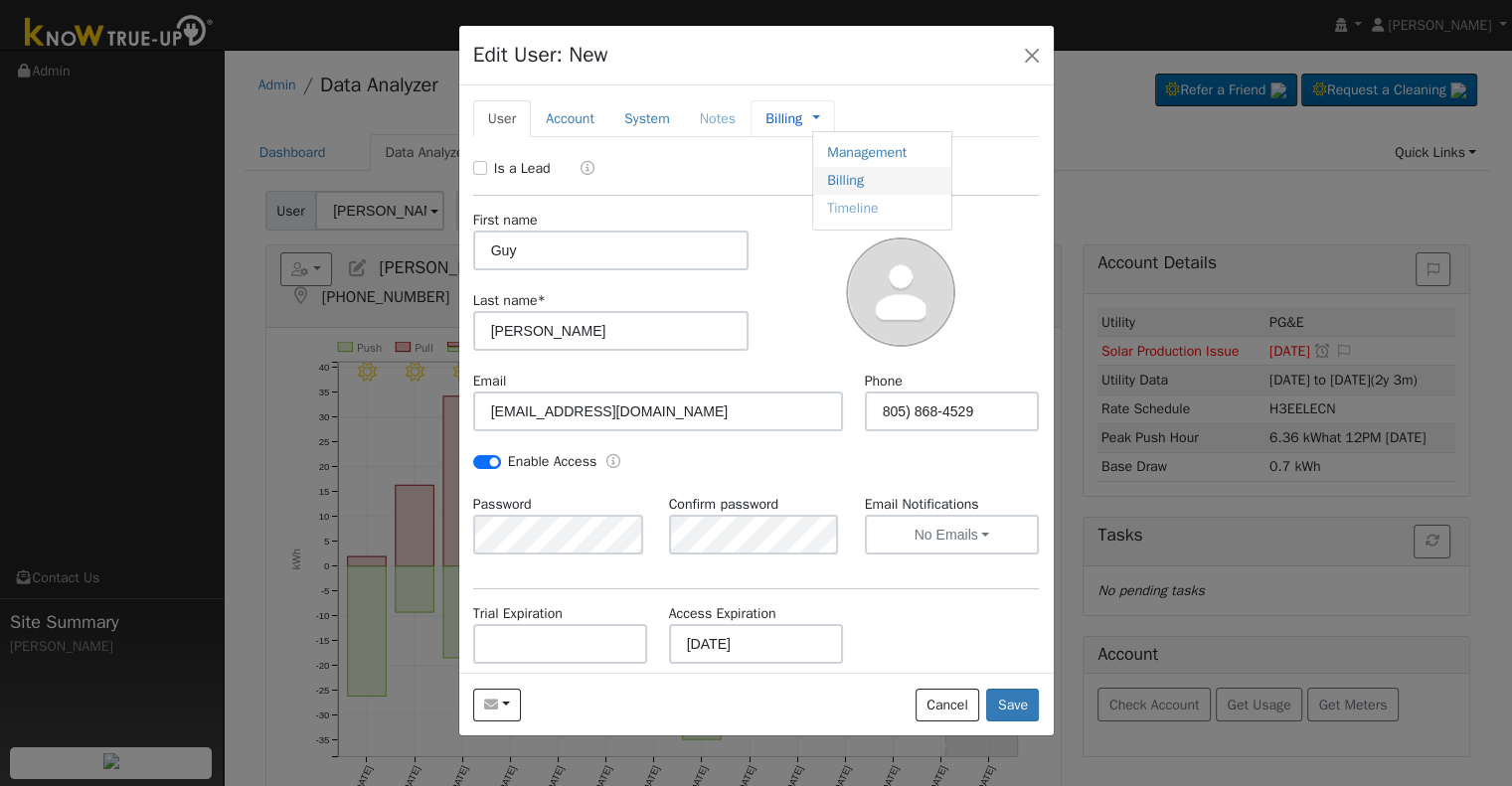 click on "Billing" at bounding box center (882, 181) 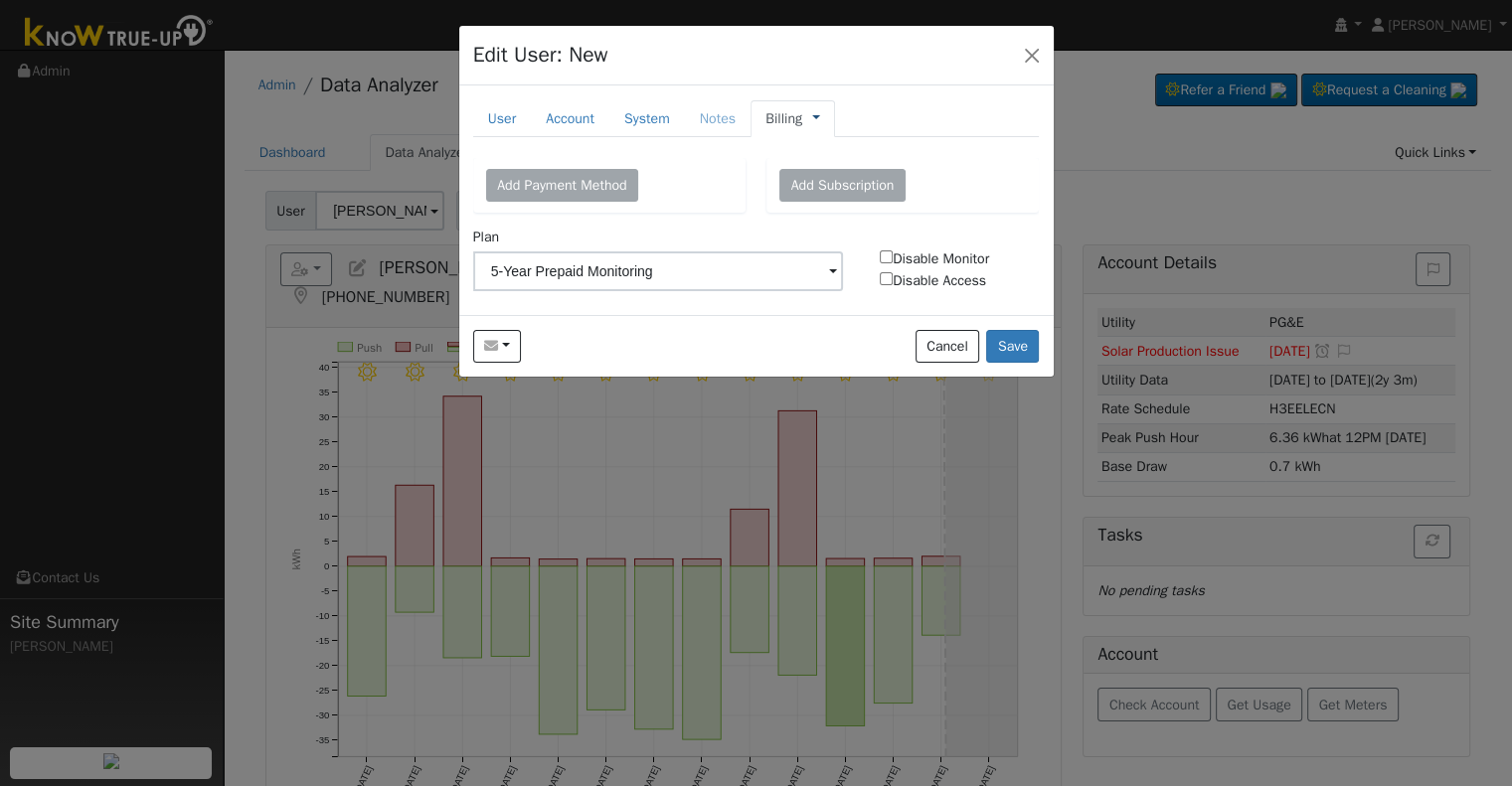 click at bounding box center [816, 118] 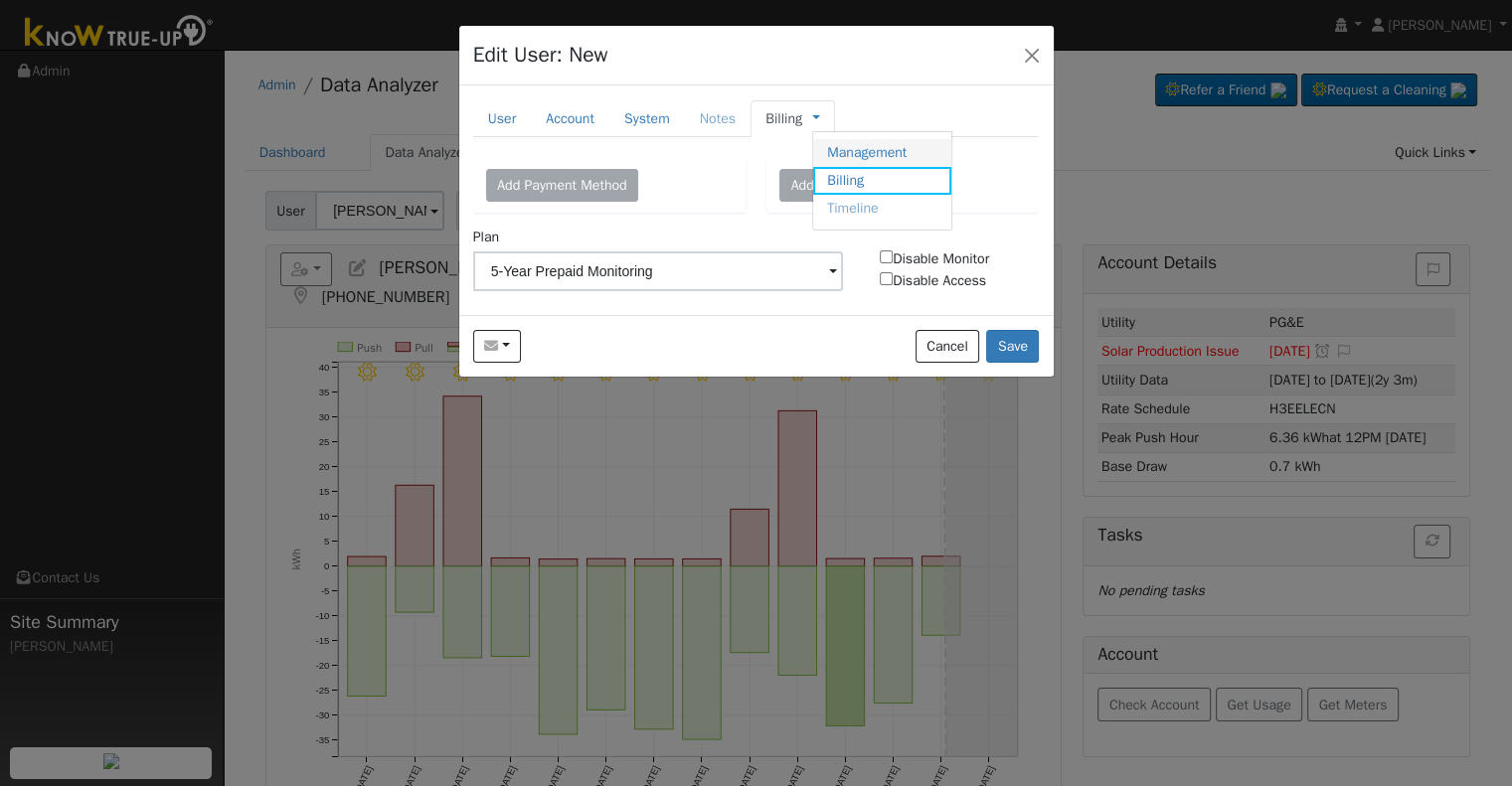 click on "Management" at bounding box center [882, 153] 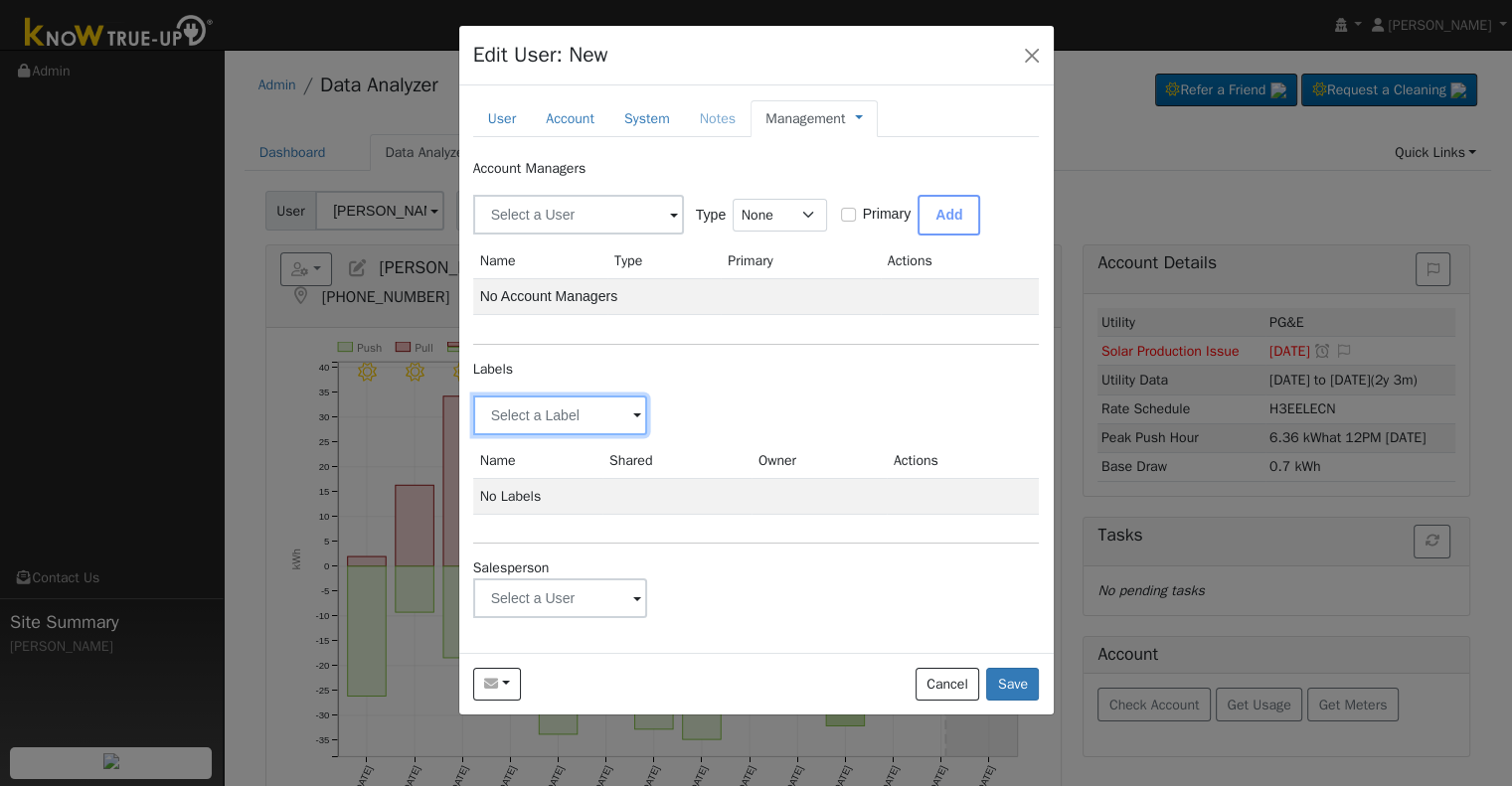 click at bounding box center [561, 415] 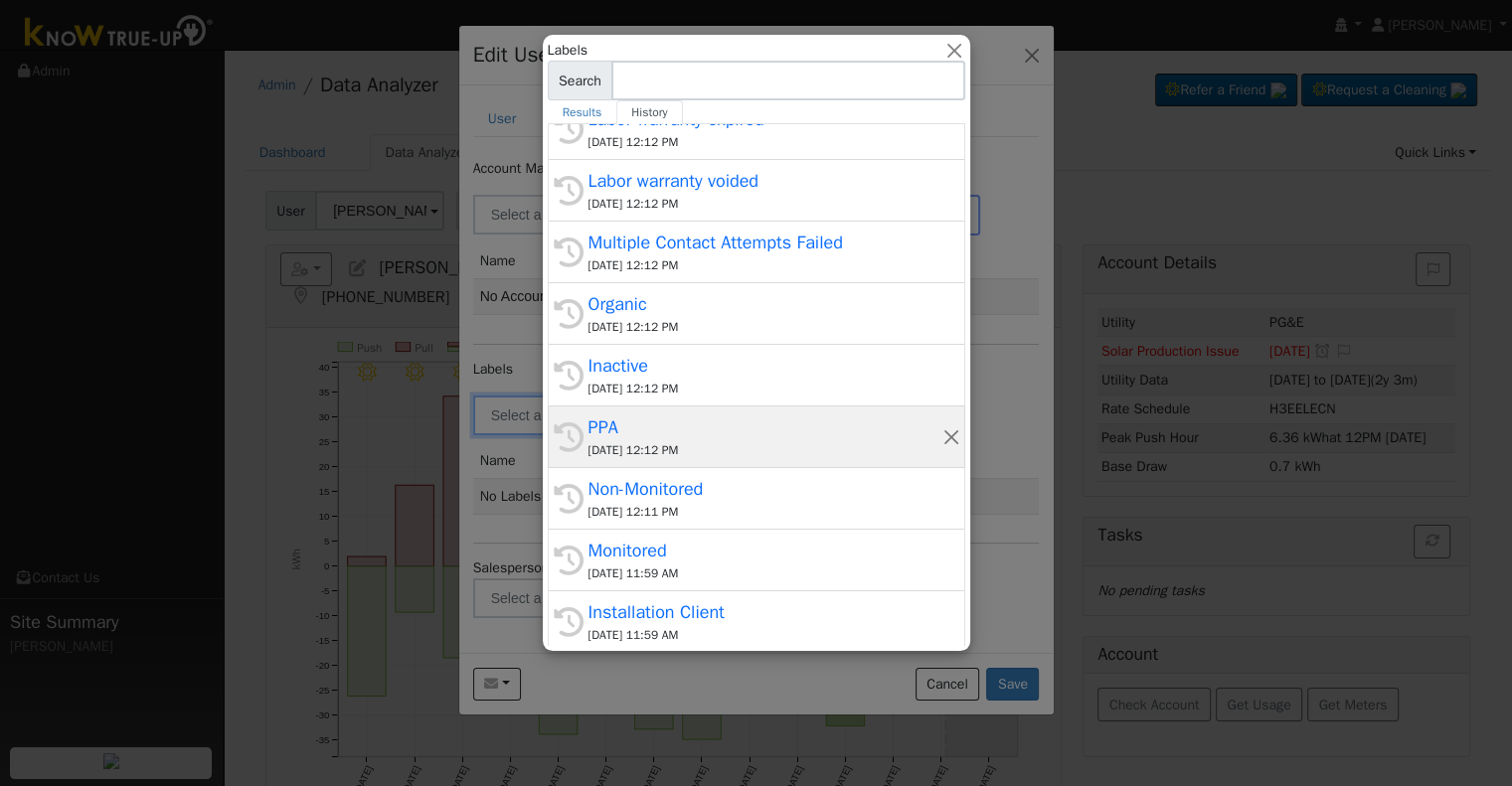 scroll, scrollTop: 199, scrollLeft: 0, axis: vertical 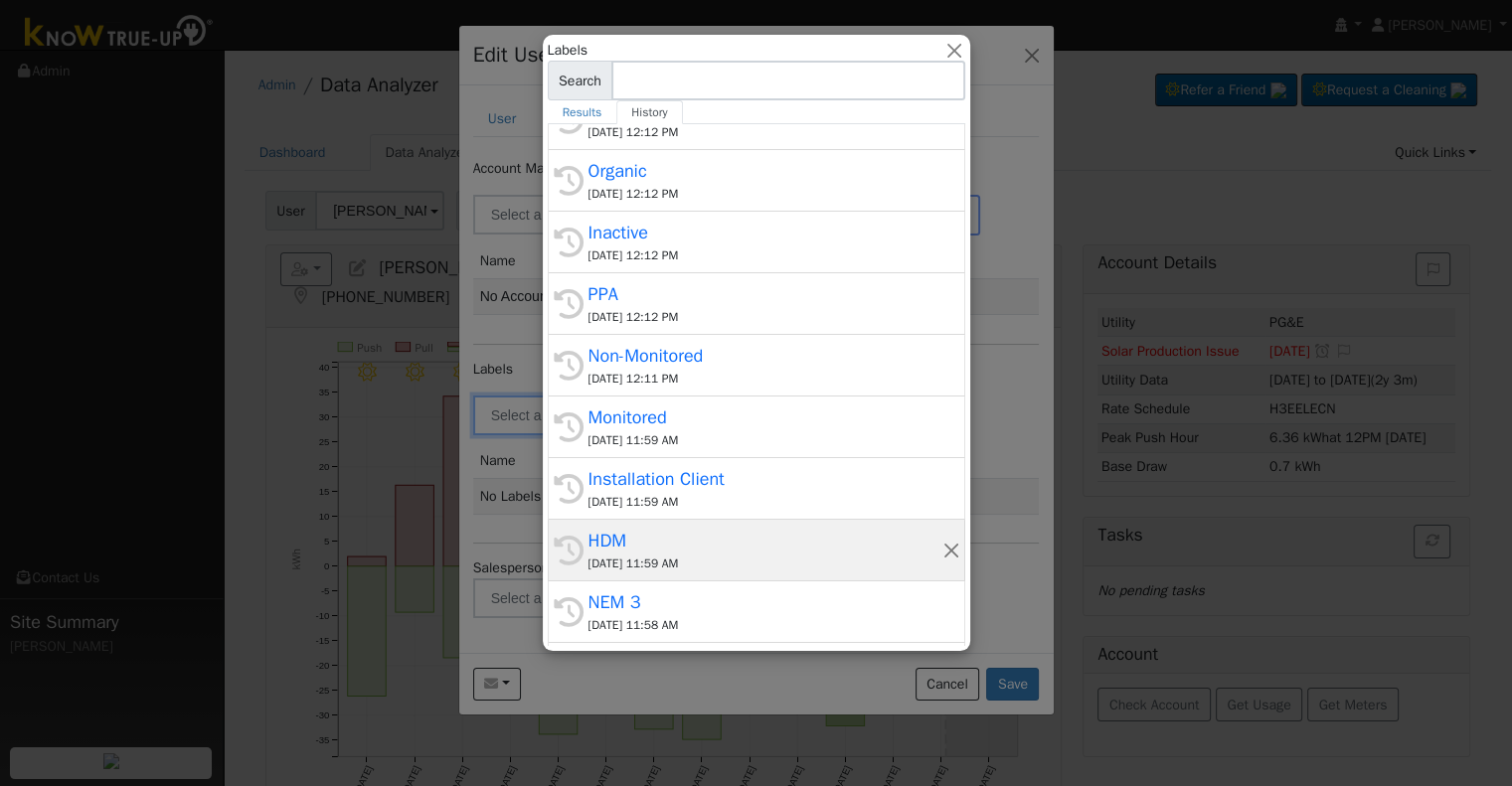 click on "HDM" at bounding box center [765, 541] 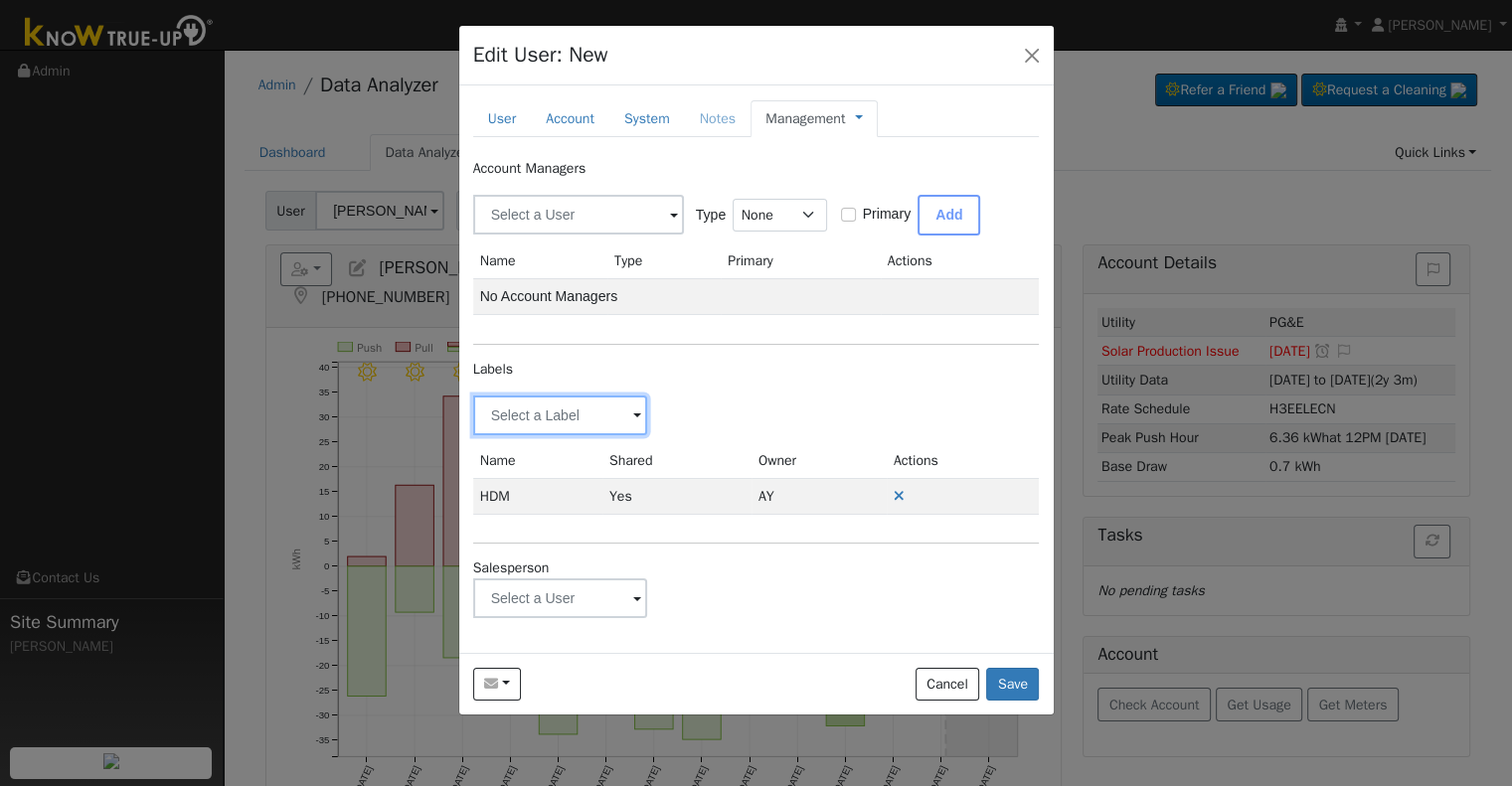 click at bounding box center [561, 415] 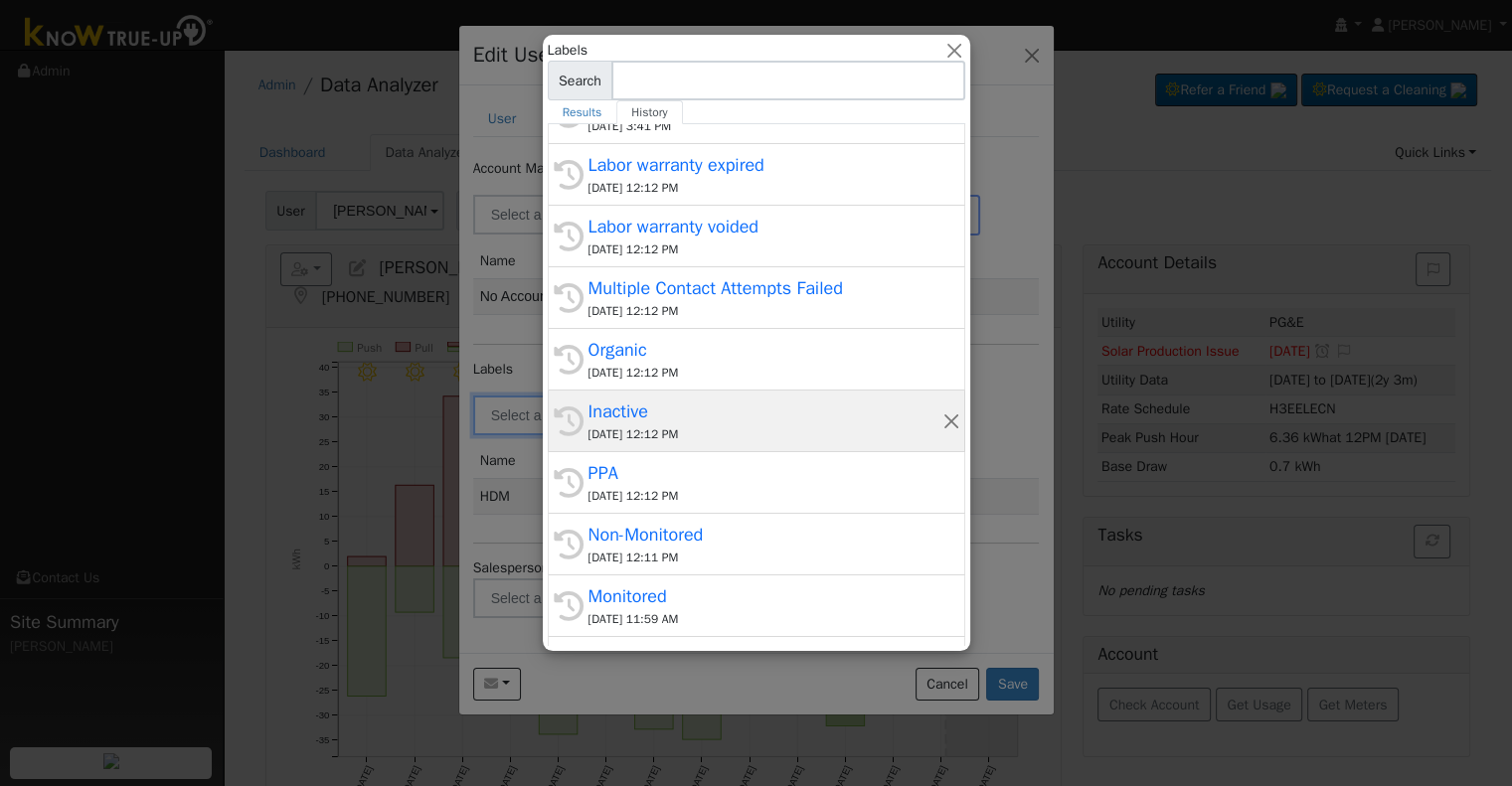 scroll, scrollTop: 199, scrollLeft: 0, axis: vertical 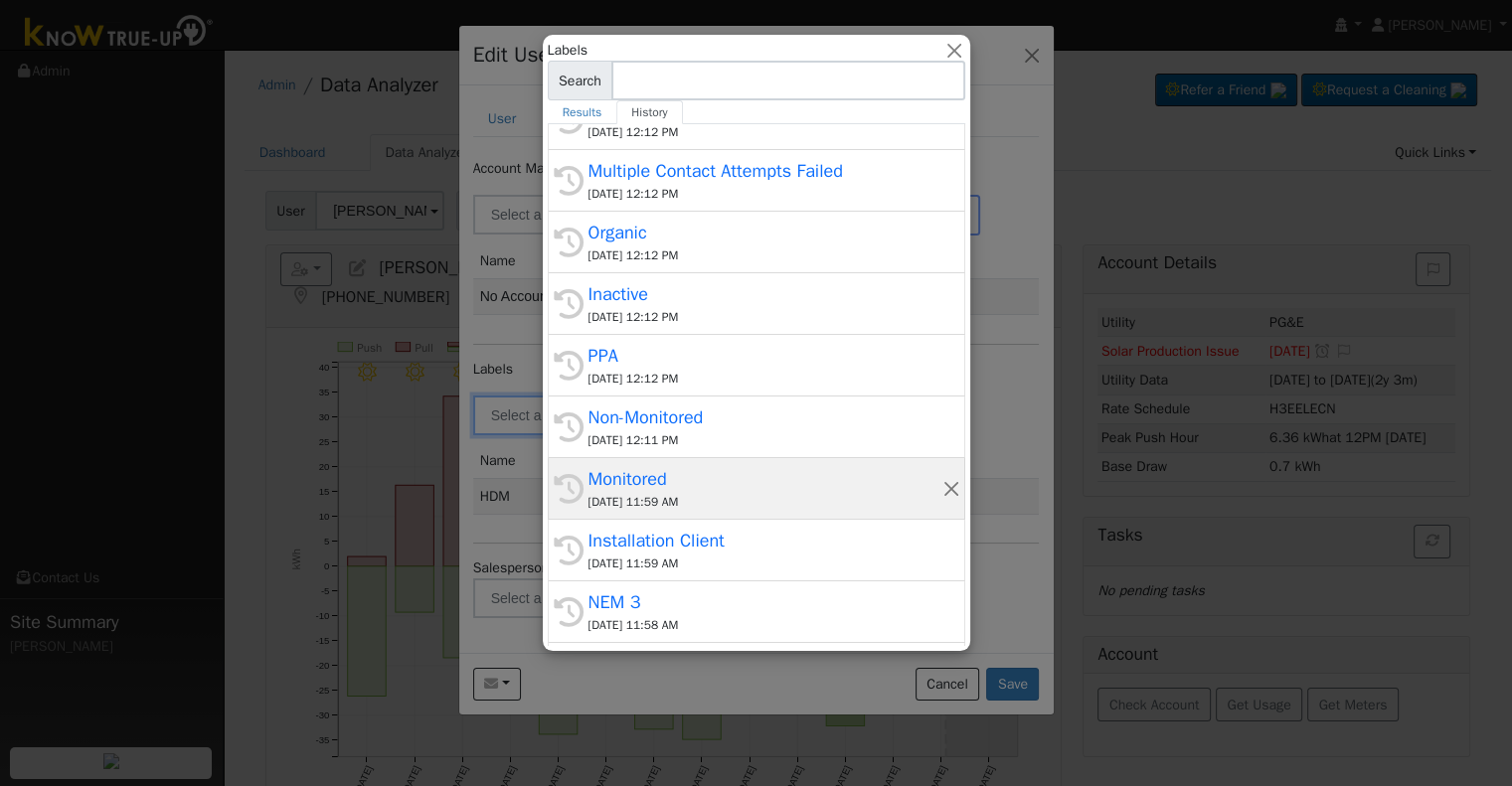 click on "Monitored" at bounding box center [765, 479] 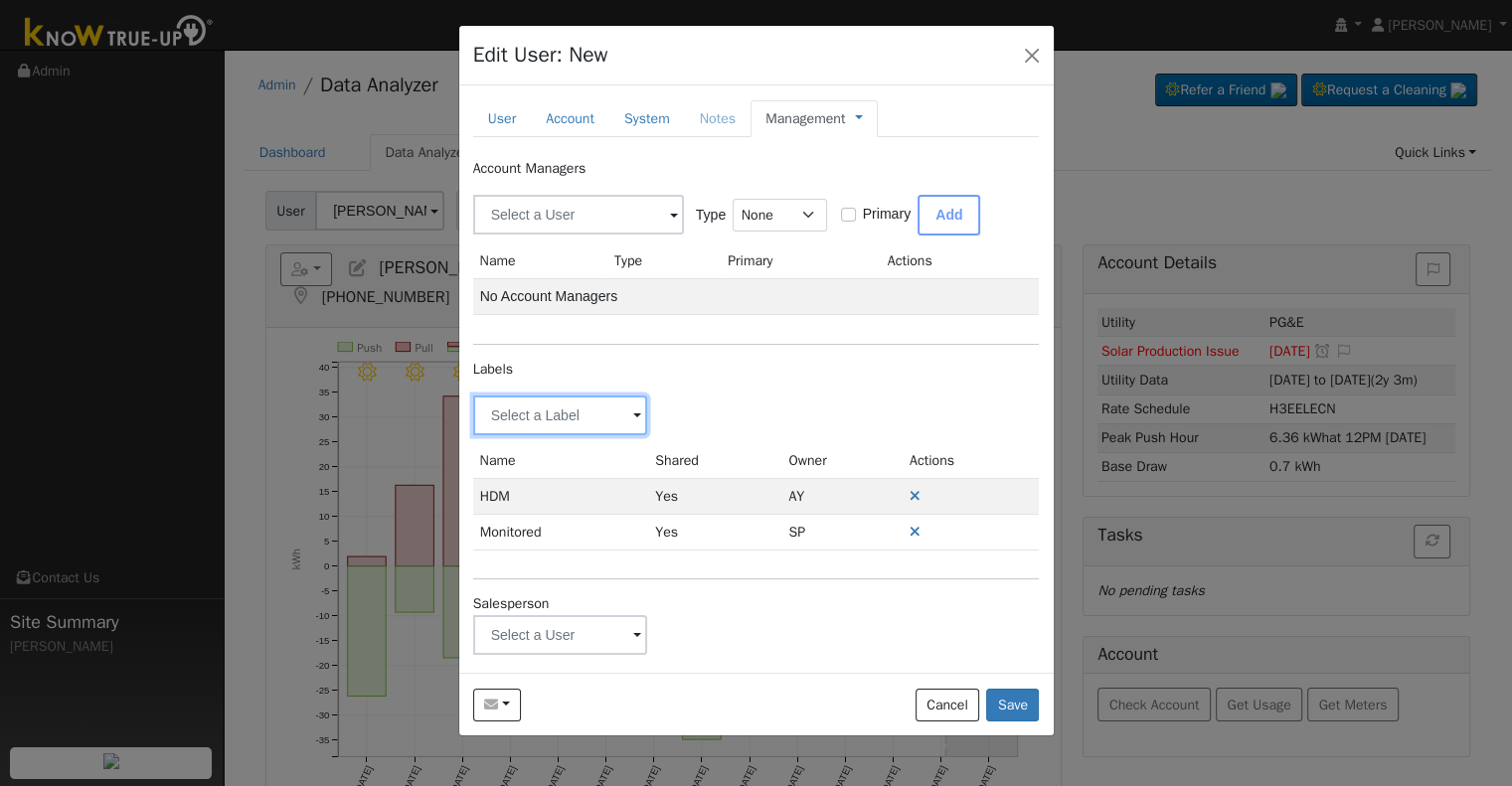 click at bounding box center [561, 415] 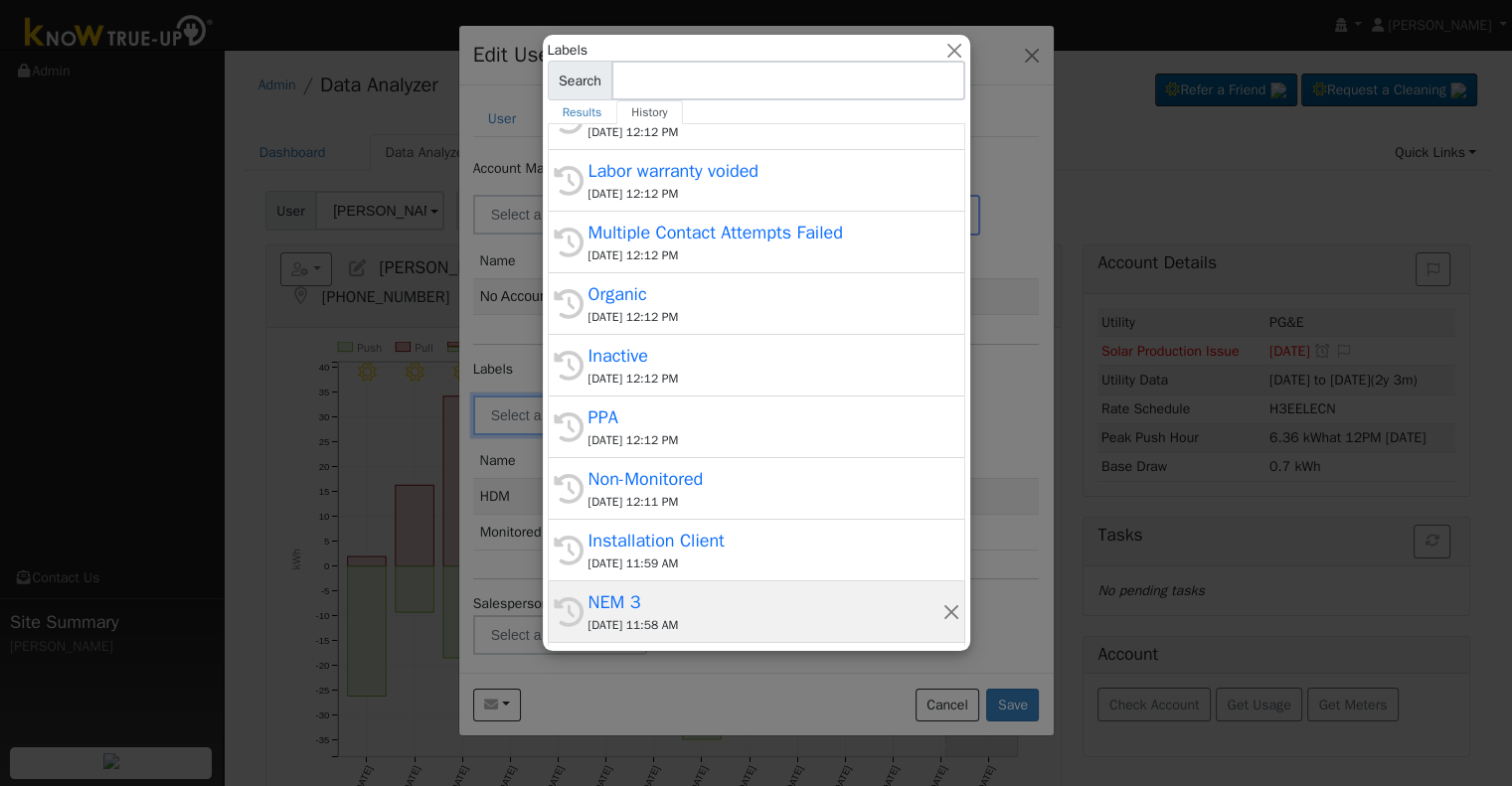 scroll, scrollTop: 378, scrollLeft: 0, axis: vertical 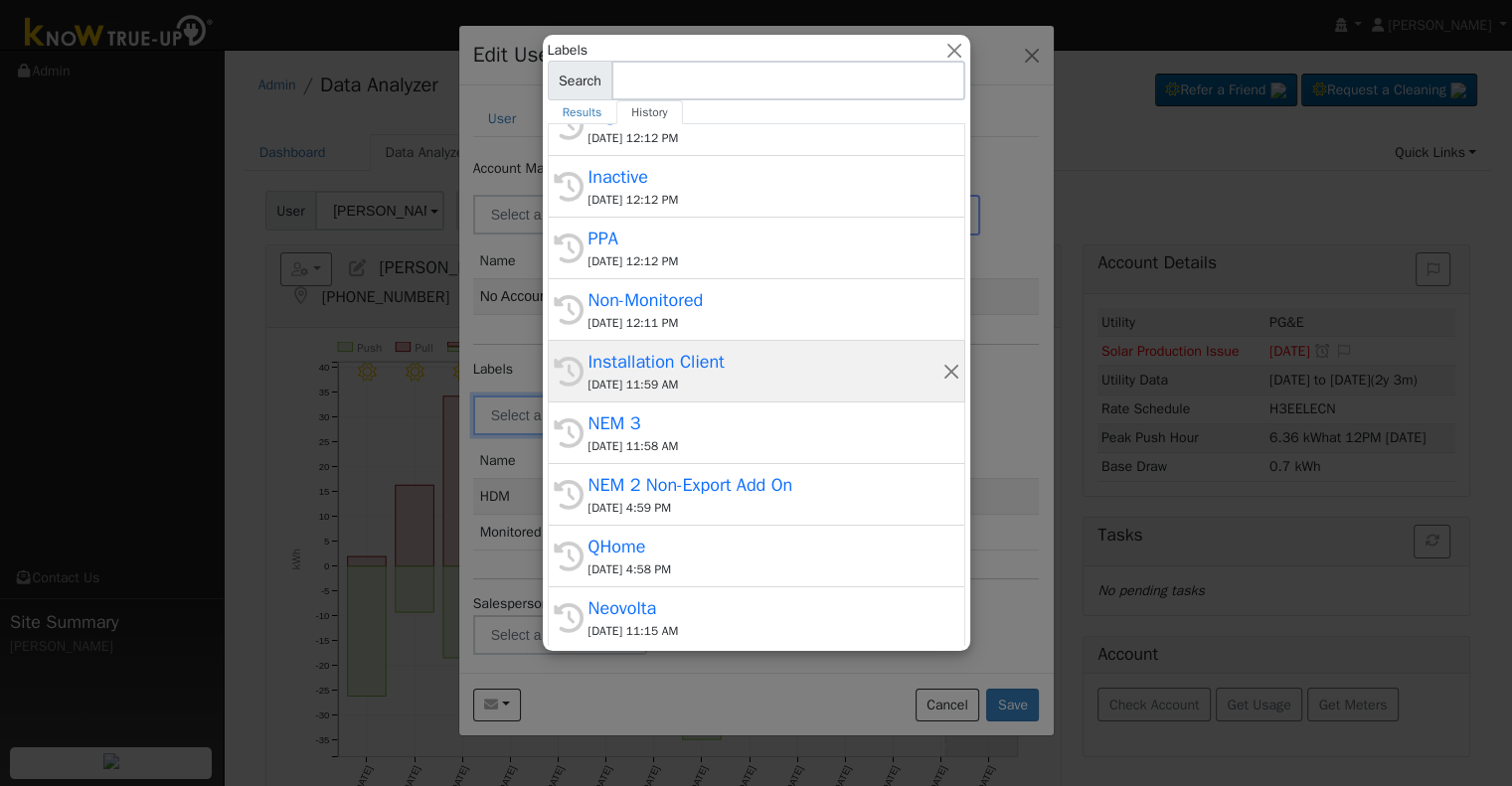 click on "07/11/2025 11:59 AM" at bounding box center [765, 385] 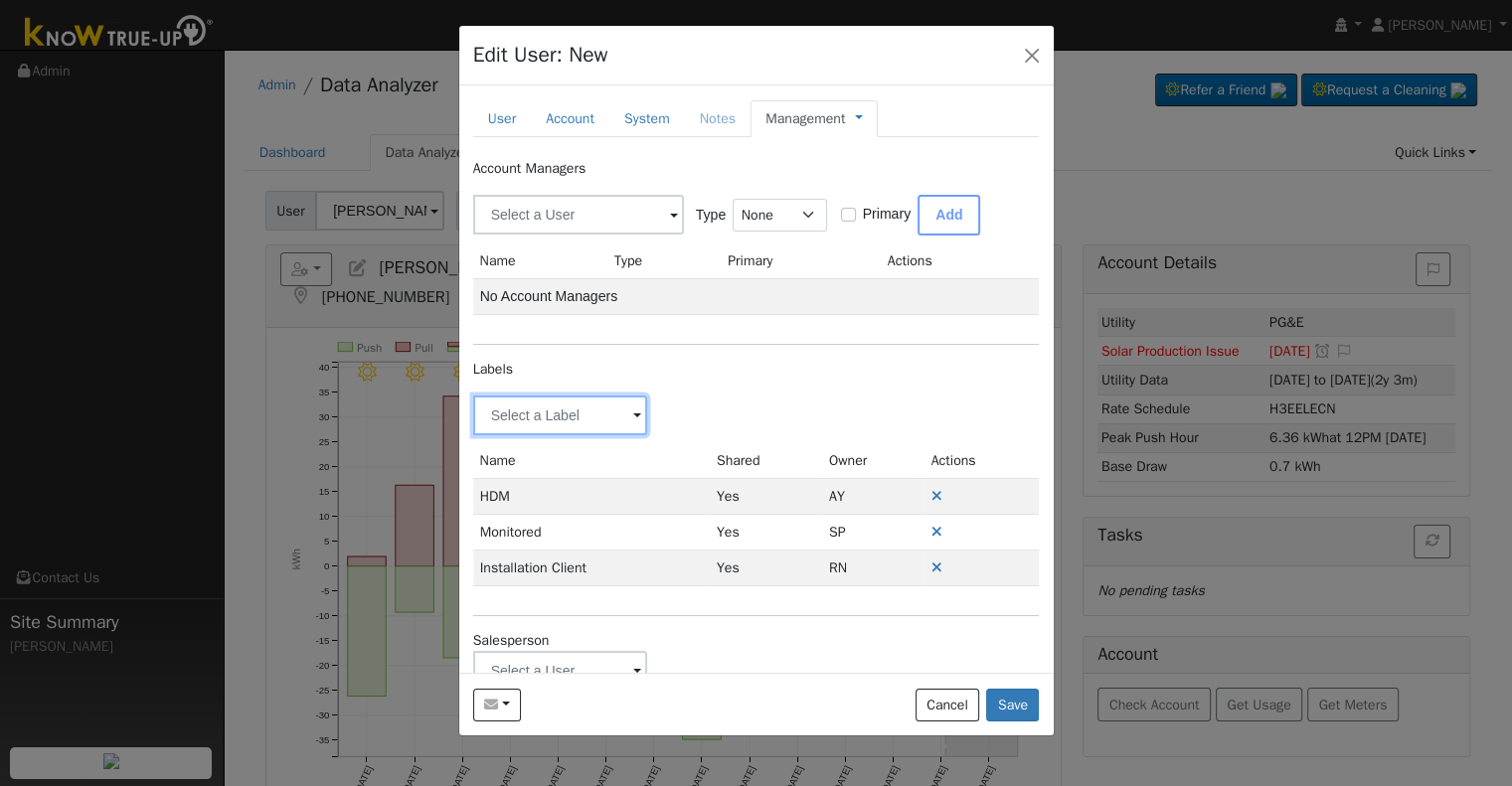 click at bounding box center [561, 415] 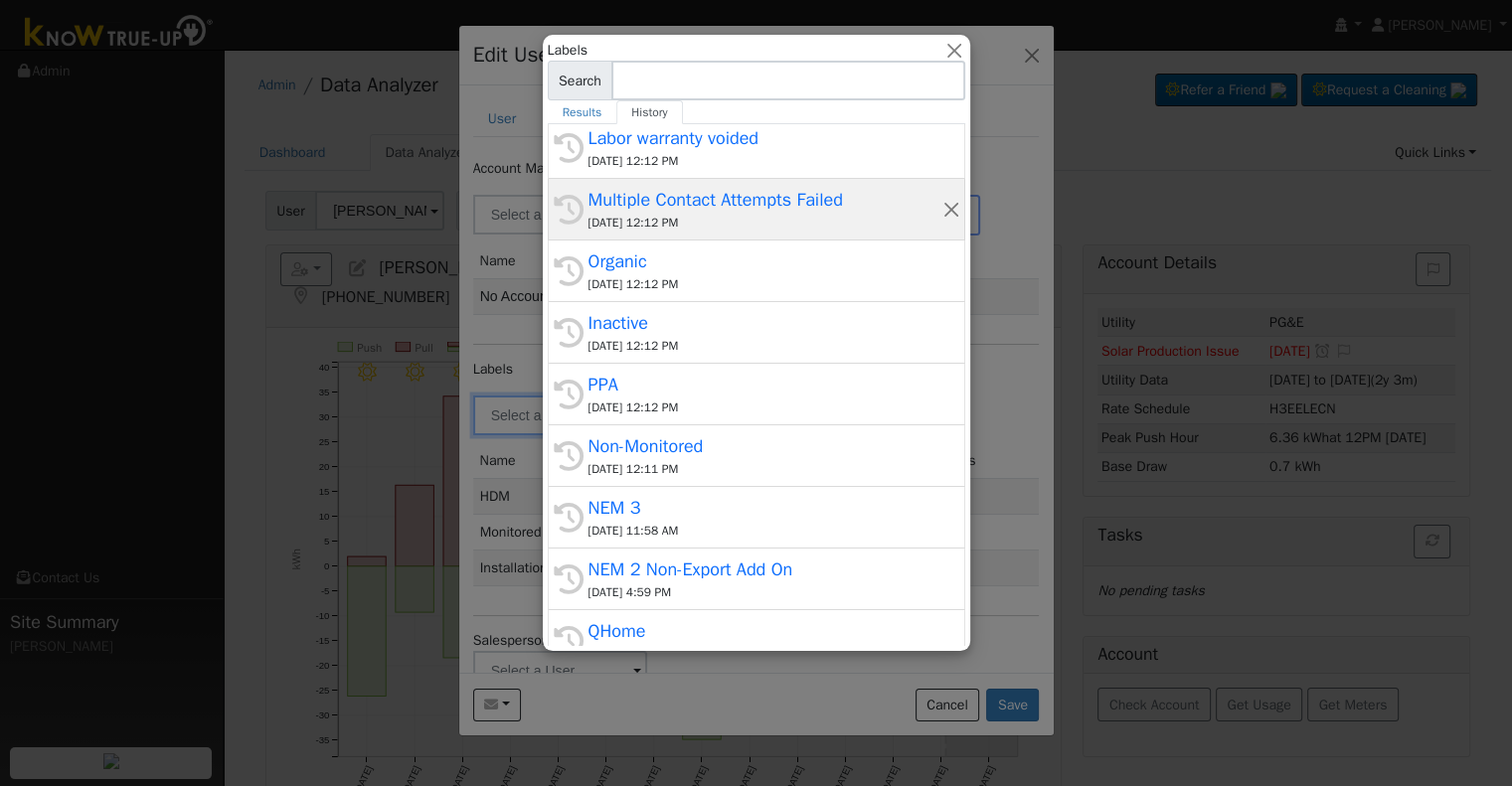 scroll, scrollTop: 298, scrollLeft: 0, axis: vertical 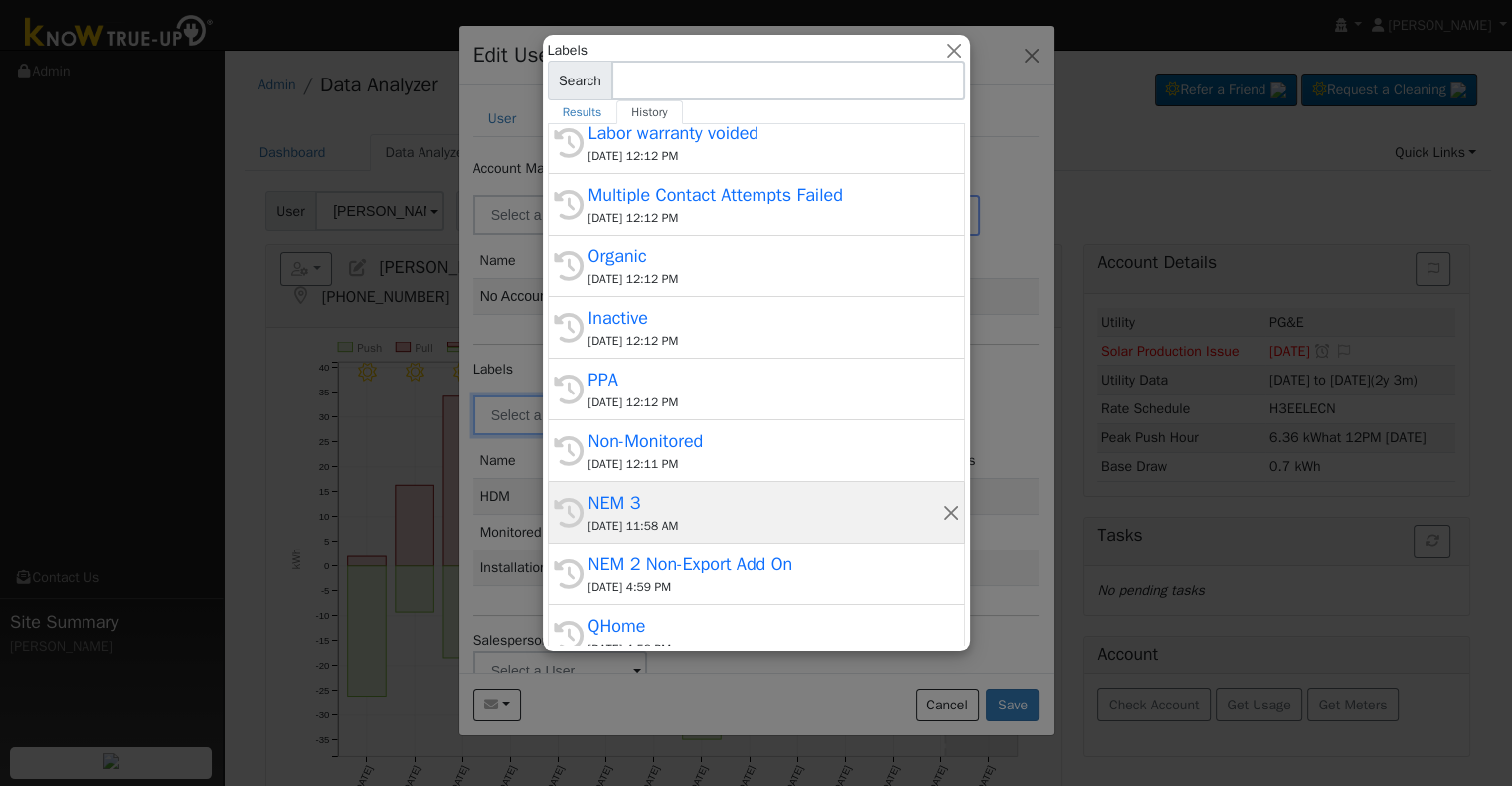 click on "NEM 3" at bounding box center (765, 503) 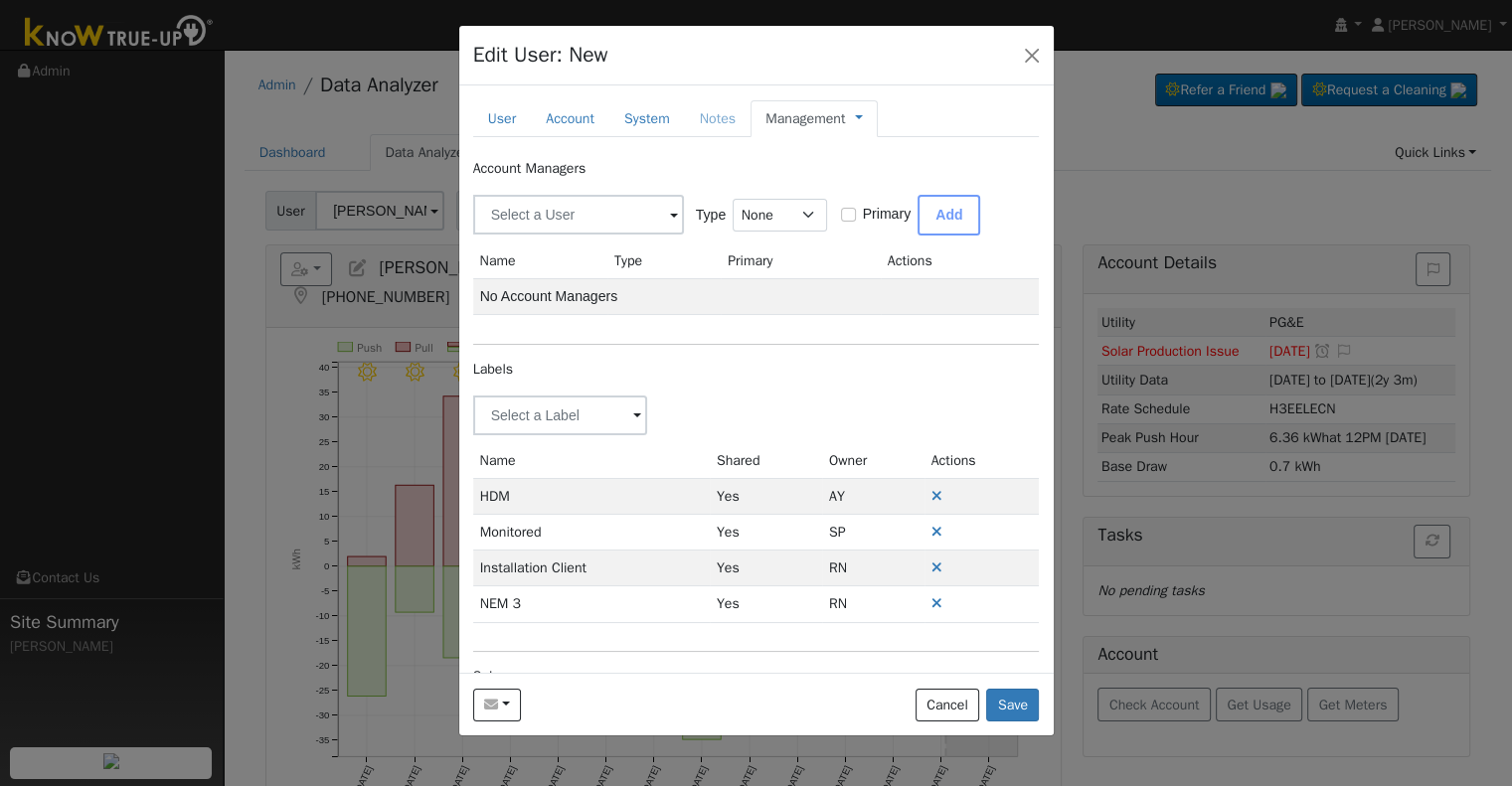 click on "Account Managers Type None Manager Sales Other  Primary Add Name Type Primary Actions No Account Managers Labels  Label Name Owner Shared Cancel Save Are you sure you want to assign a different owner? You will no longer be able to edit it.  Back   Confirm  Delete Label Are you sure you want to delete ? Cancel Delete Name Shared Owner Actions HDM Yes AY Monitored Yes SP Installation Client Yes RN NEM 3 Yes RN Salesperson" at bounding box center [756, 442] 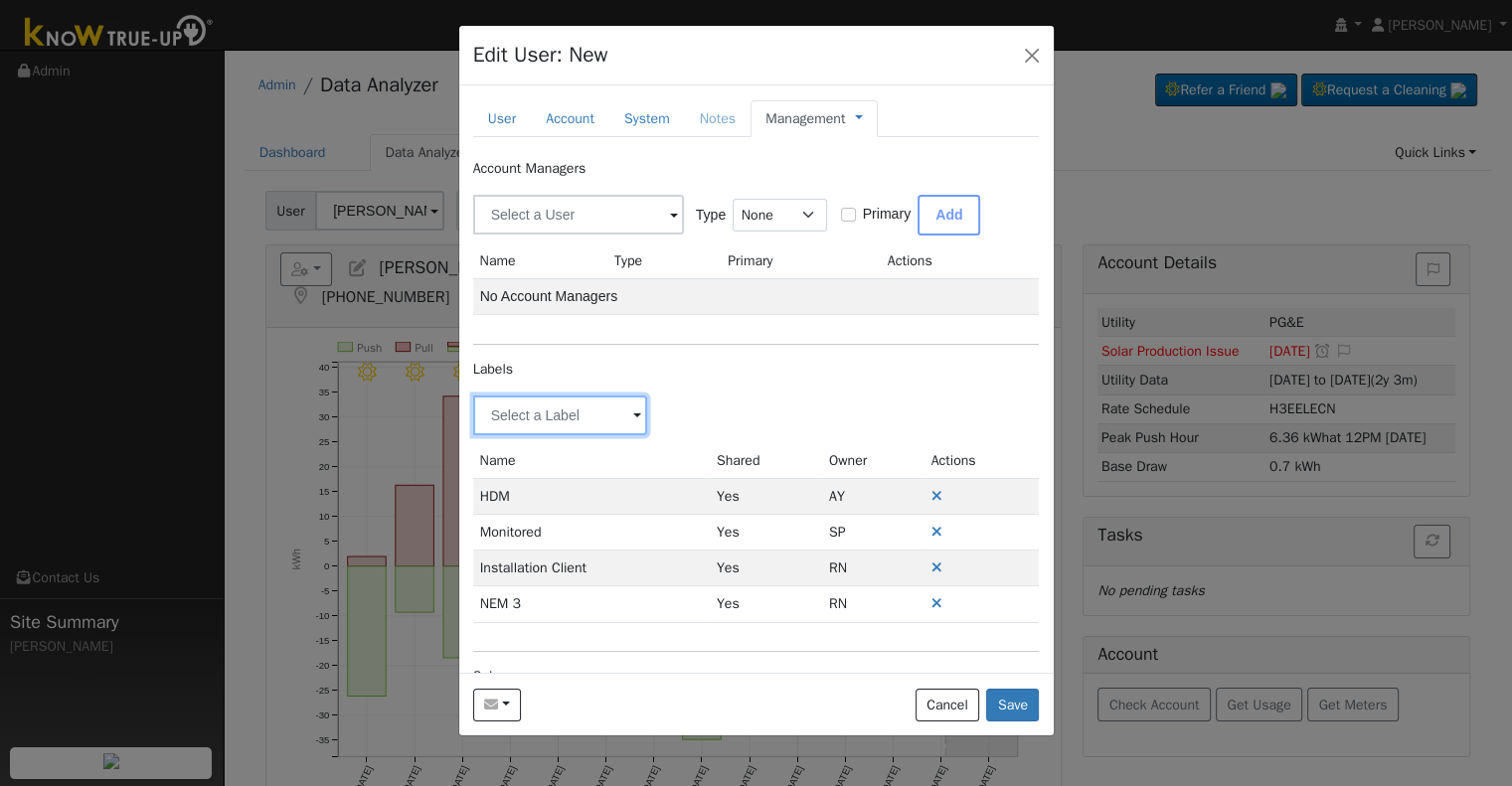click at bounding box center (561, 415) 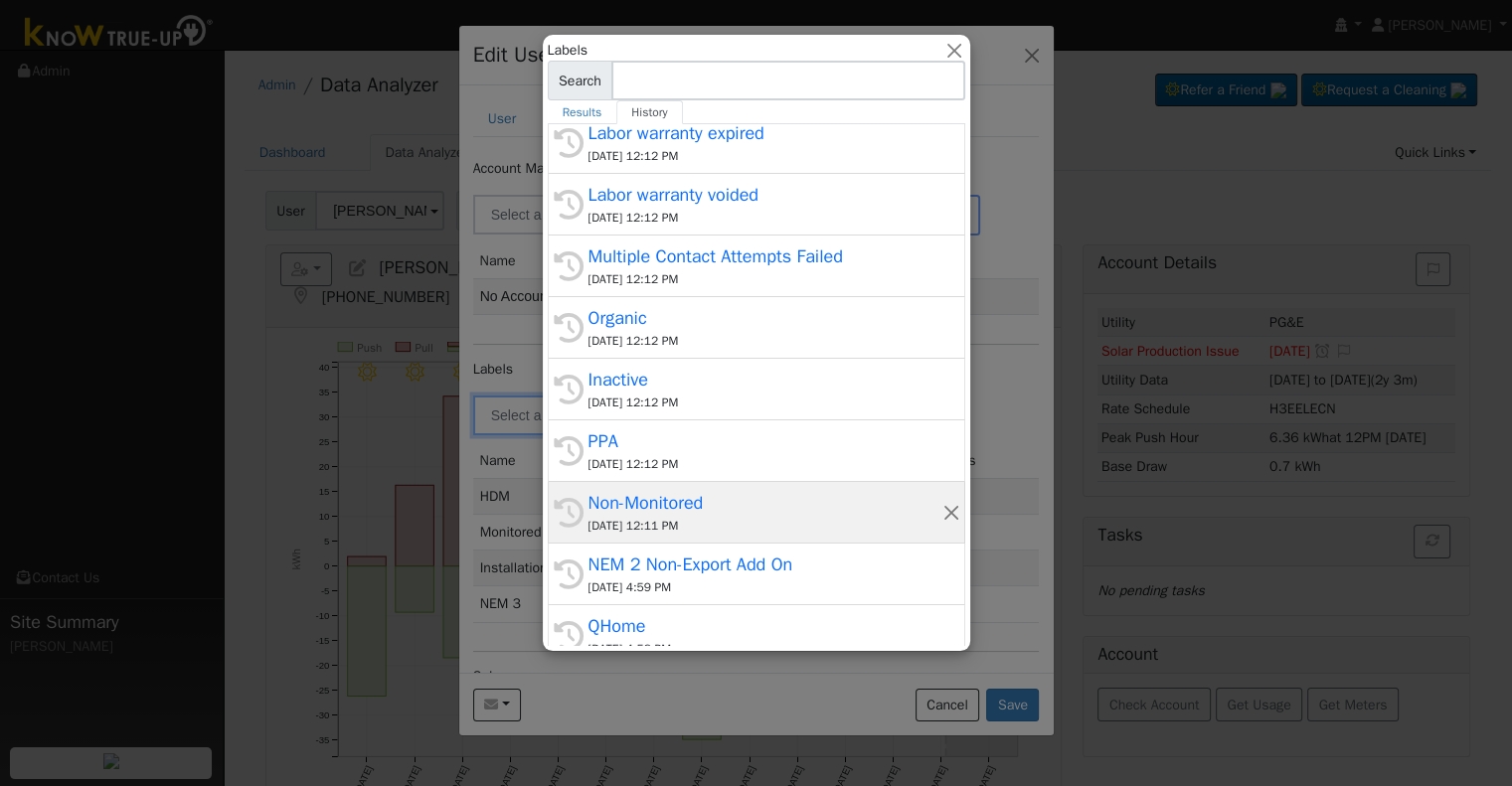 scroll, scrollTop: 378, scrollLeft: 0, axis: vertical 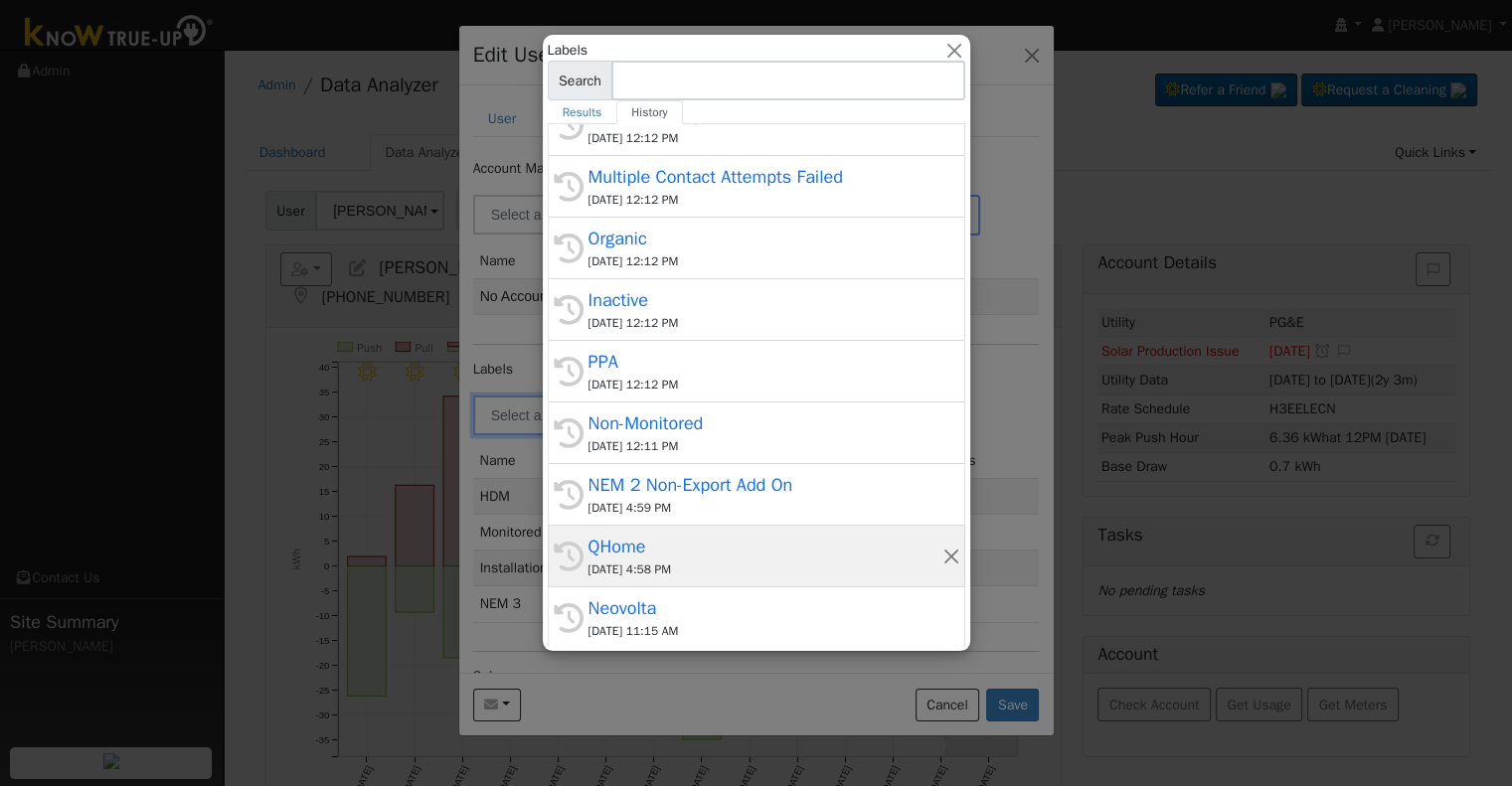click on "07/10/2025 4:58 PM" at bounding box center (765, 569) 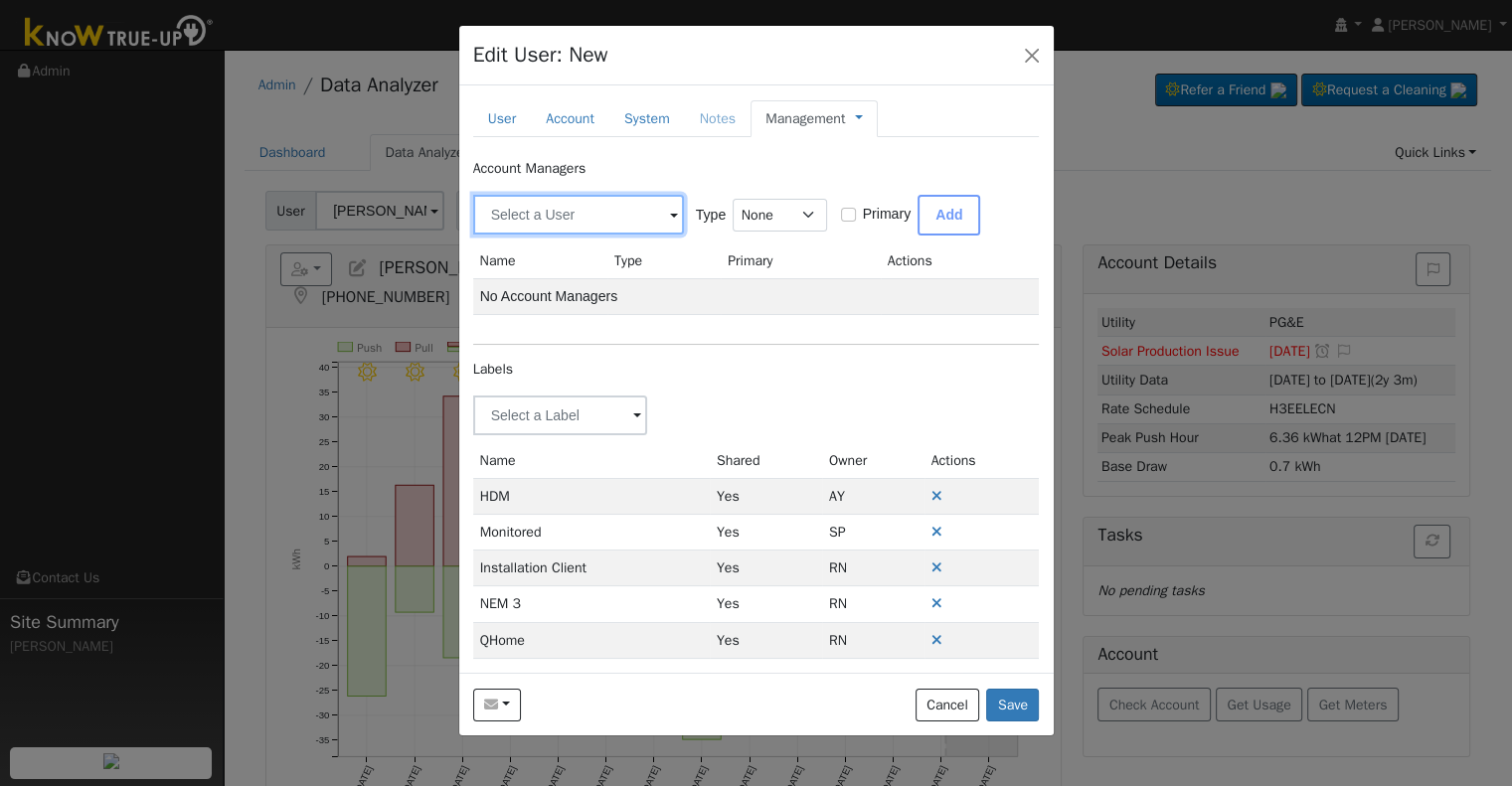 click at bounding box center (579, 215) 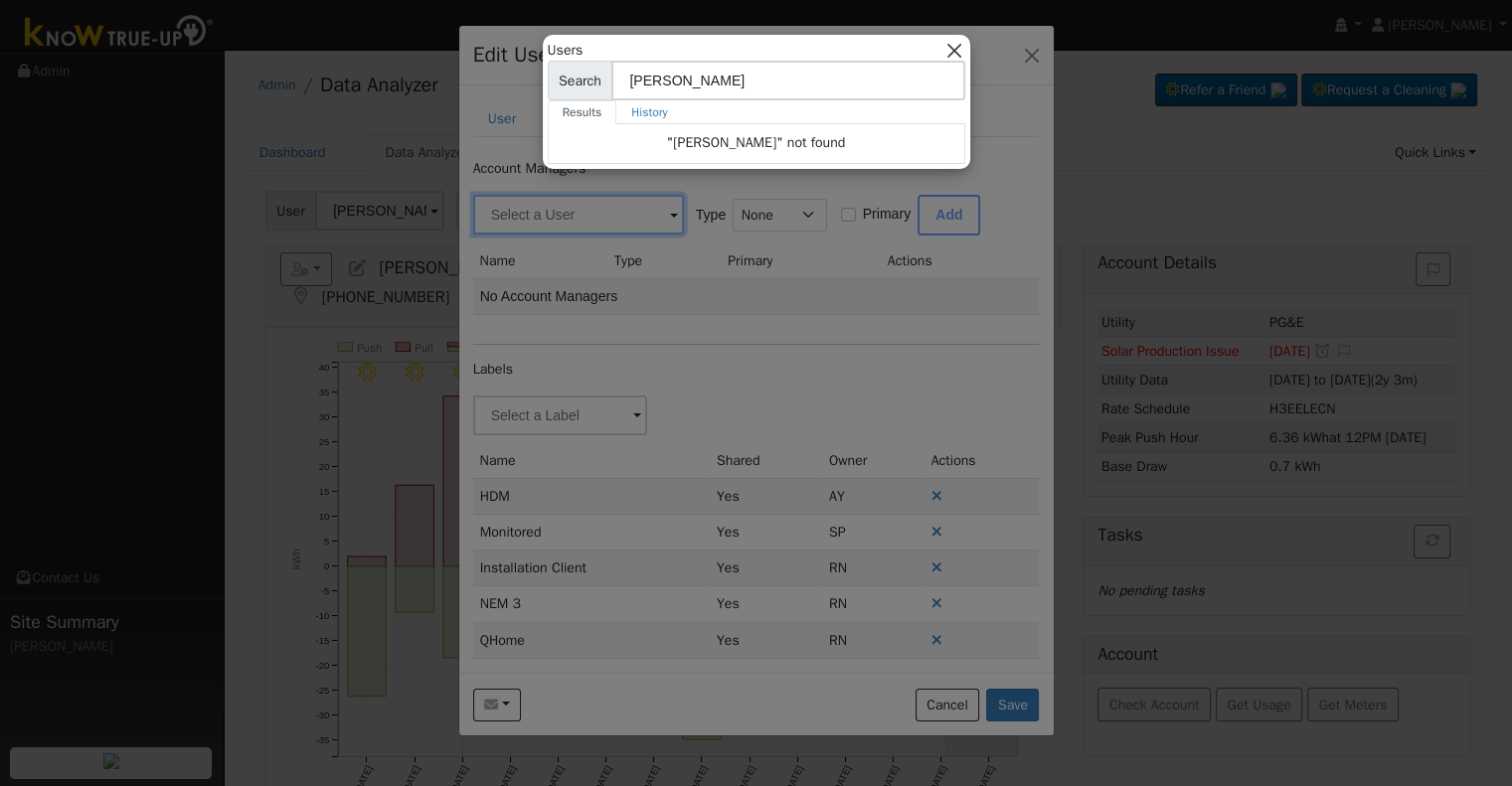 type on "Justin B" 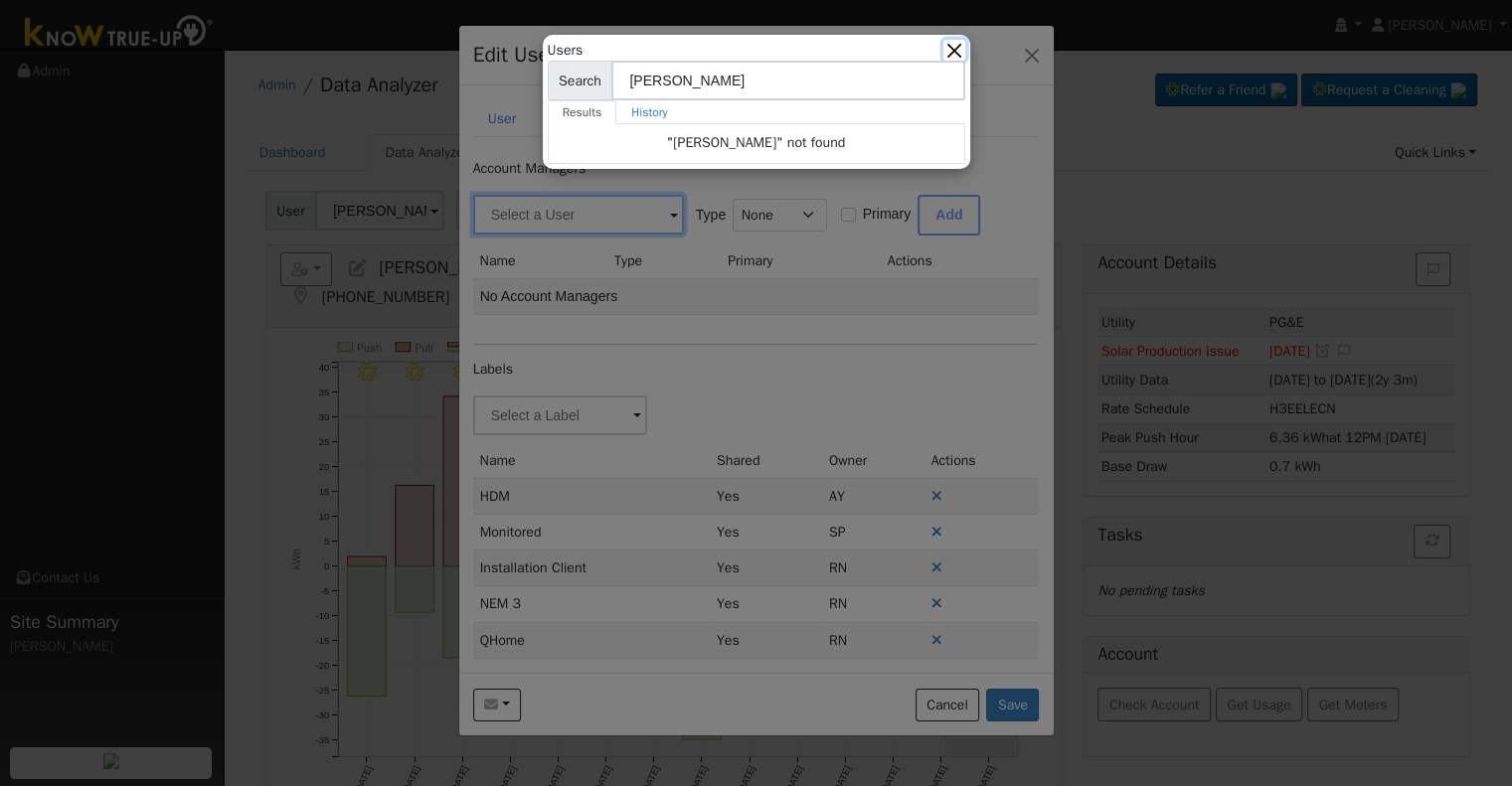 click at bounding box center (953, 50) 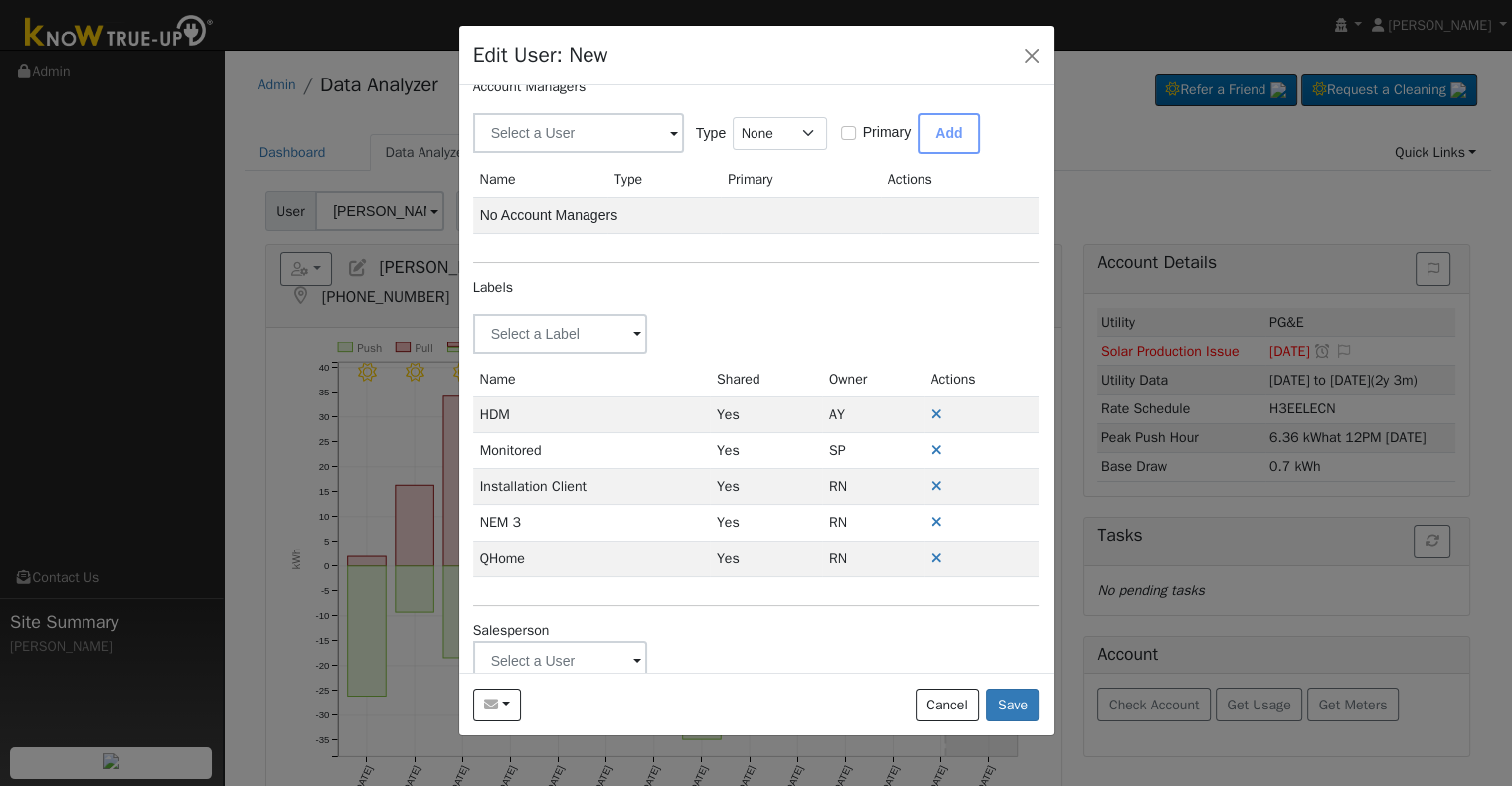 scroll, scrollTop: 119, scrollLeft: 0, axis: vertical 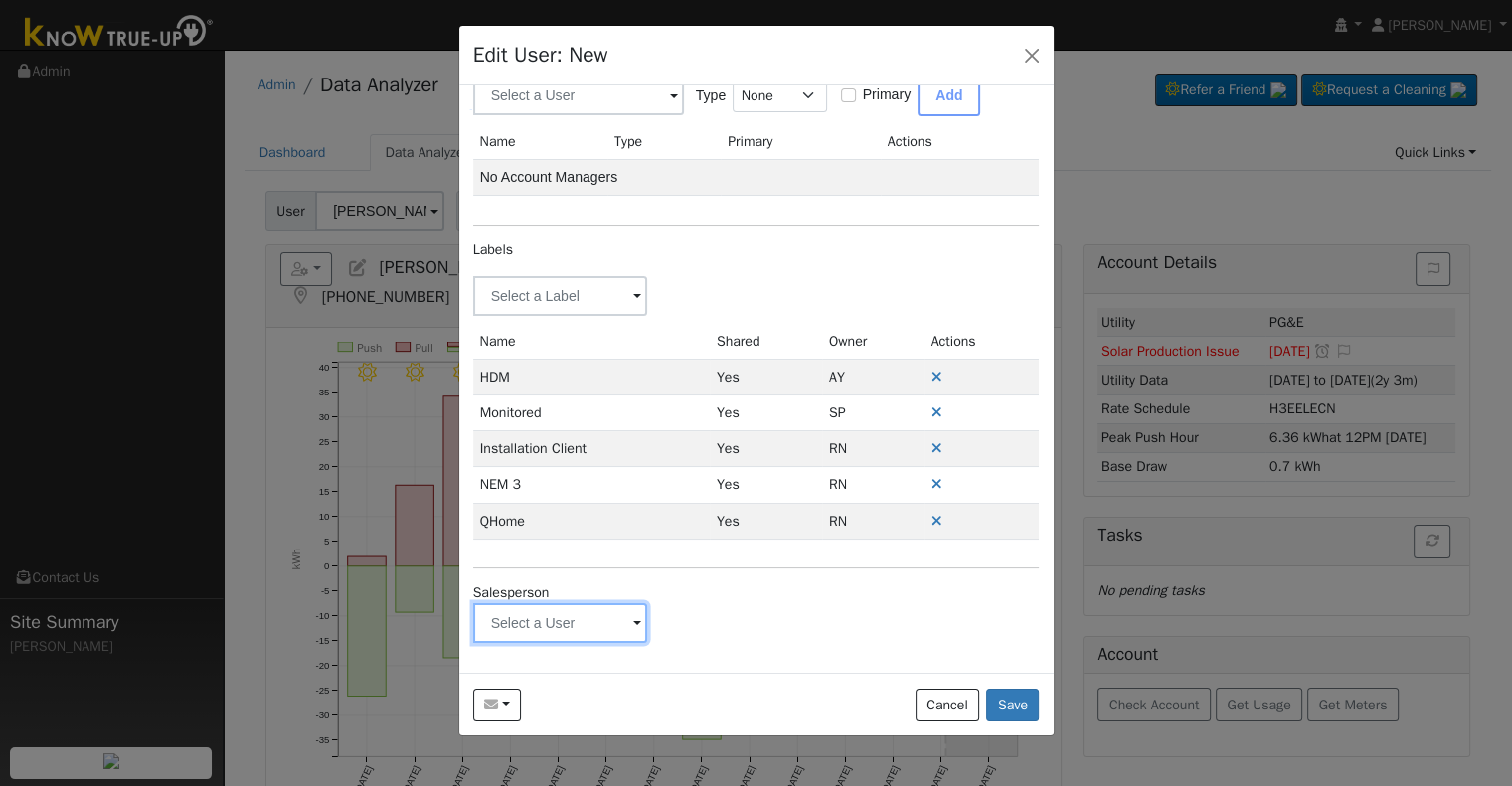 click at bounding box center (561, 296) 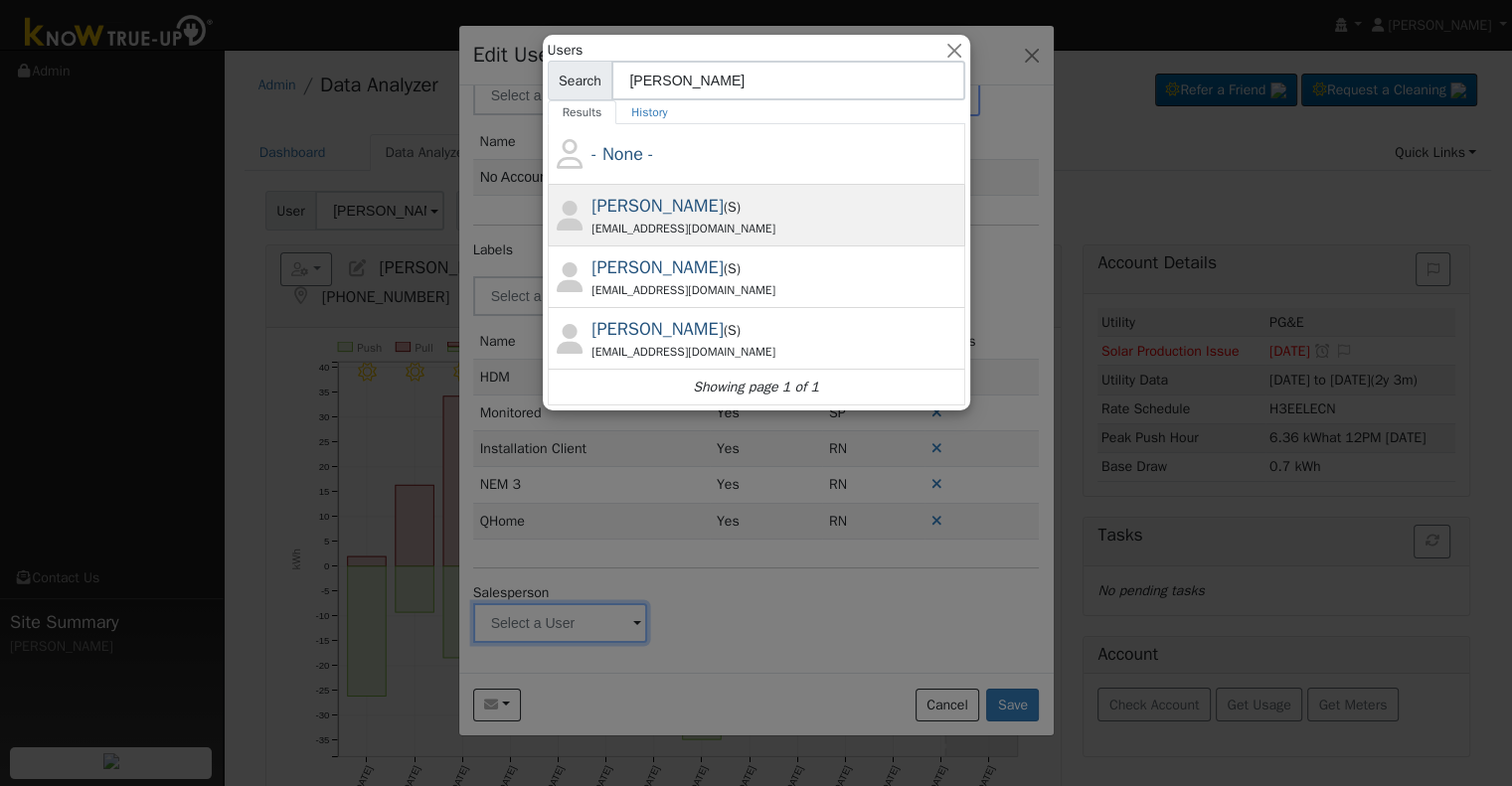 type on "Justin" 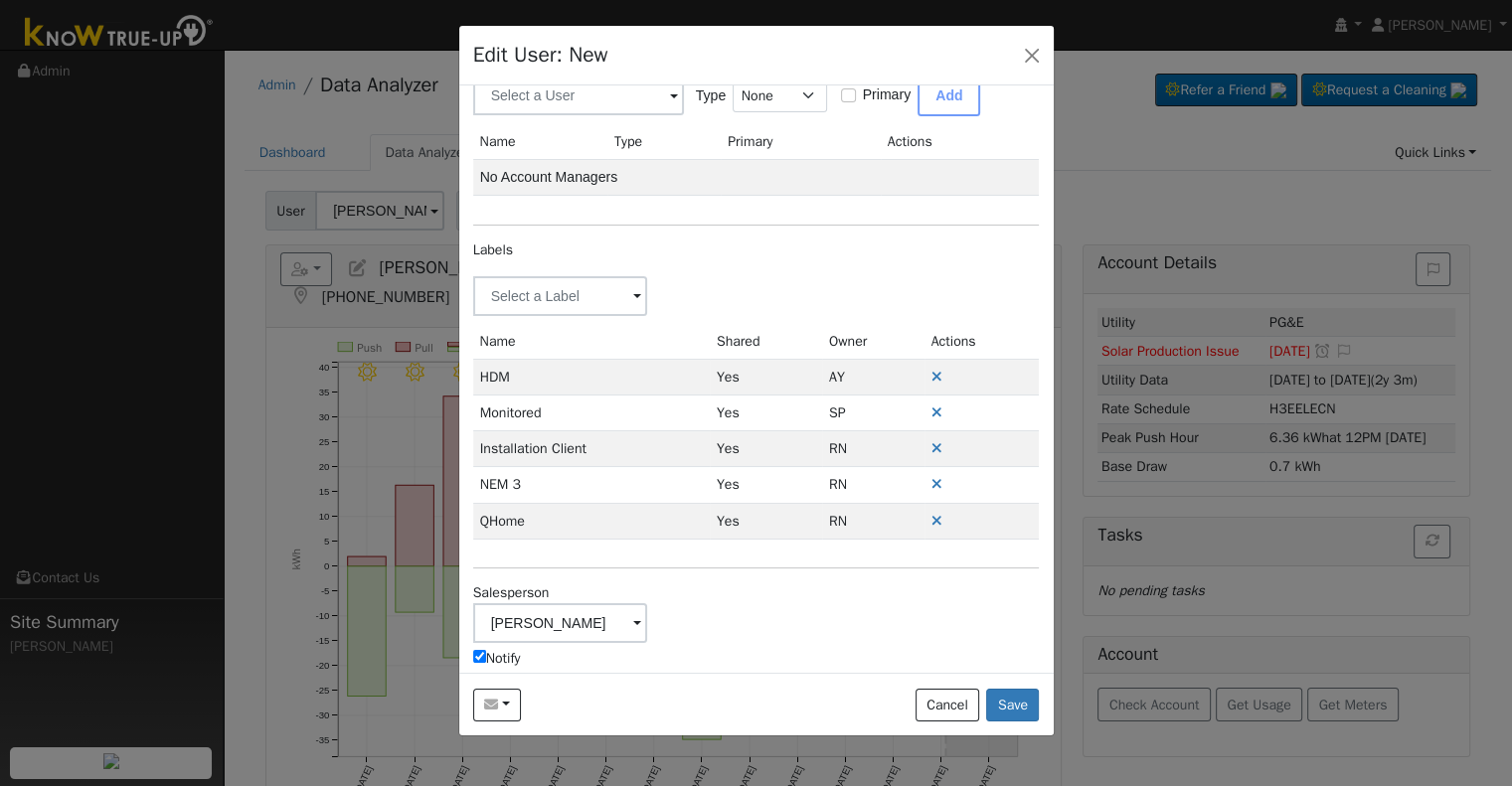 click on "Notify" at bounding box center [497, 658] 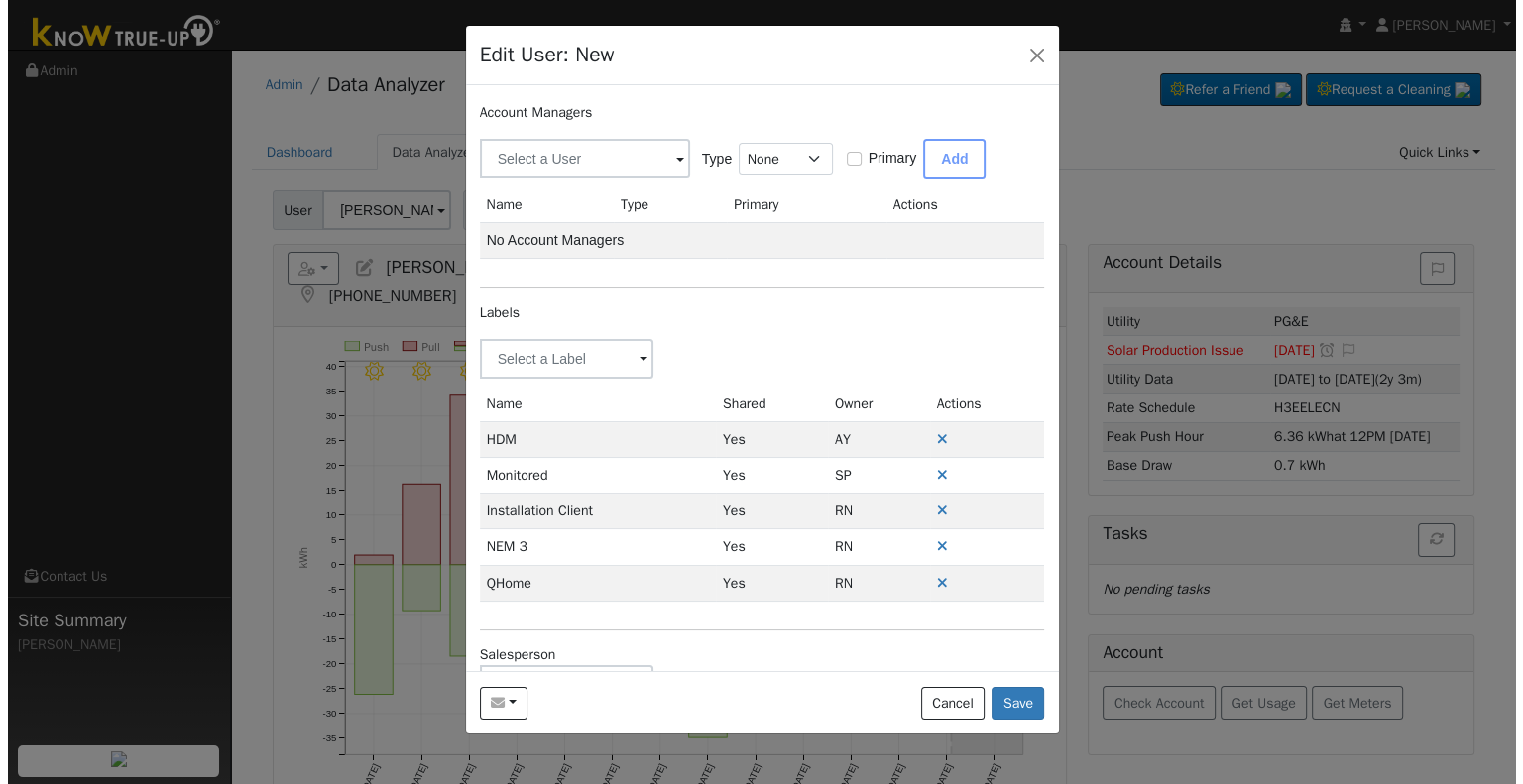 scroll, scrollTop: 0, scrollLeft: 0, axis: both 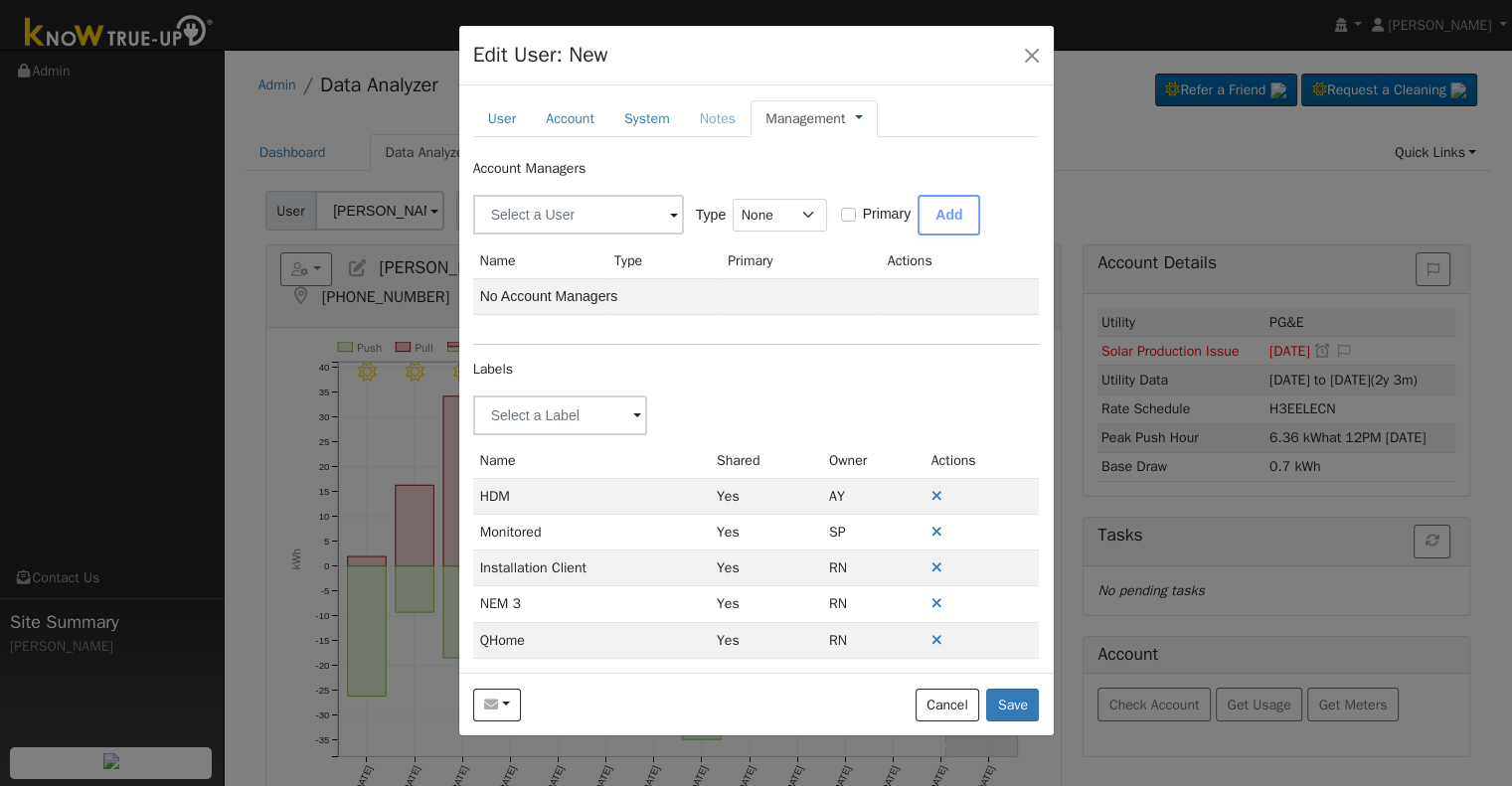 click at bounding box center [859, 118] 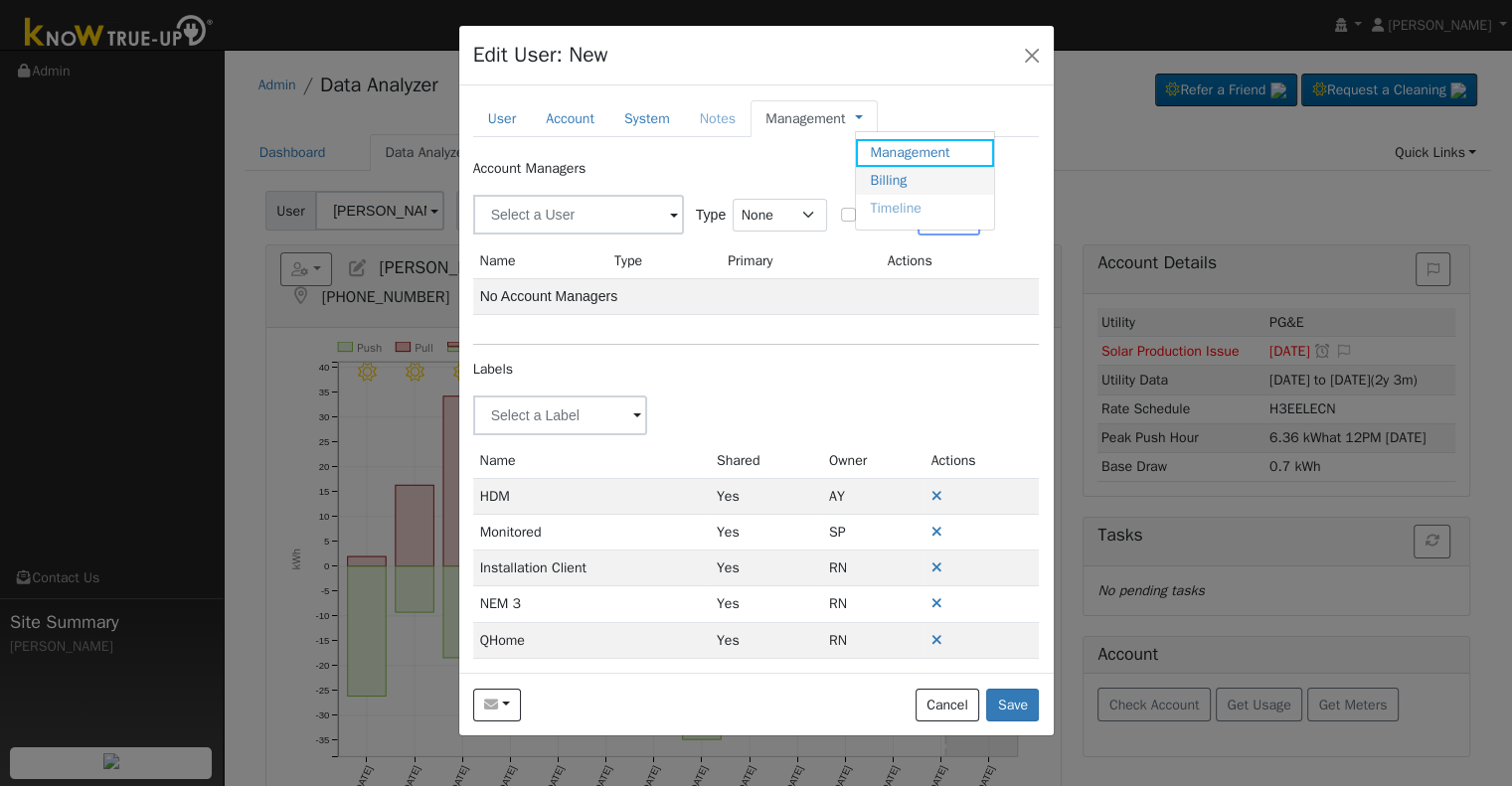 click on "Billing" at bounding box center (924, 181) 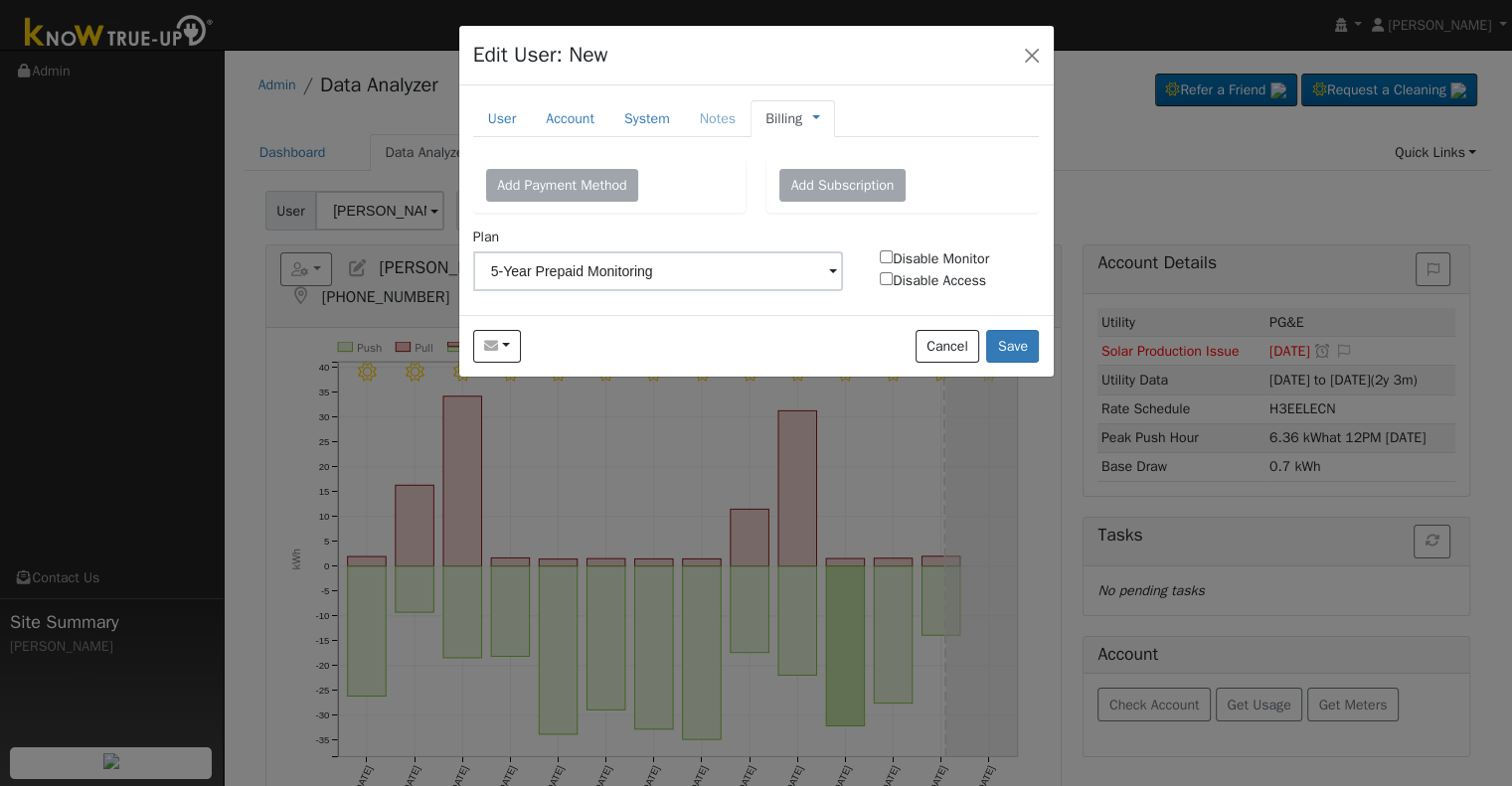 click on "Send Email... Cancel Save" at bounding box center [756, 346] 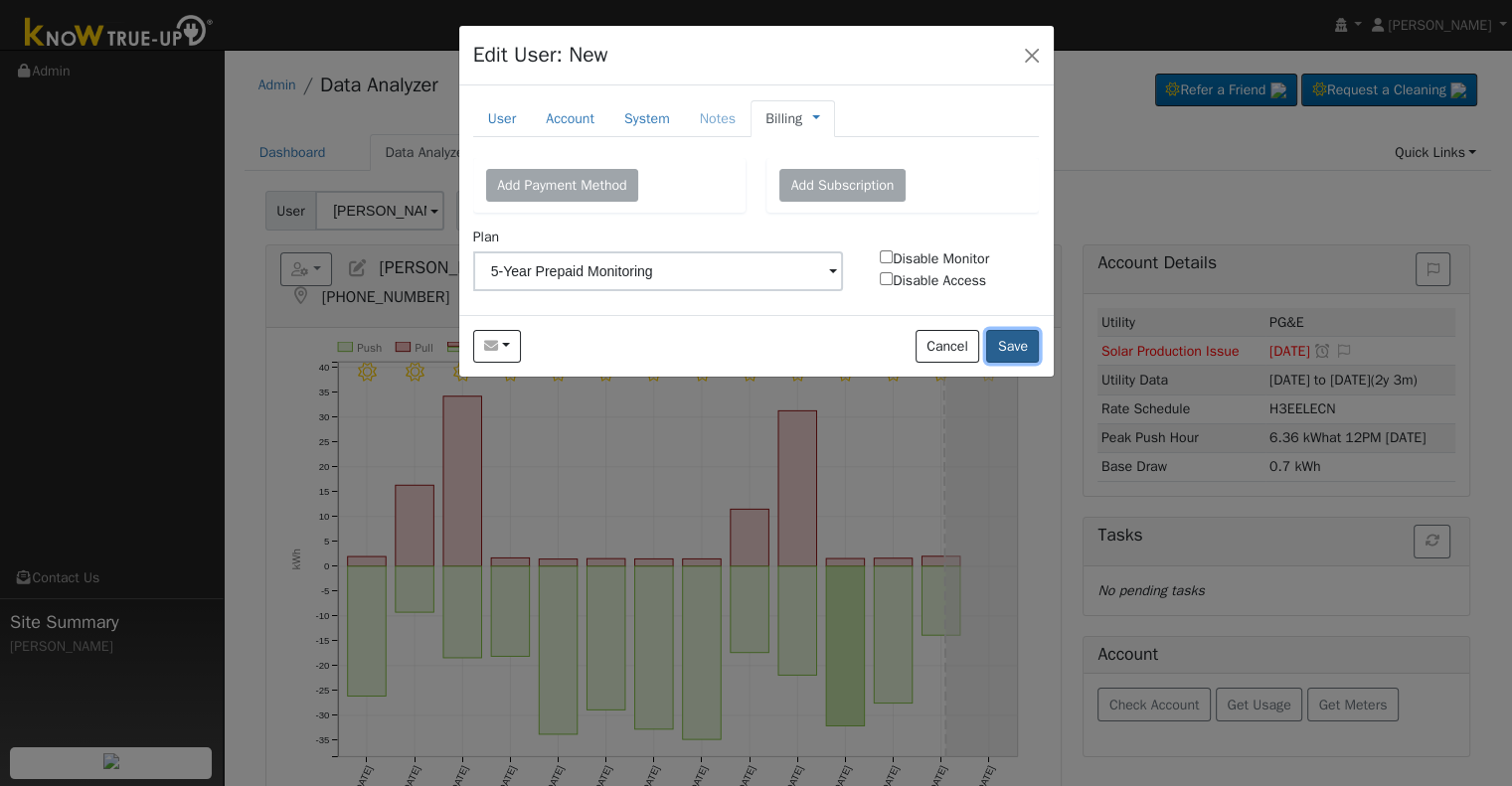 click on "Save" at bounding box center [1012, 347] 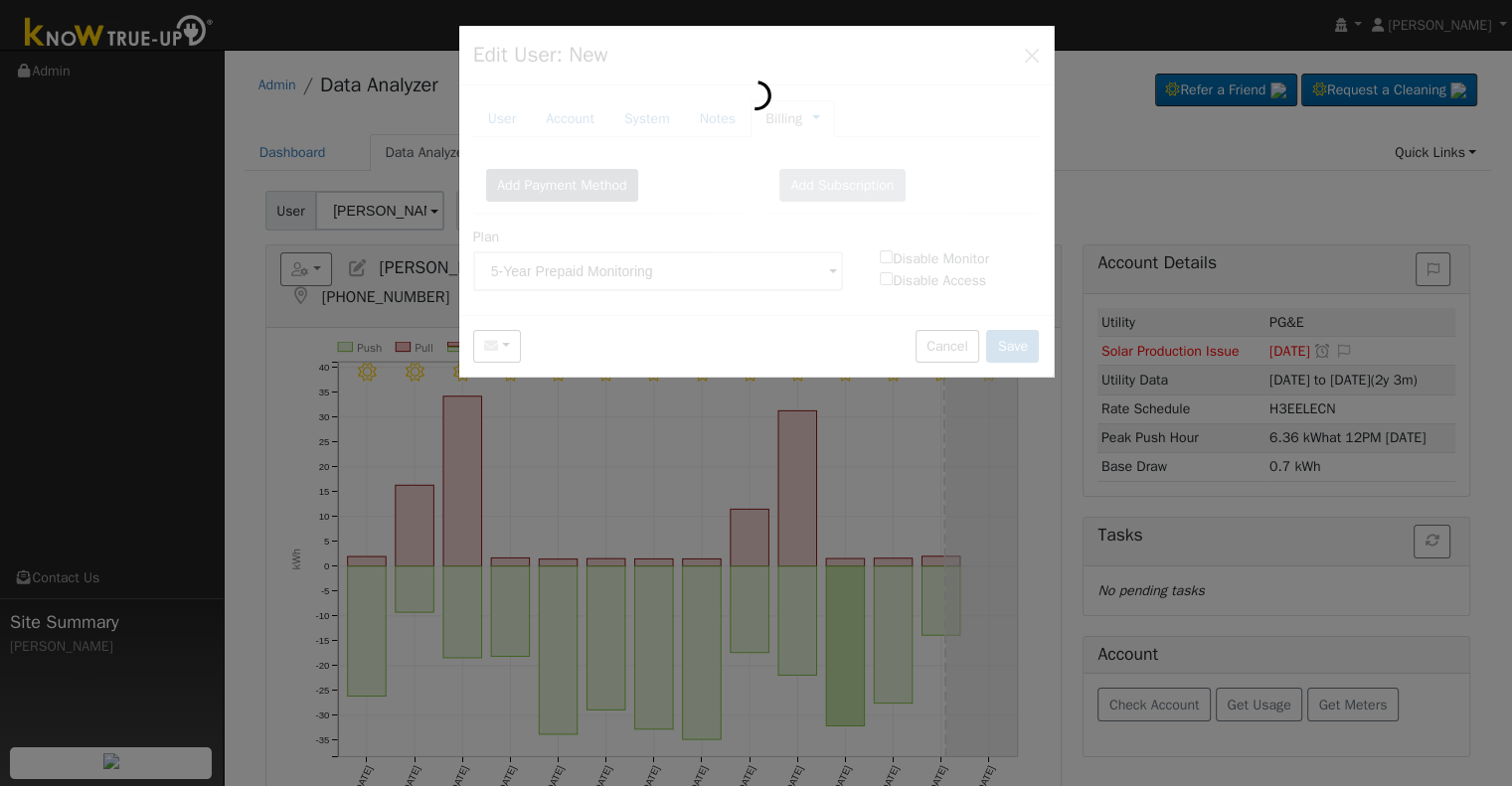type on "[PERSON_NAME]" 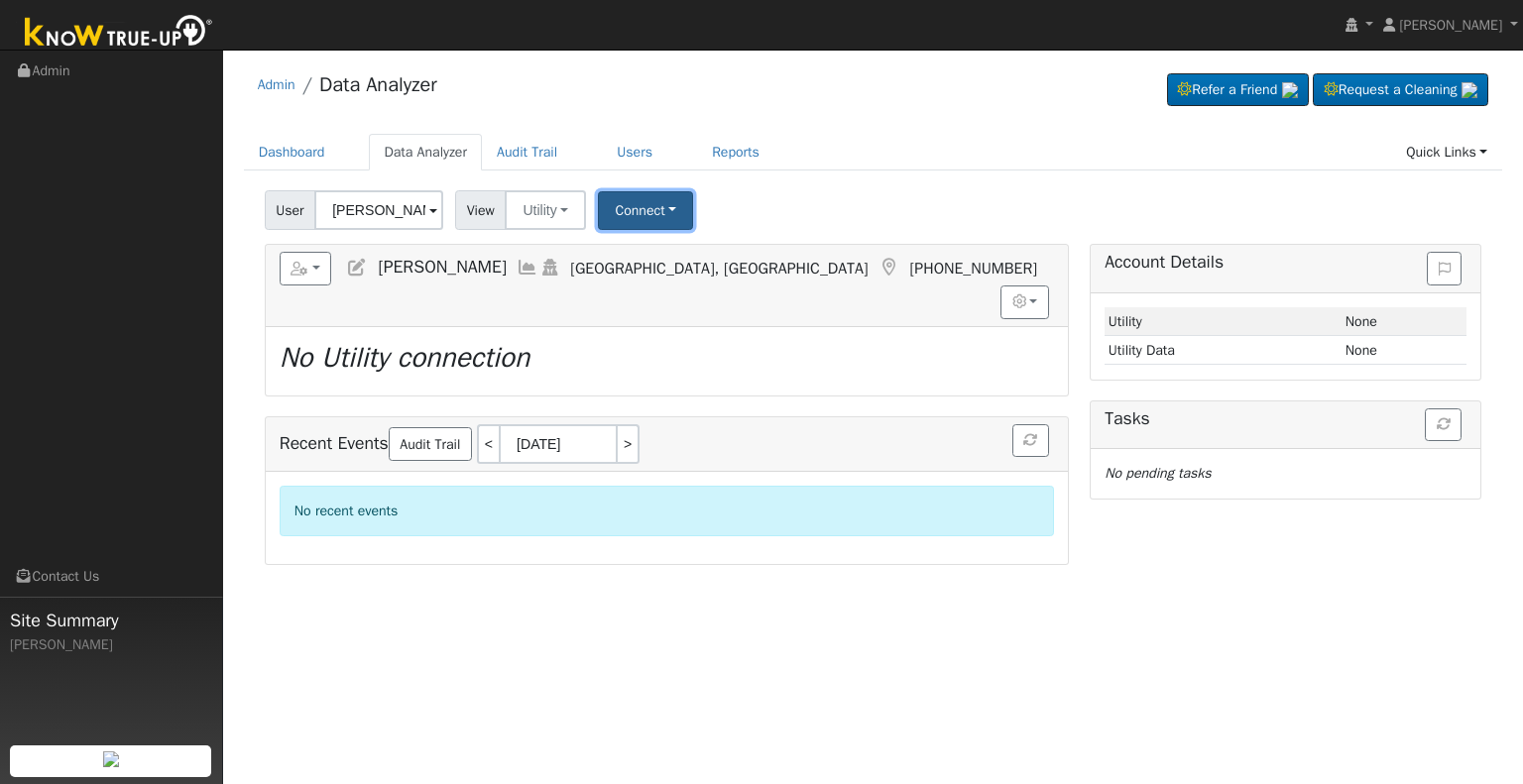 click on "Connect" at bounding box center [645, 210] 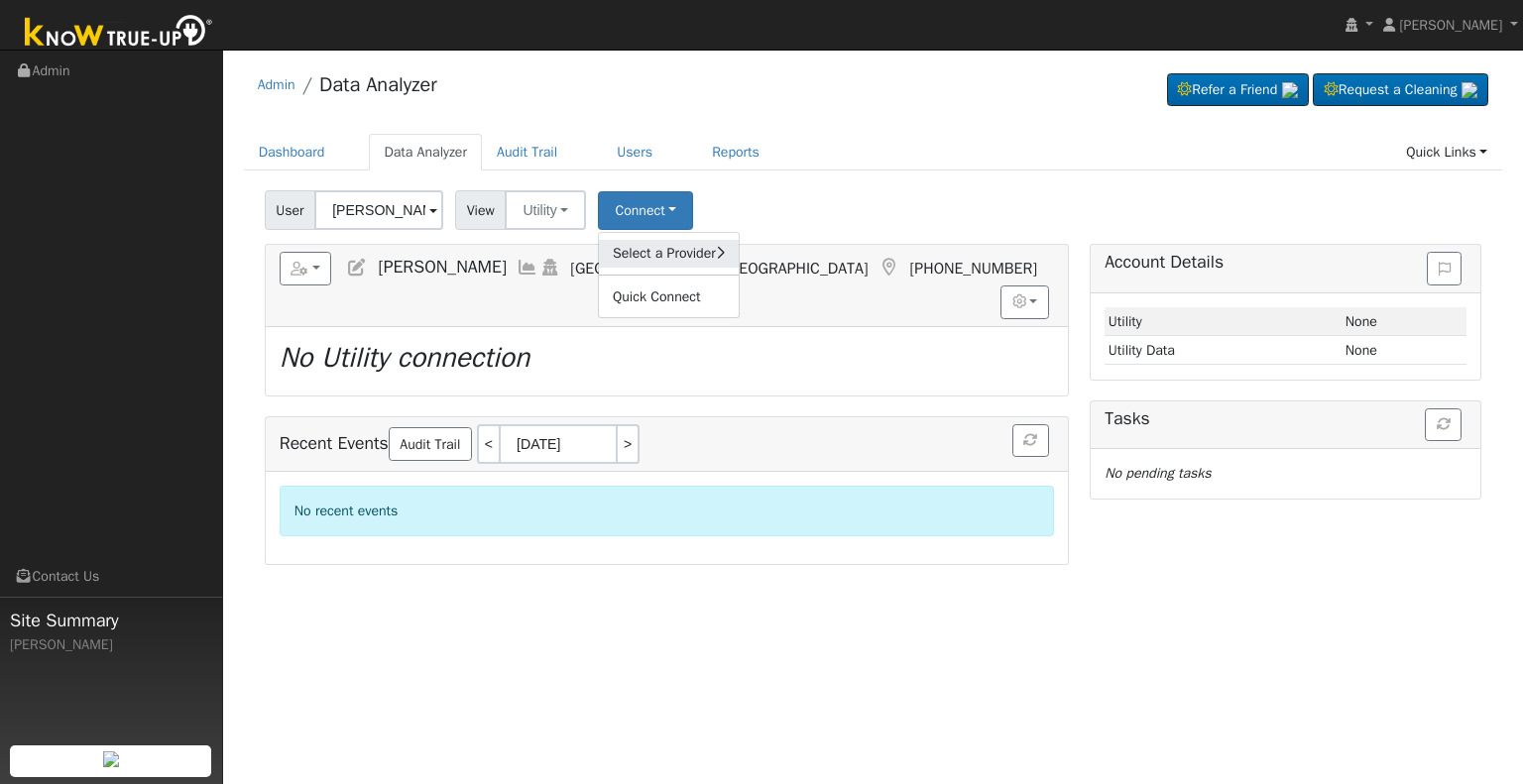 click on "Select a Provider" 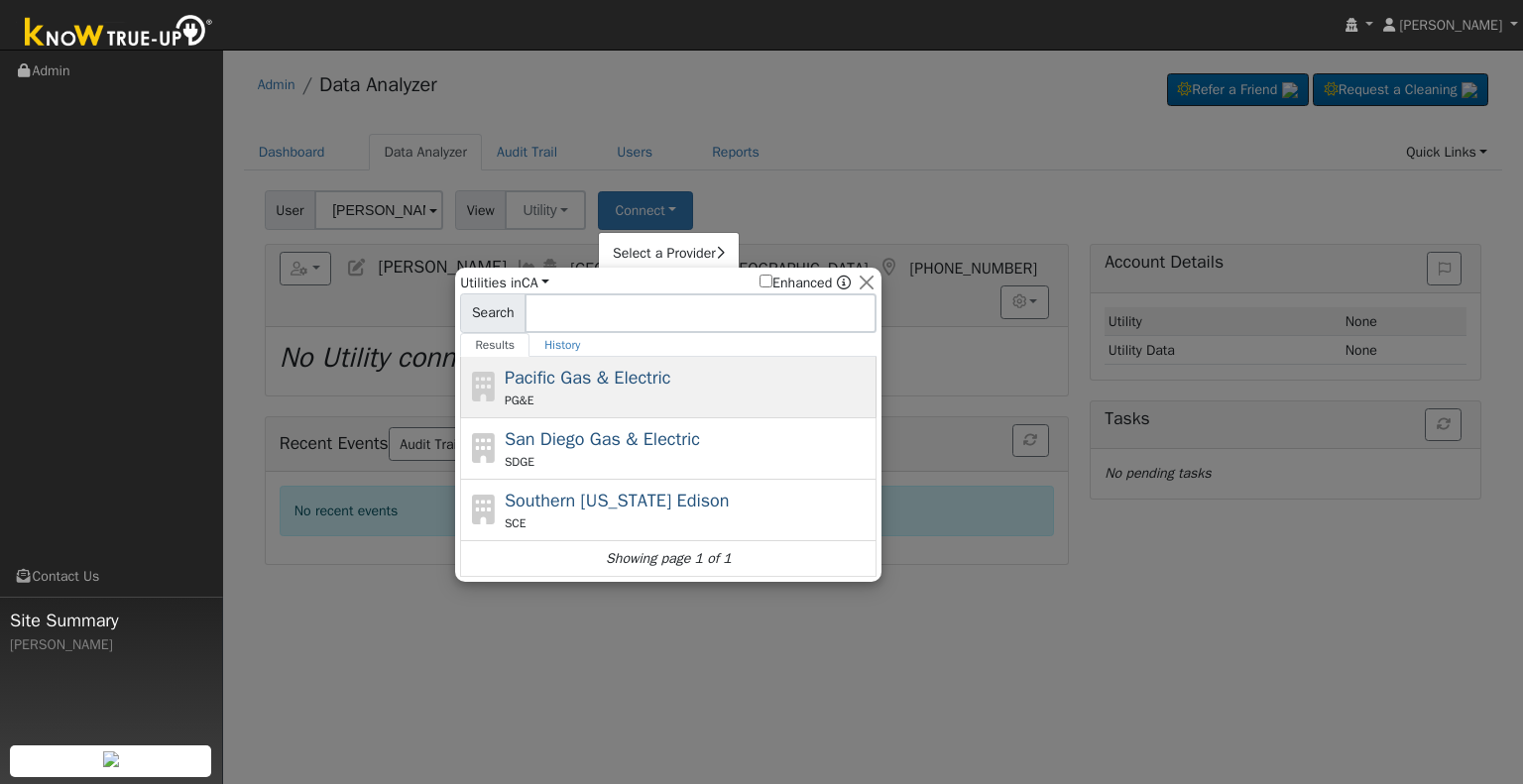 click on "Pacific Gas & Electric" at bounding box center (588, 378) 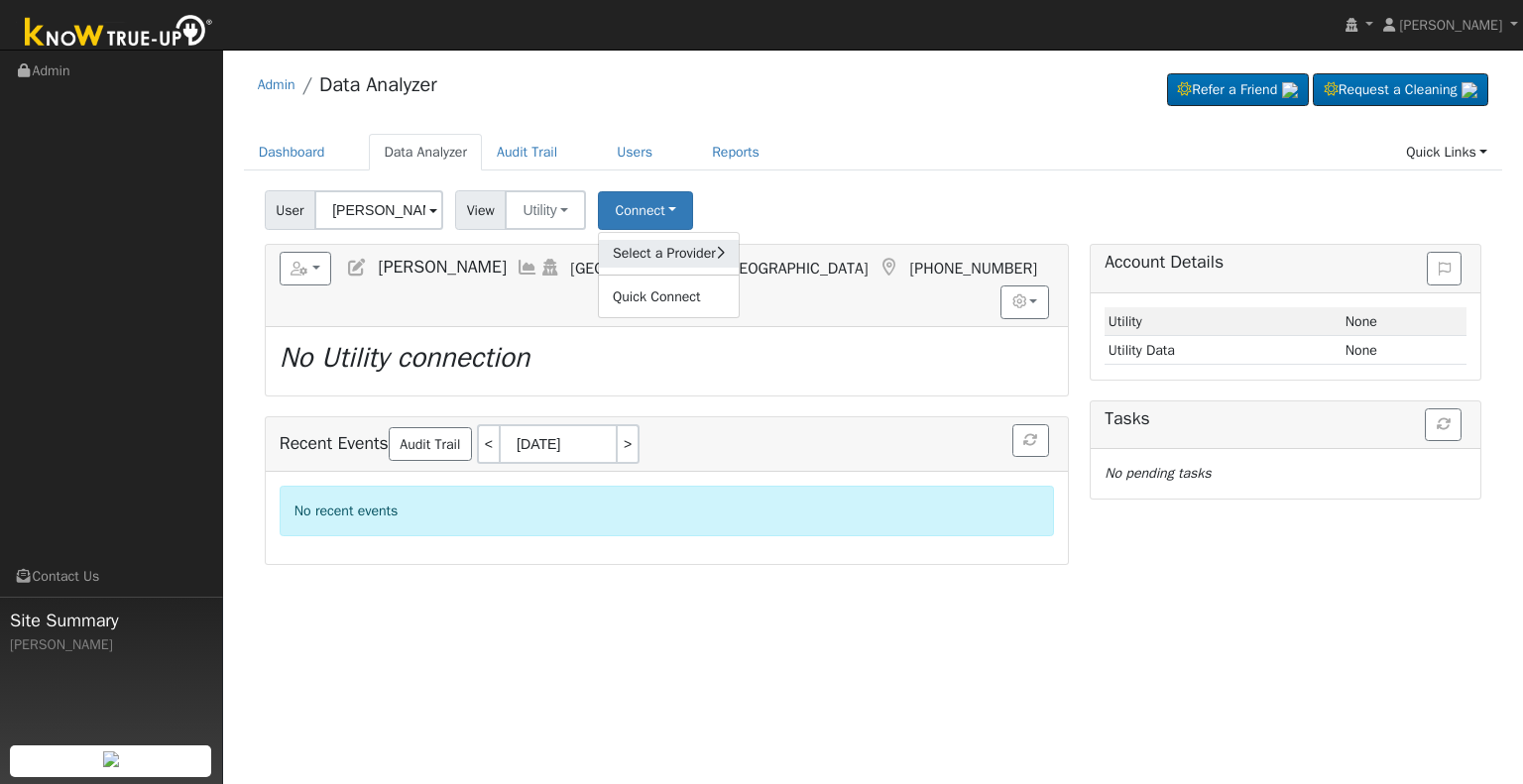 click on "Select a Provider" 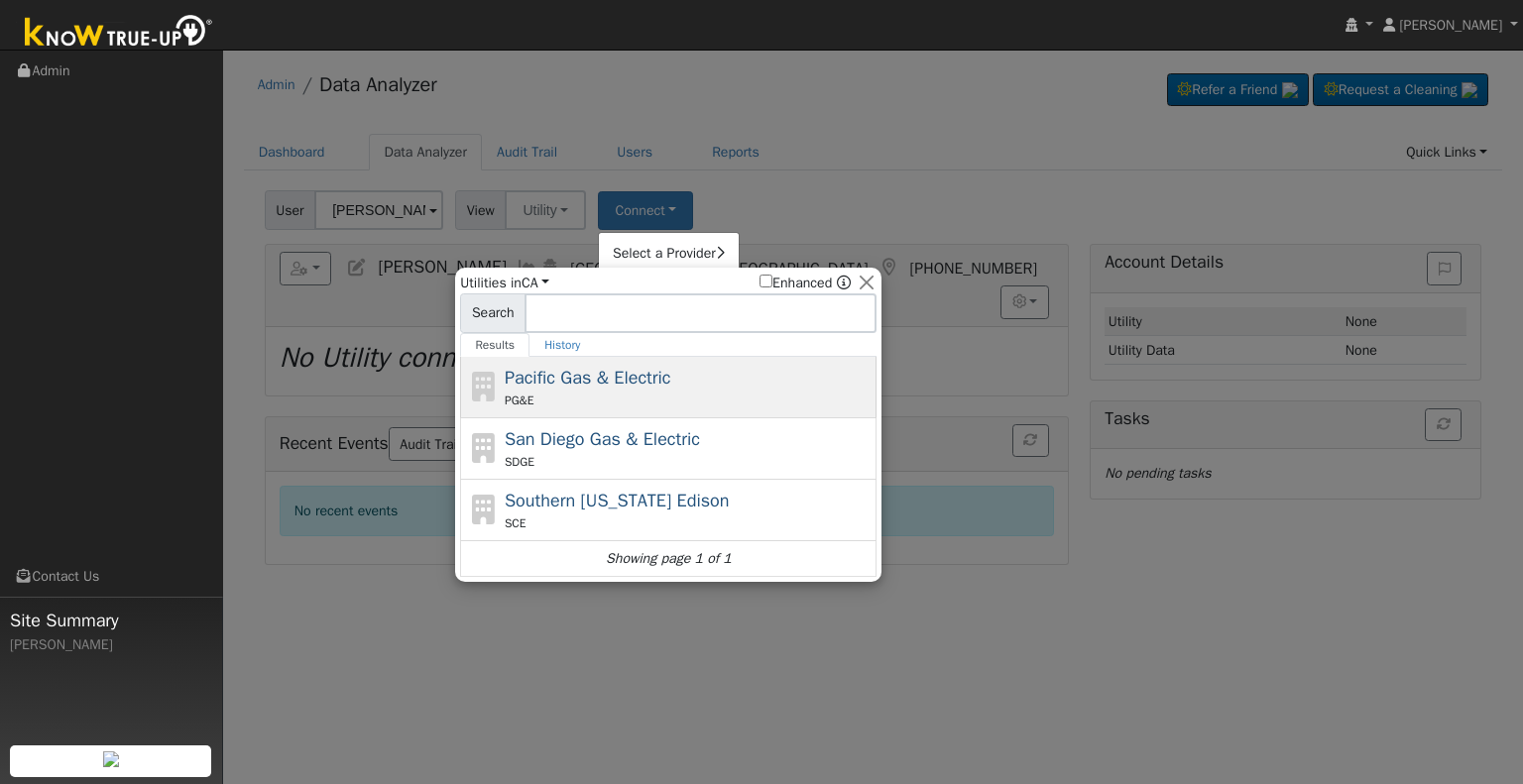 click on "PG&E" at bounding box center (688, 400) 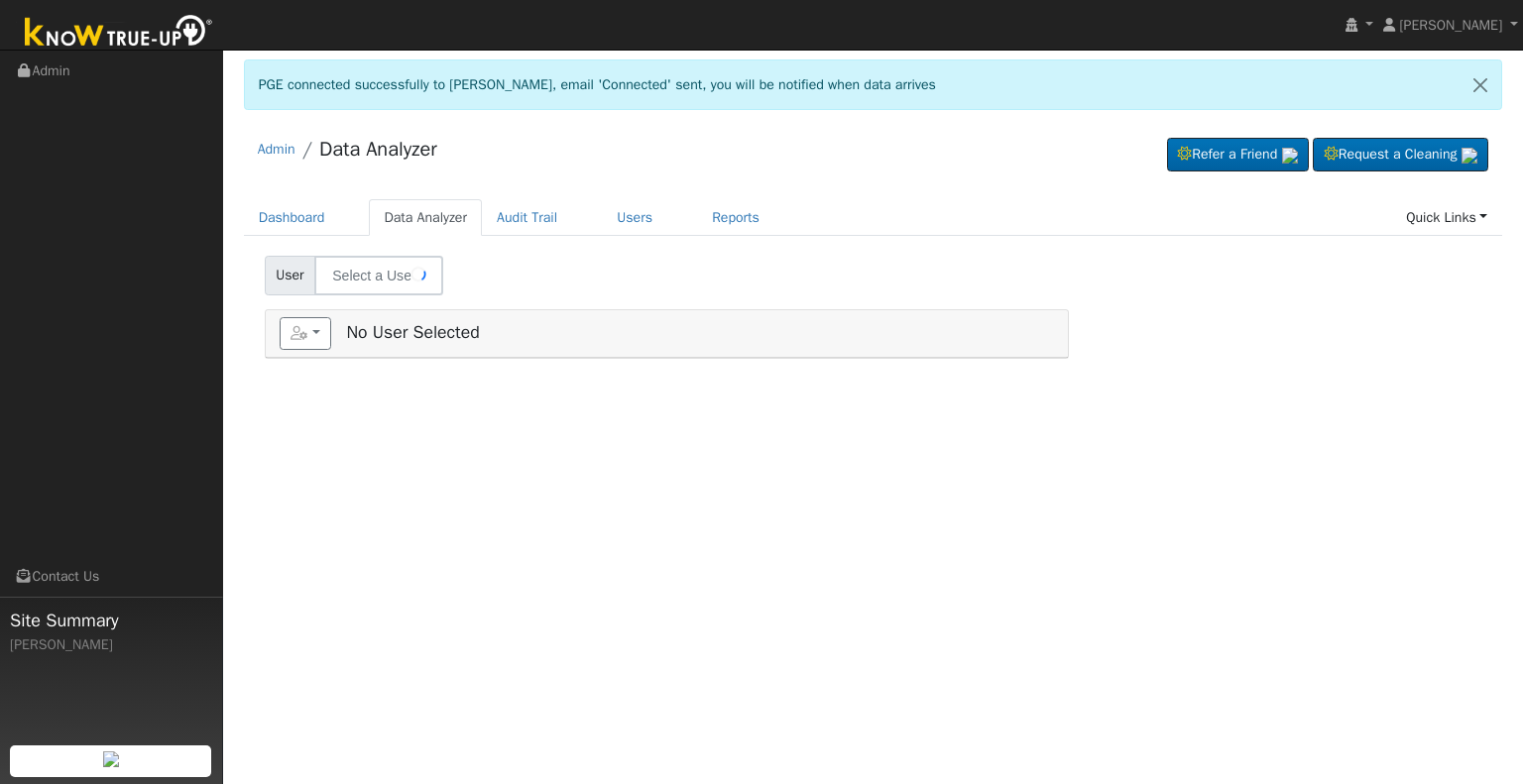 scroll, scrollTop: 0, scrollLeft: 0, axis: both 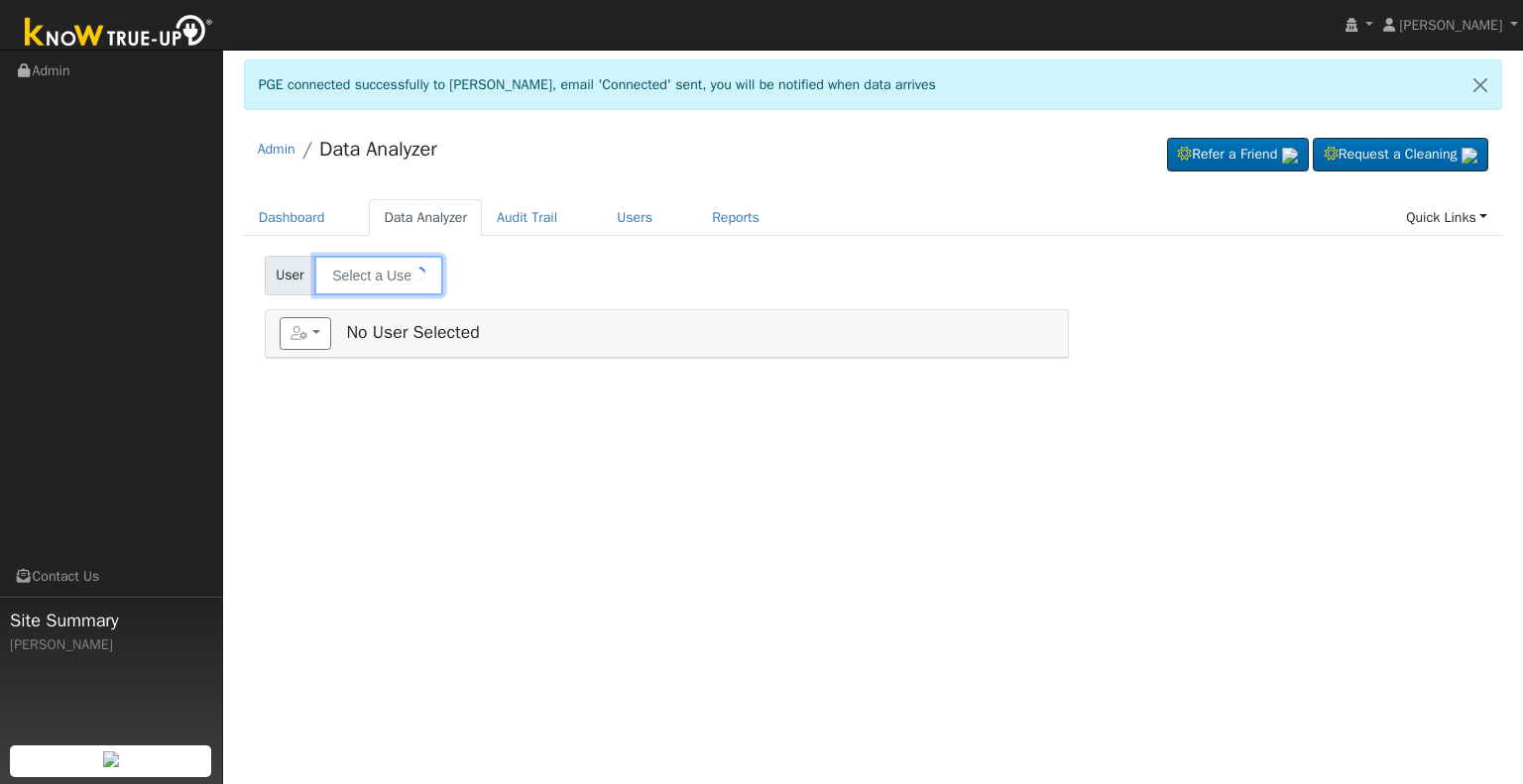 type on "[PERSON_NAME]" 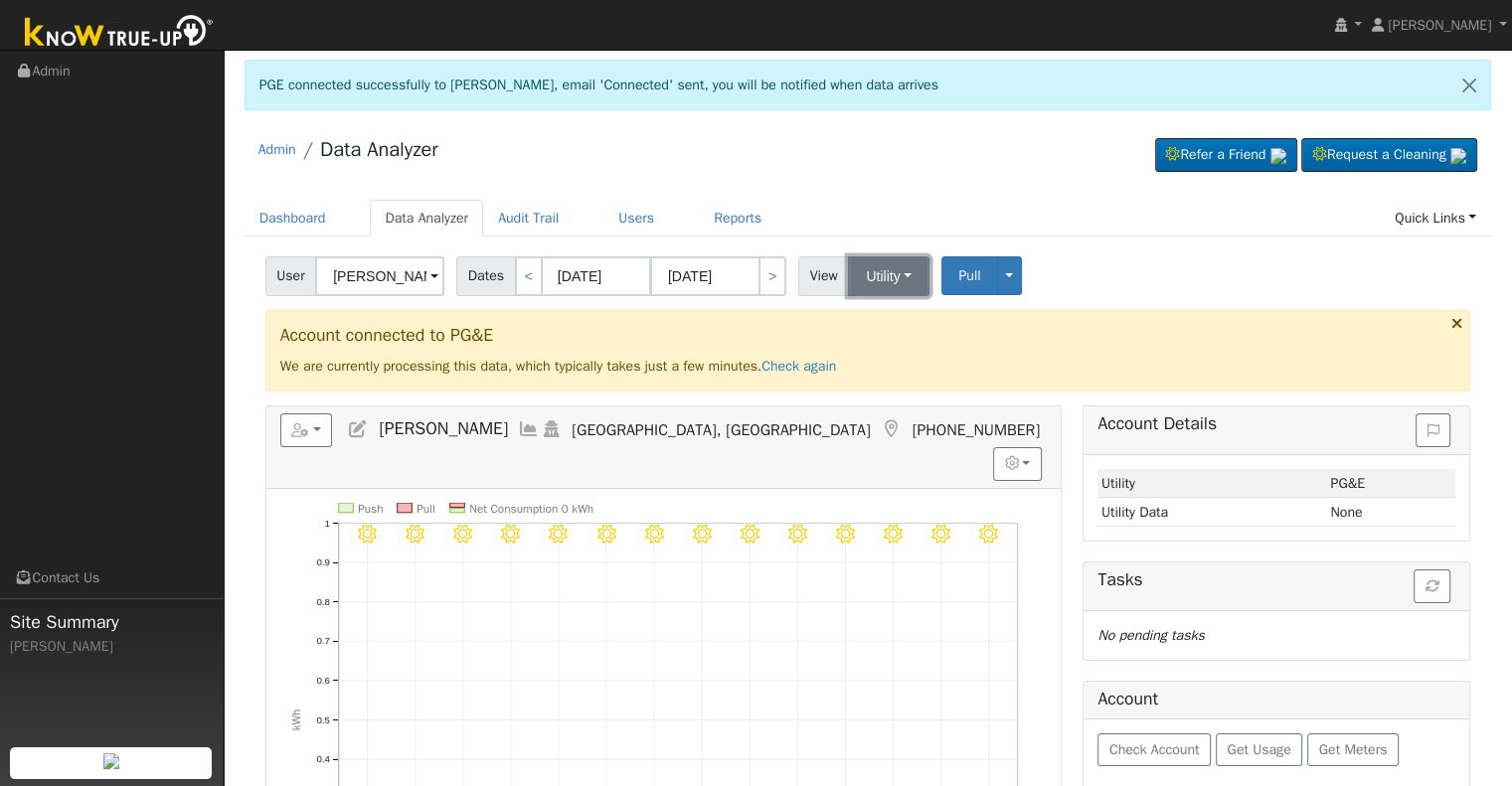 click on "Utility" at bounding box center (889, 276) 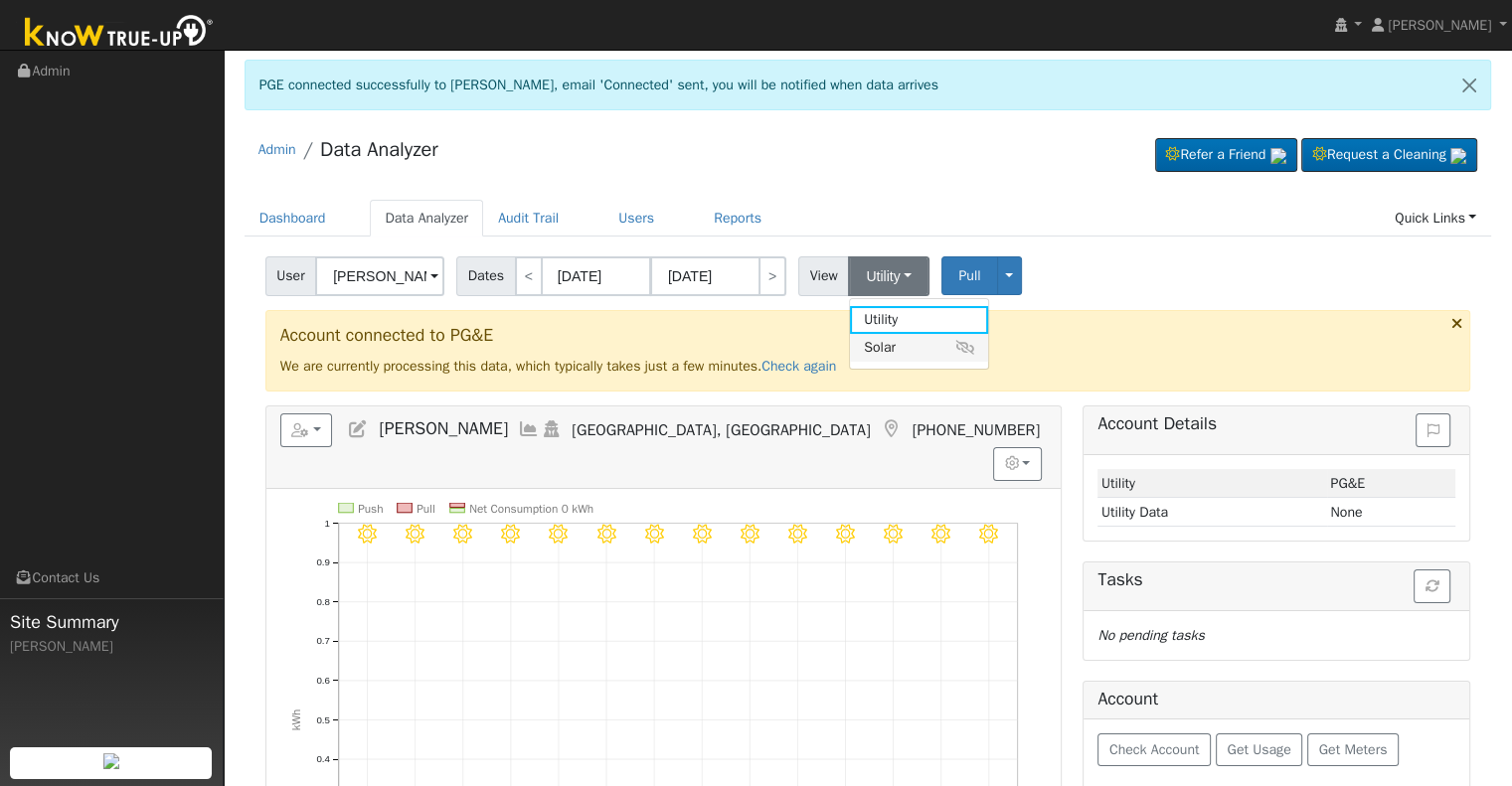 click on "Solar" at bounding box center (919, 348) 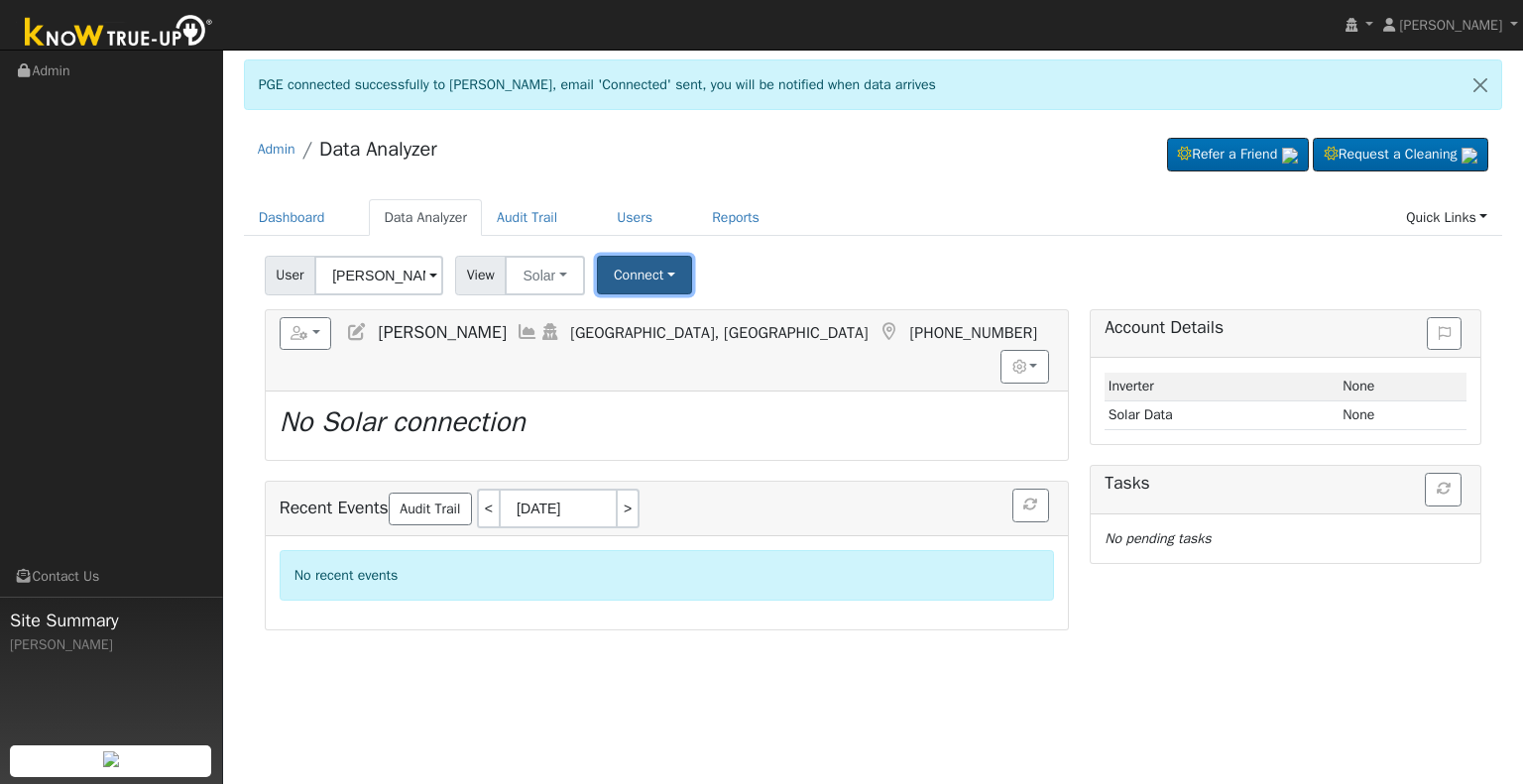 click on "Connect" at bounding box center (644, 275) 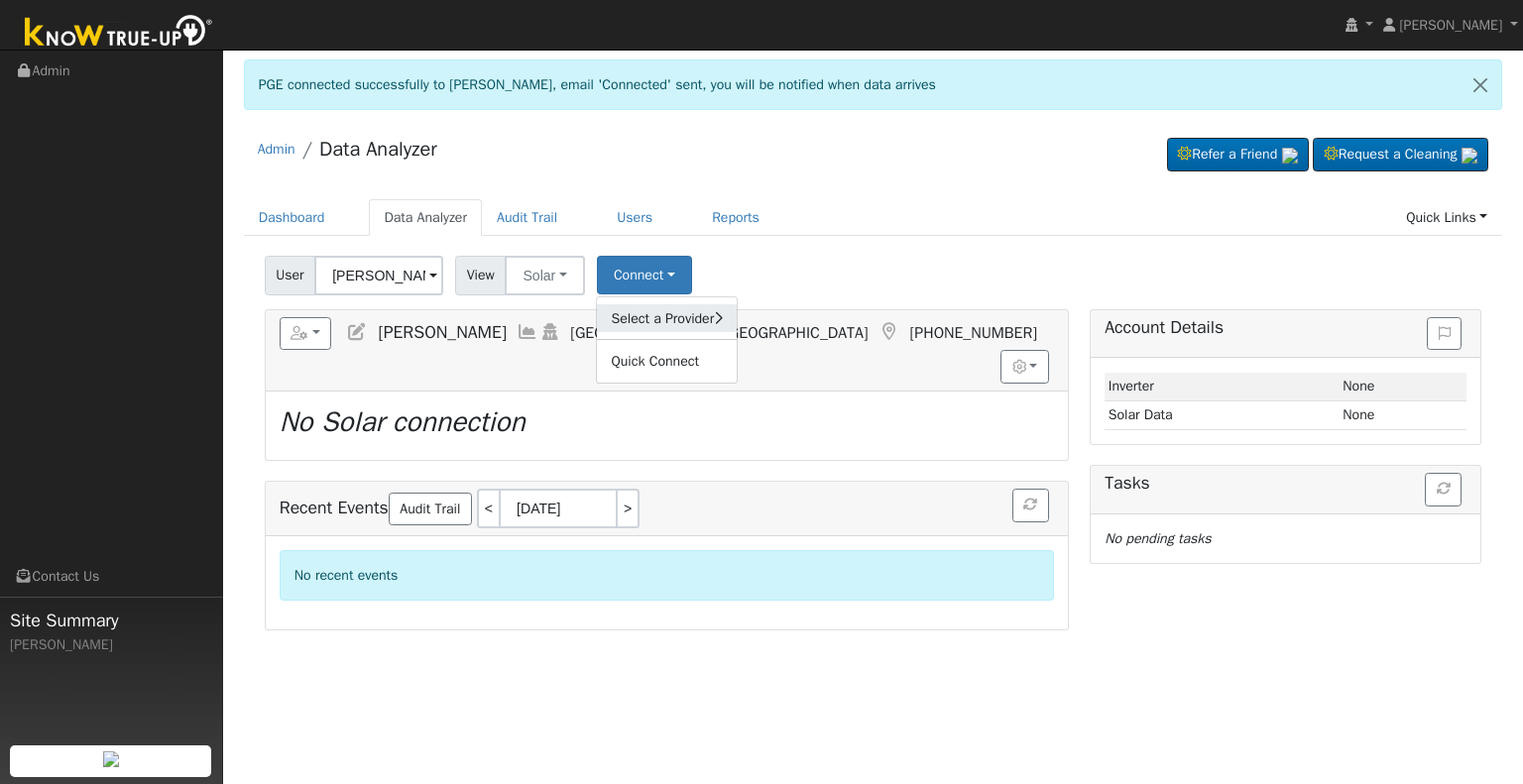 click on "Select a Provider" 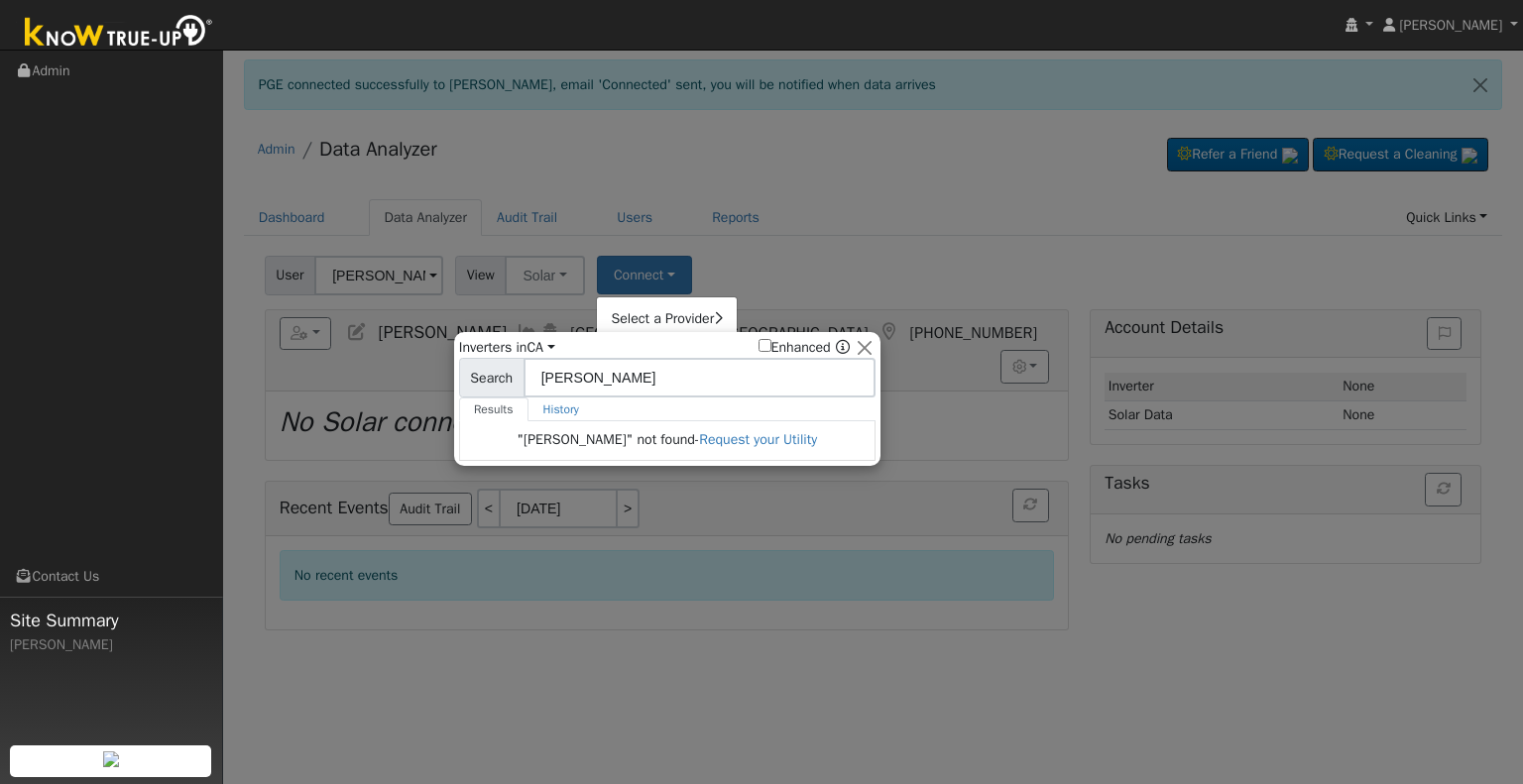 type on "Culver" 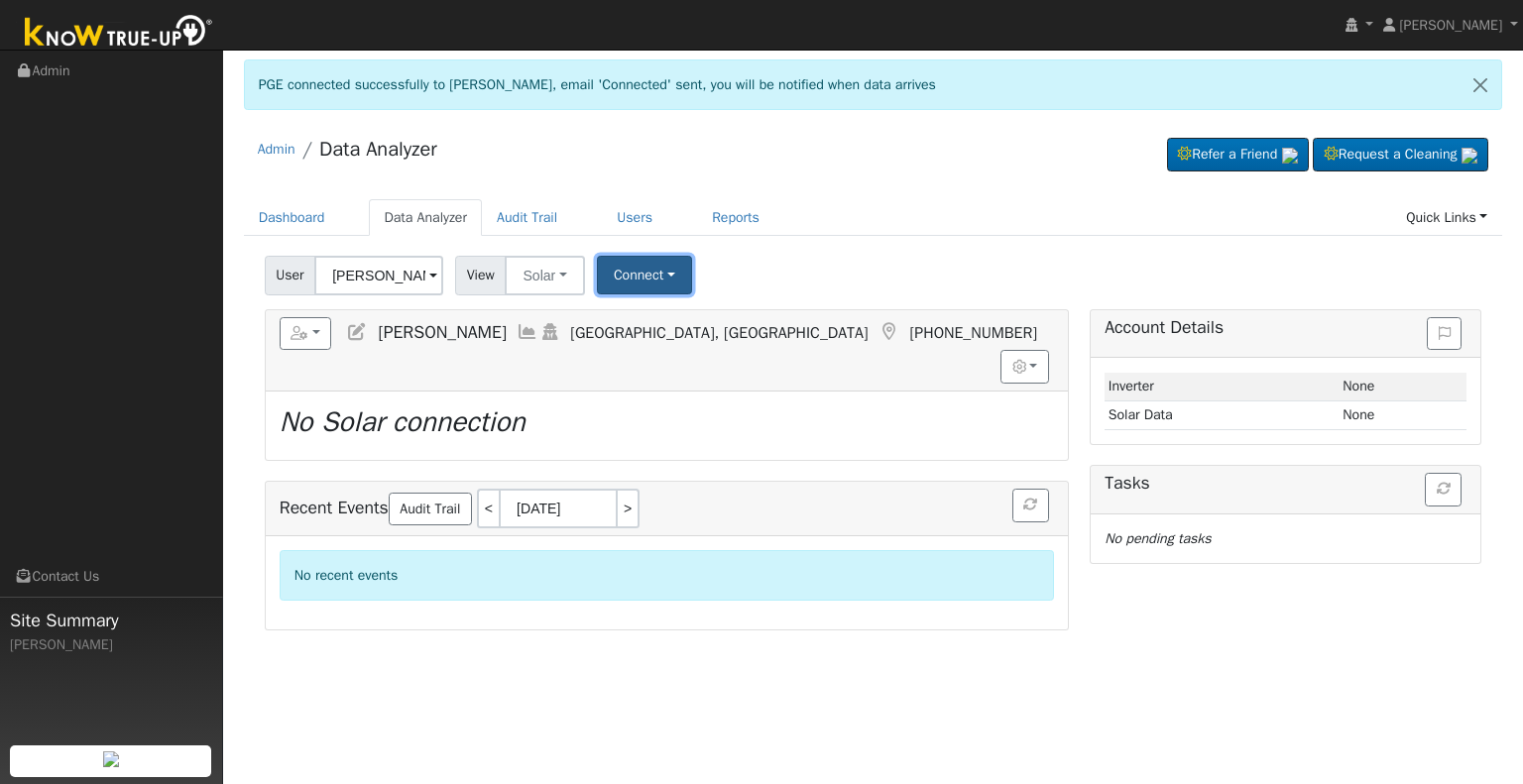 click on "Connect" at bounding box center [644, 275] 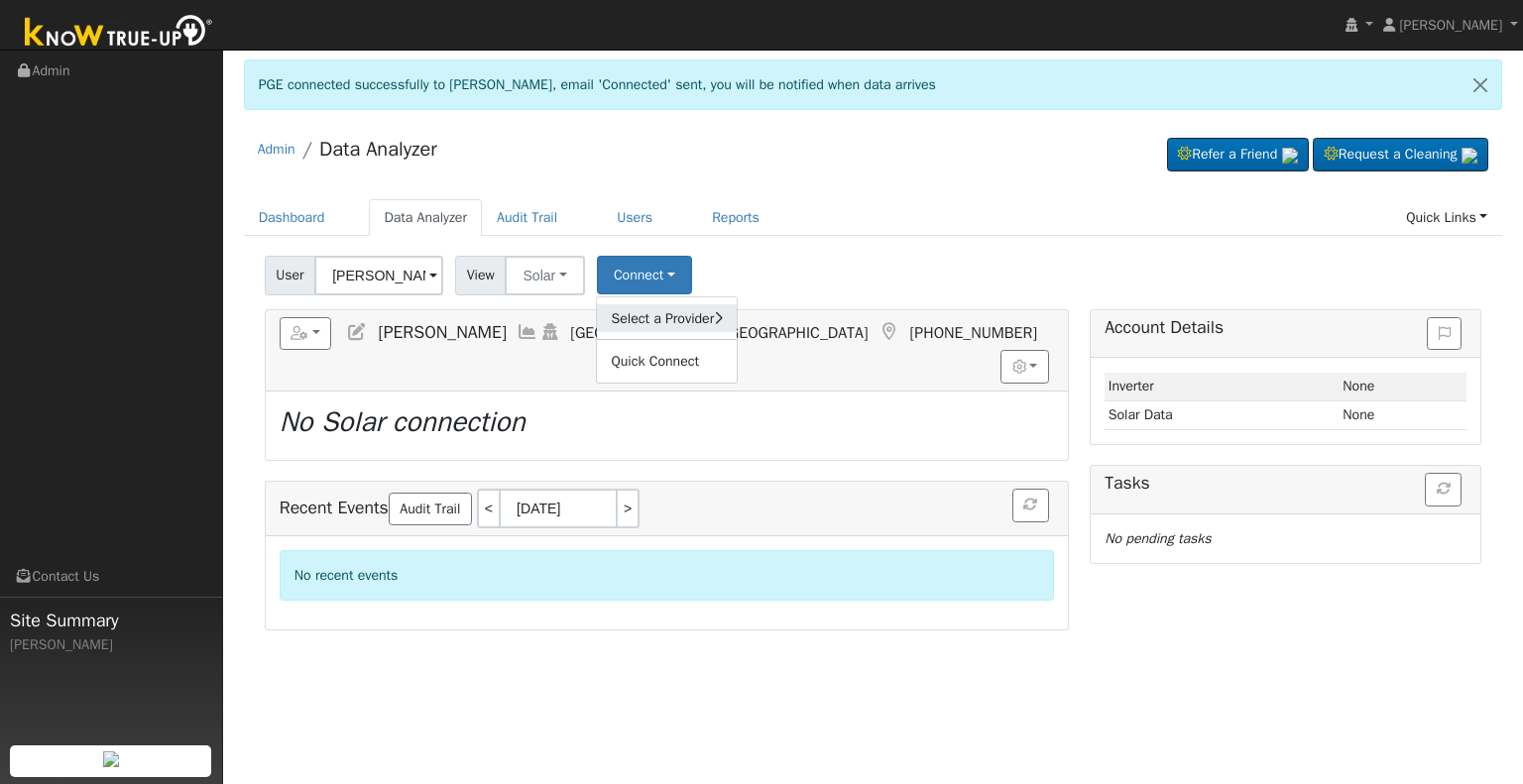click on "Select a Provider" 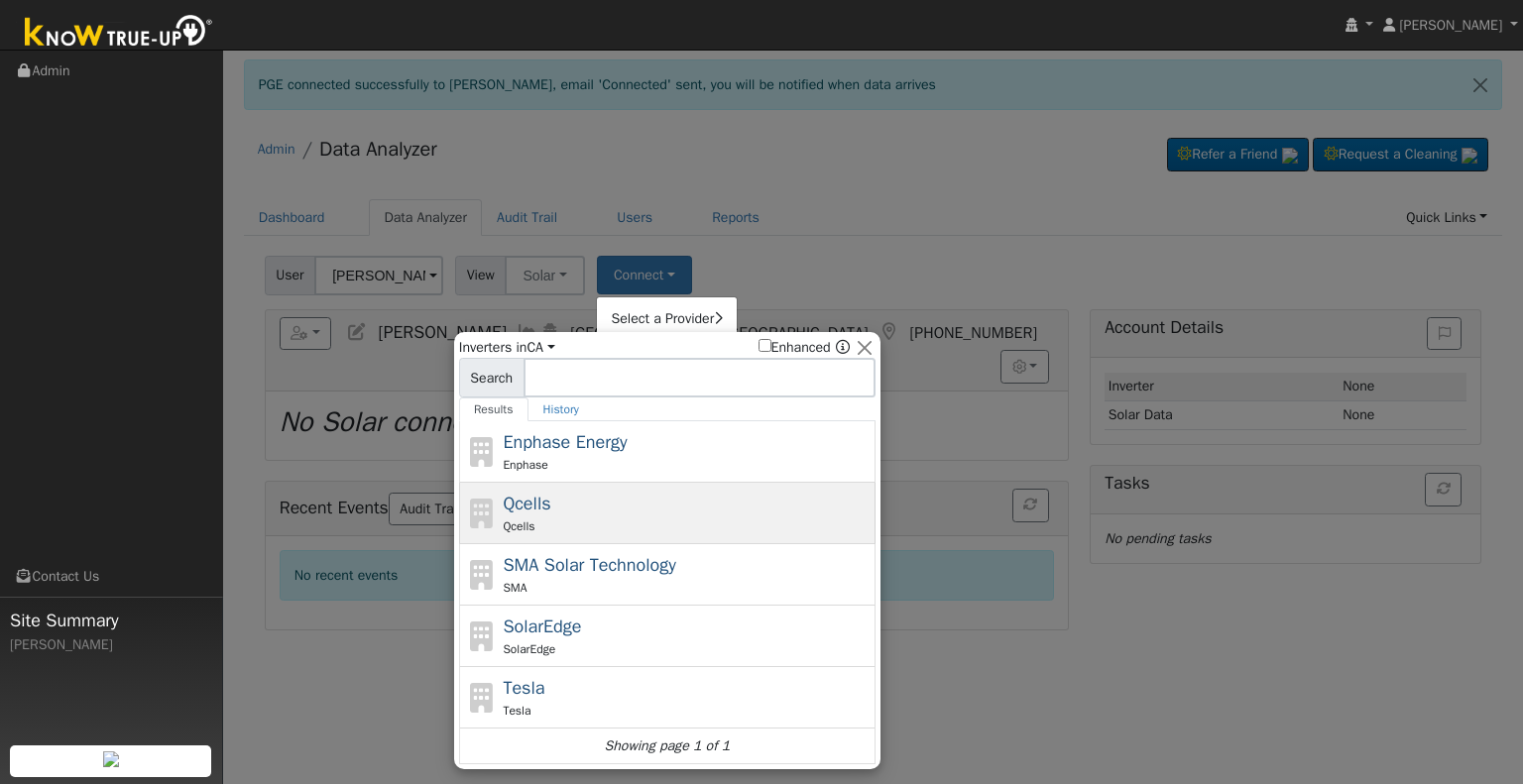 click on "Qcells" at bounding box center (686, 526) 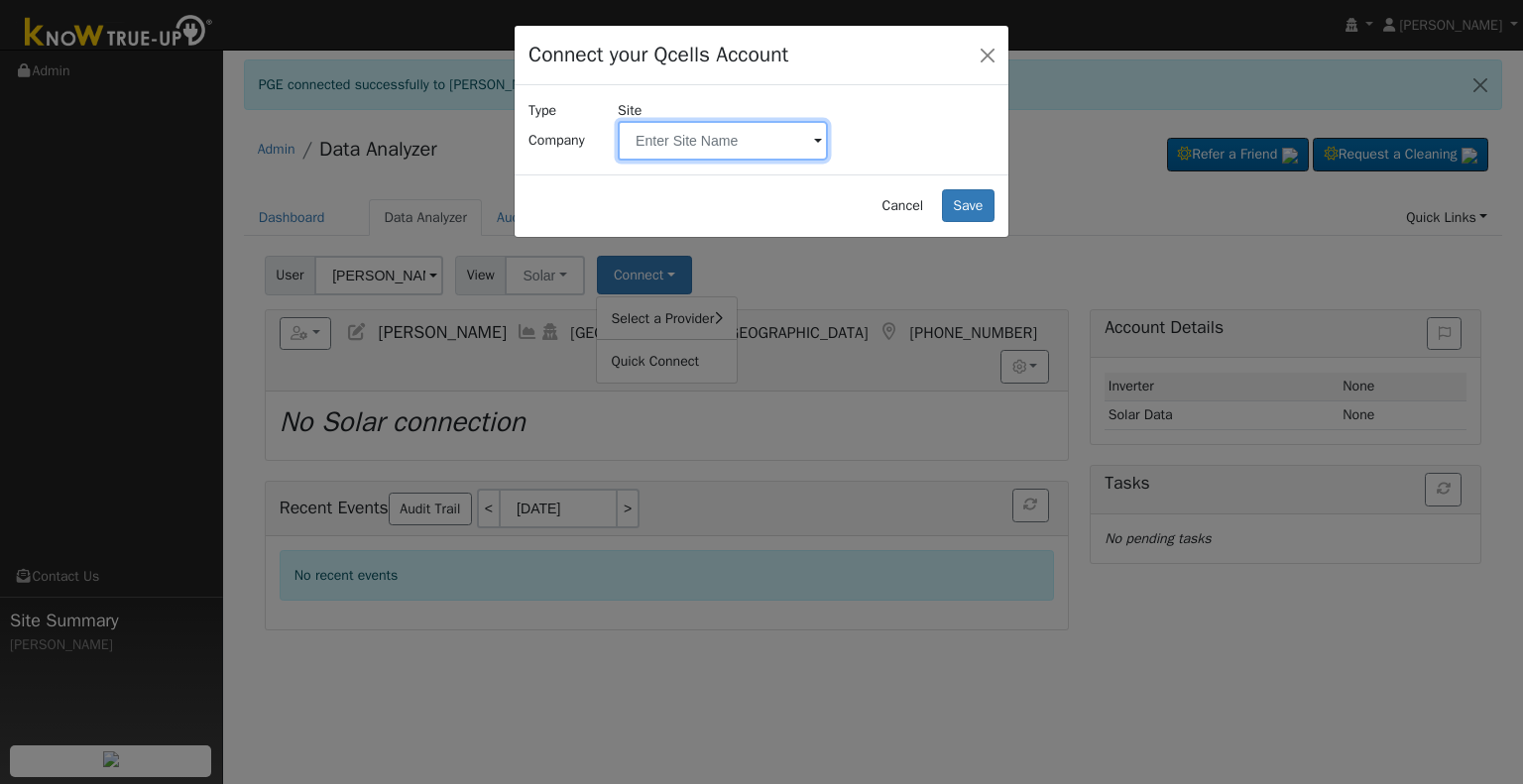 click at bounding box center [723, 141] 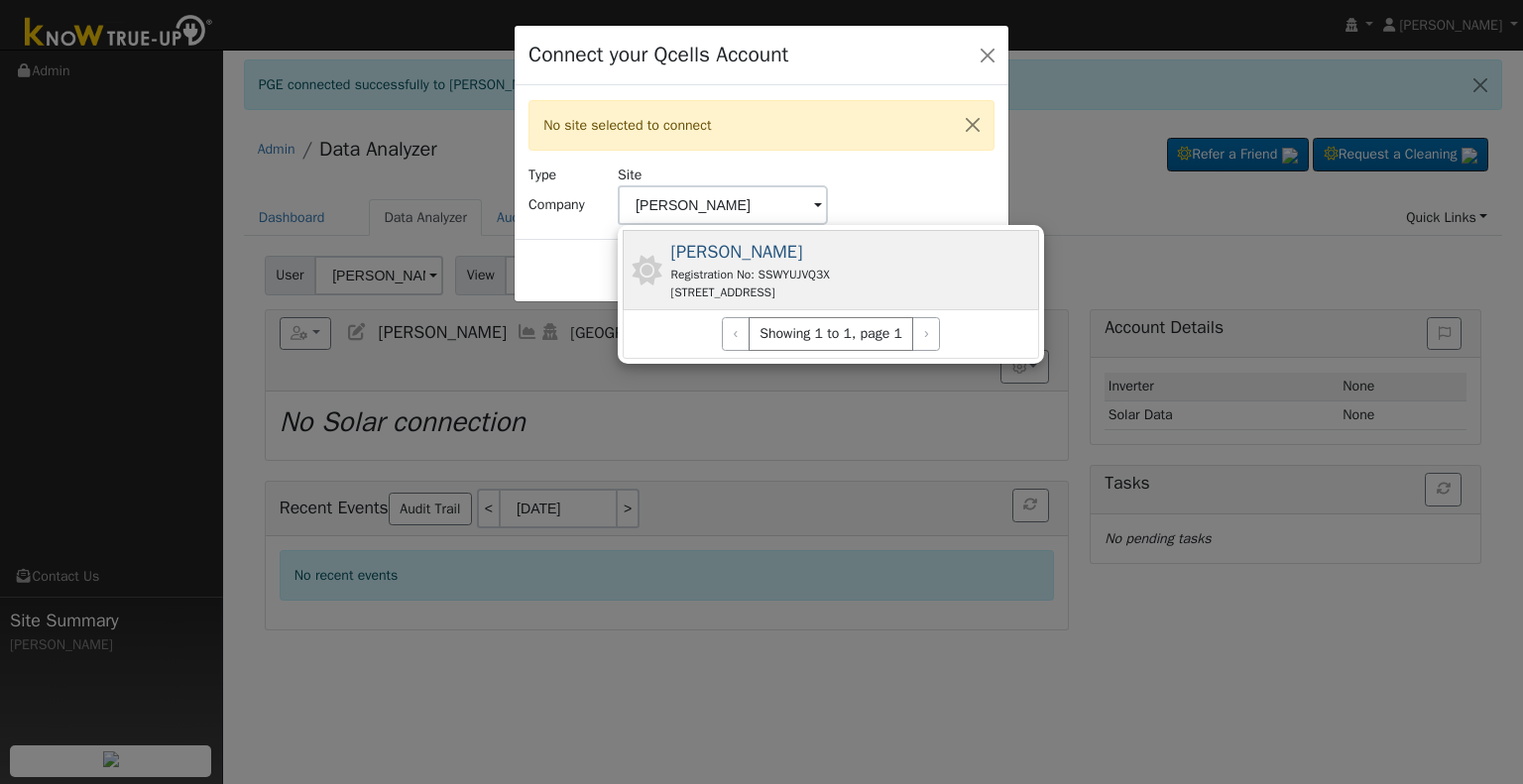 click on "Culver, Guy Registration No: SSWYUJVQ3X 5505 Demaret Ave, Bakersfield, CA 93309, USA" at bounding box center (751, 270) 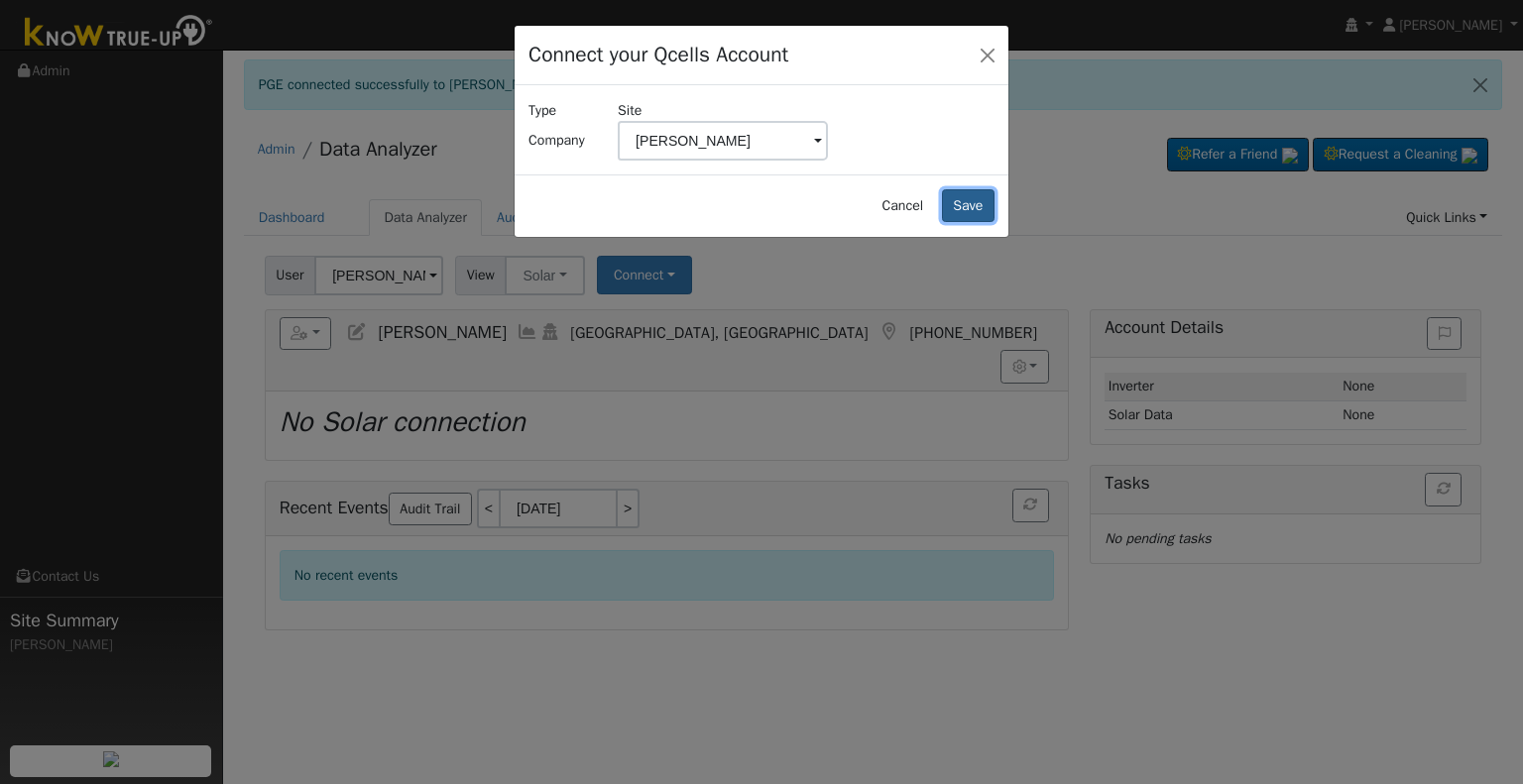 click on "Save" at bounding box center [968, 206] 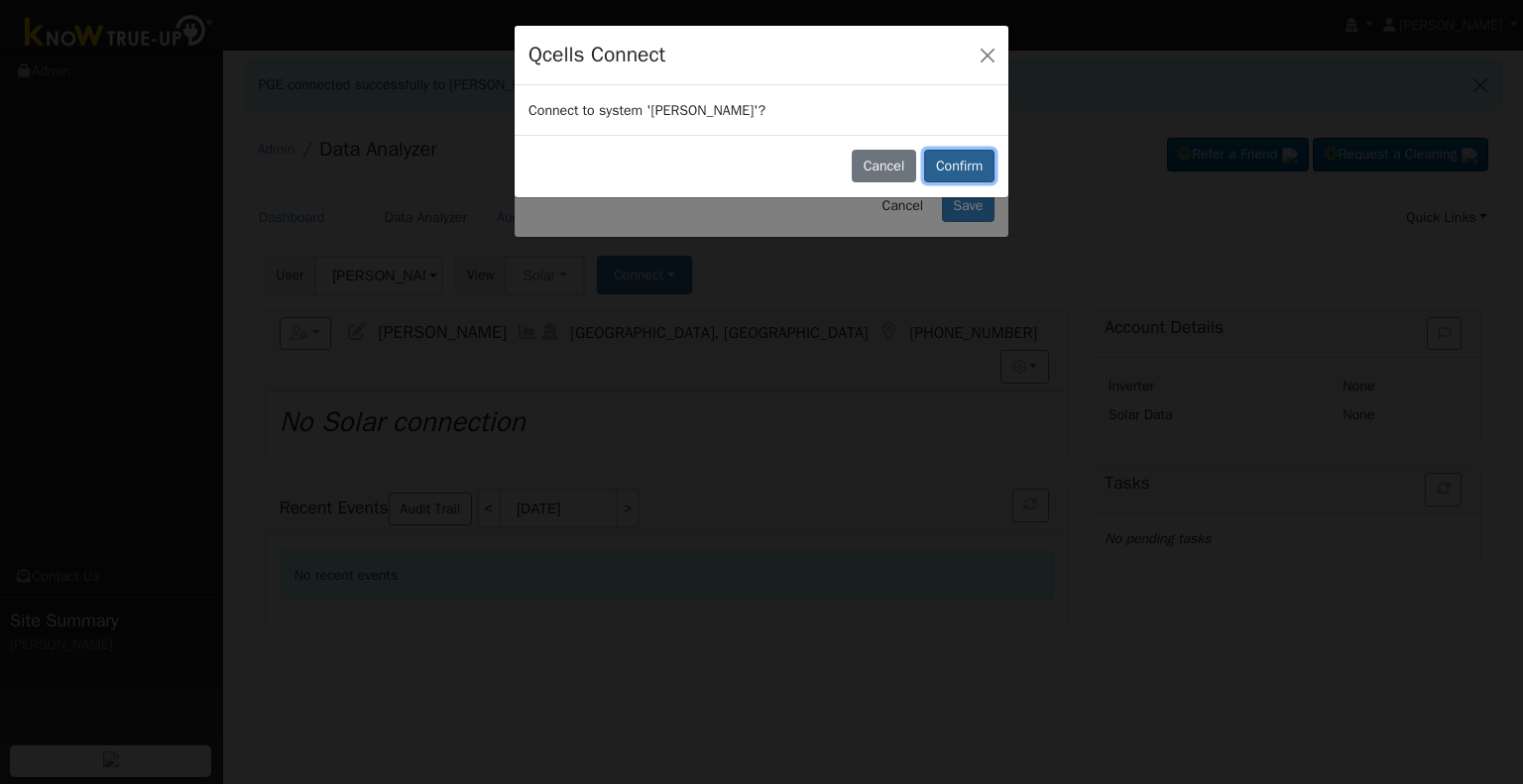 click on "Confirm" at bounding box center [959, 167] 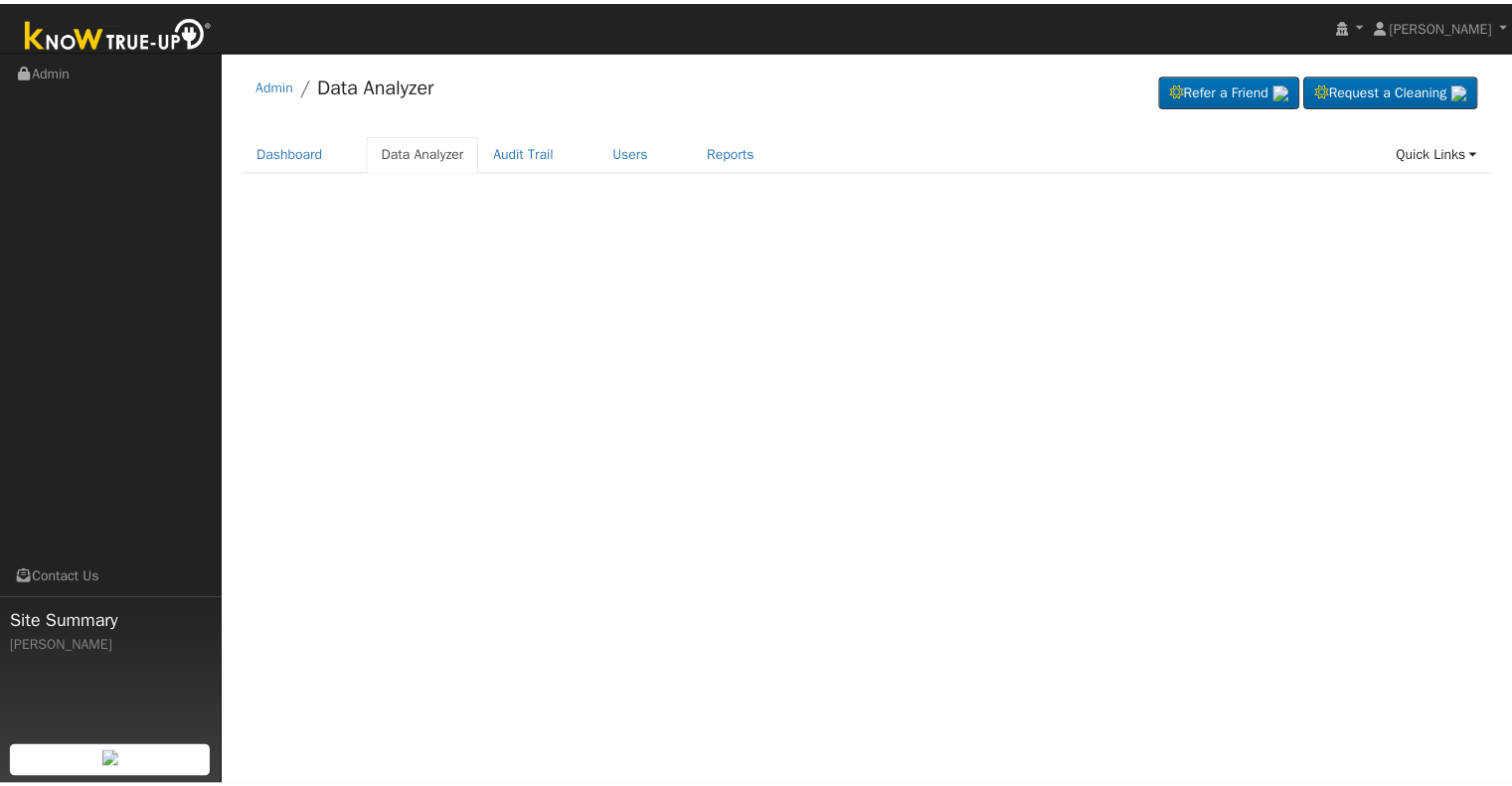 scroll, scrollTop: 0, scrollLeft: 0, axis: both 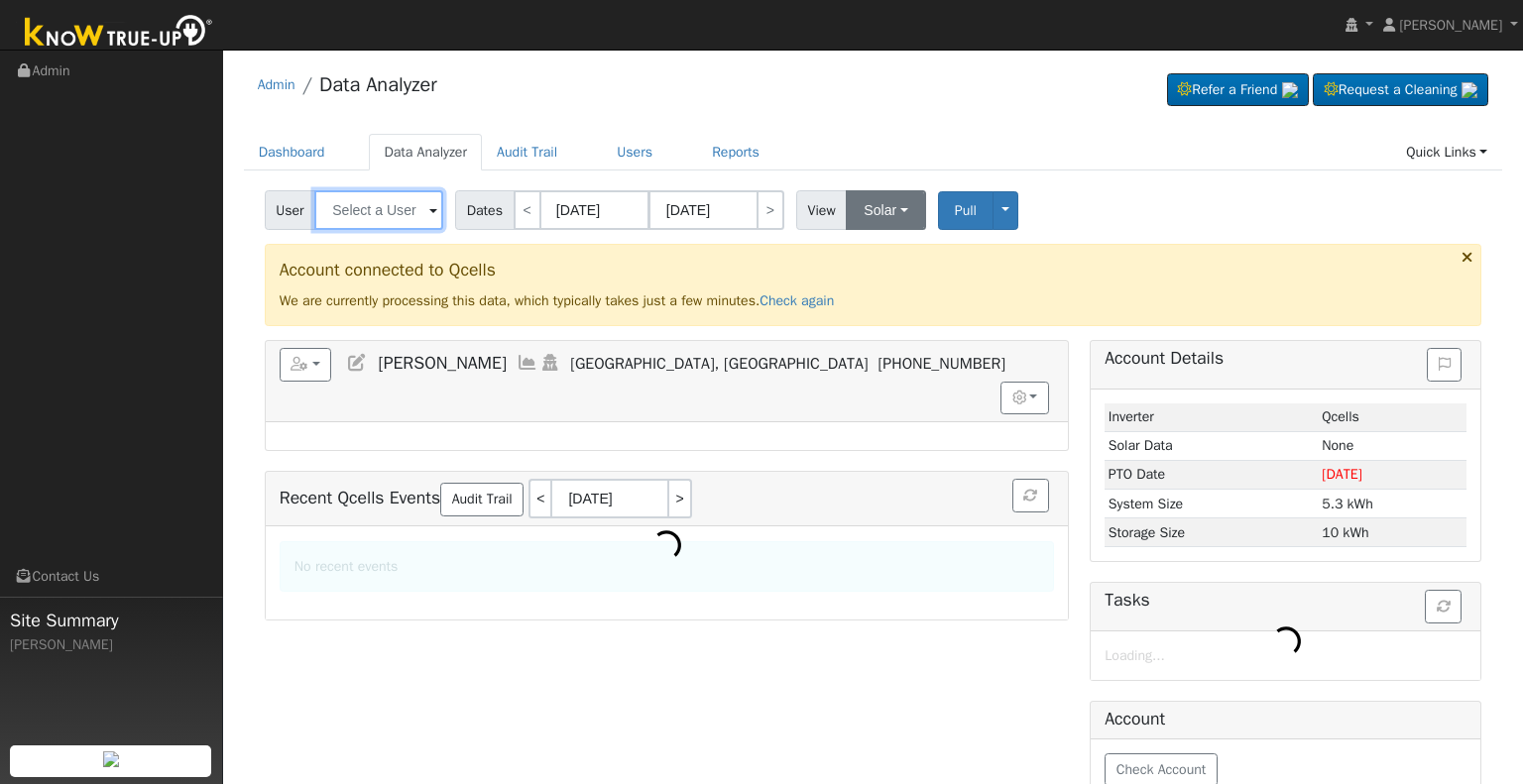type on "[PERSON_NAME]" 